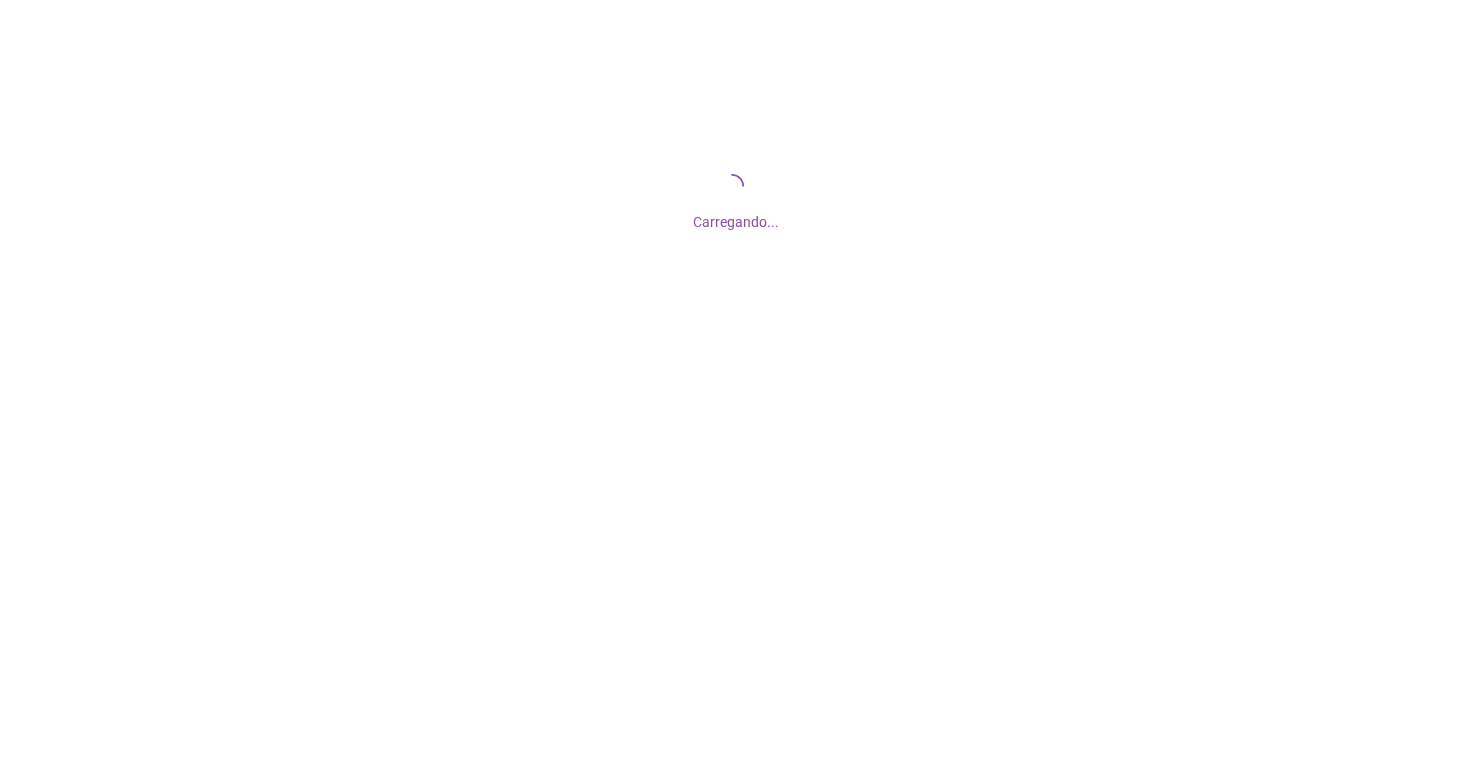 scroll, scrollTop: 0, scrollLeft: 0, axis: both 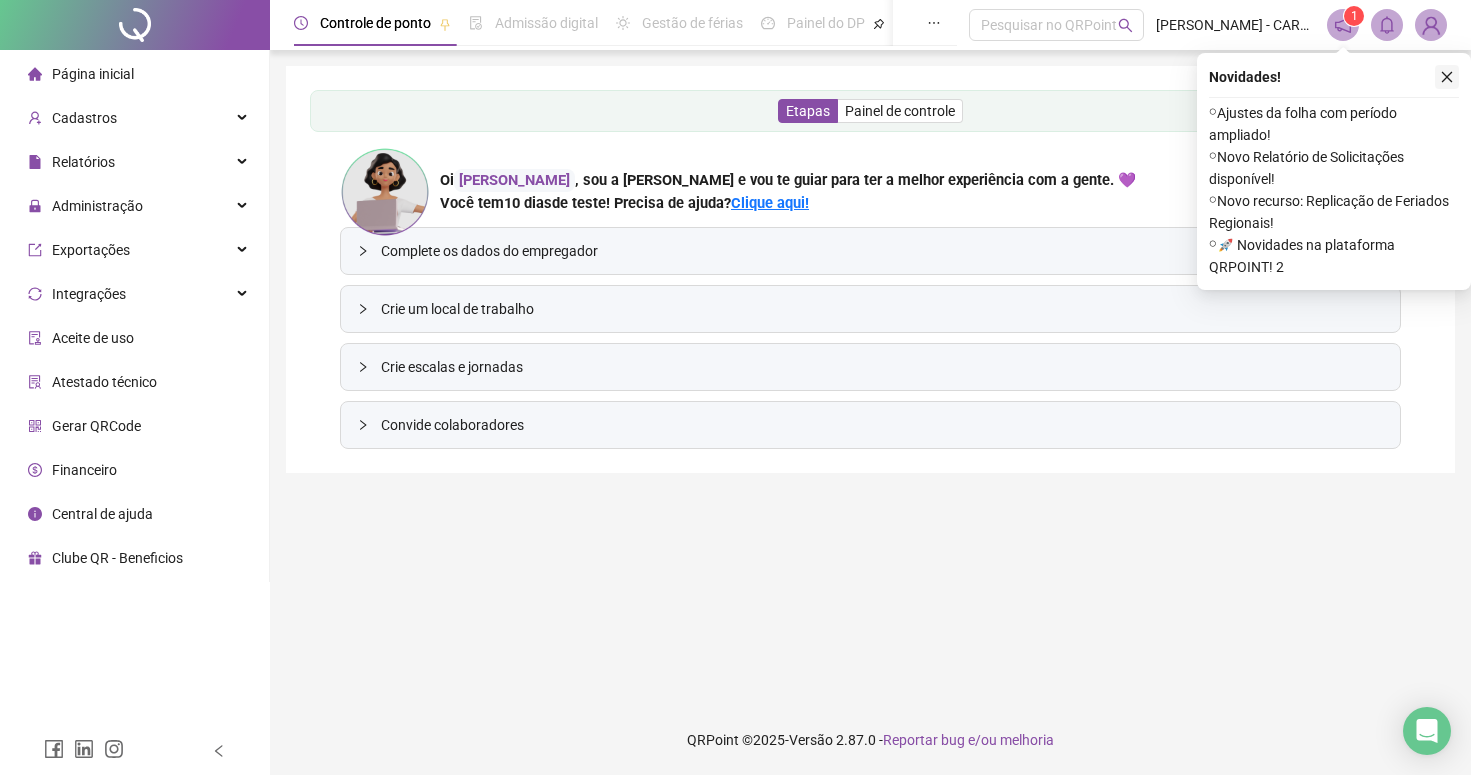 click 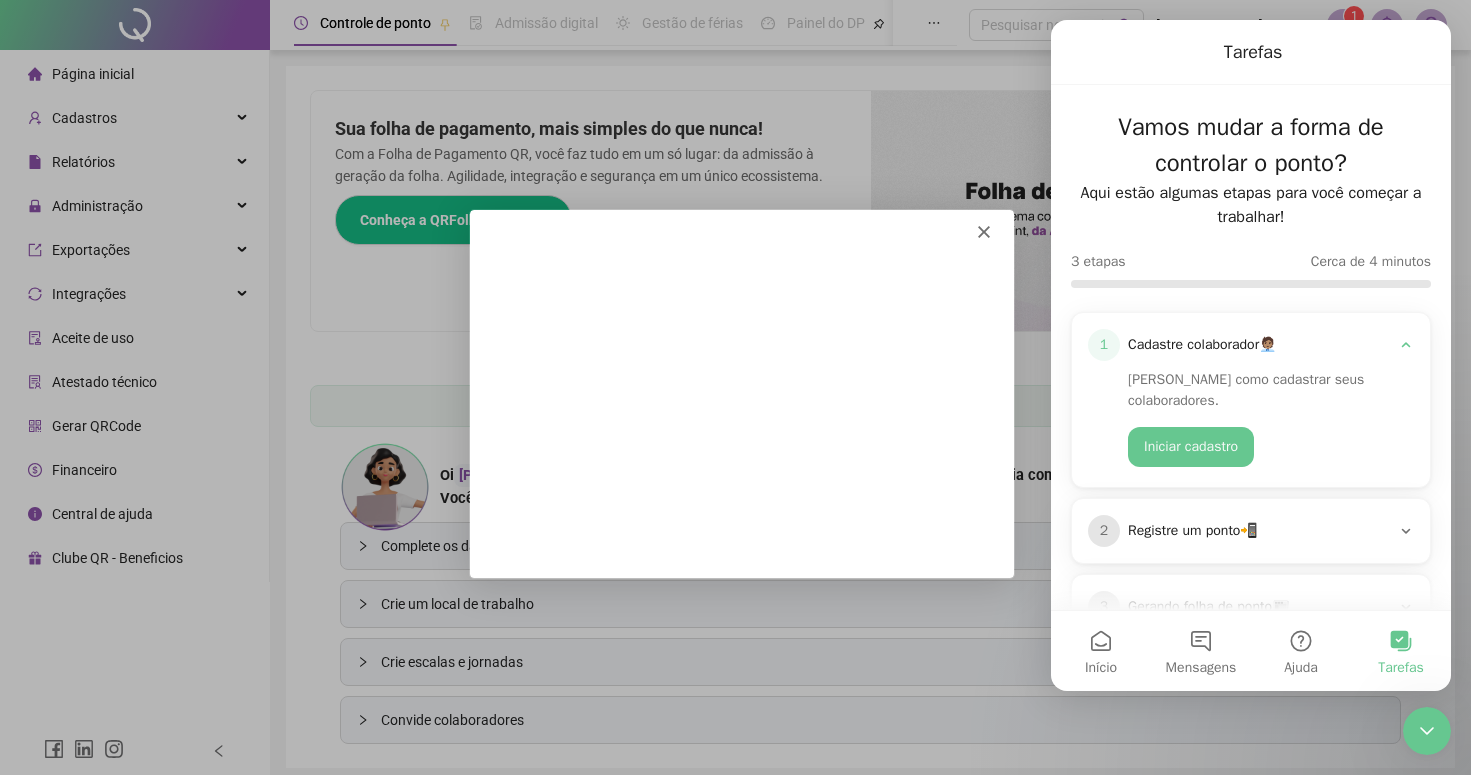 scroll, scrollTop: 0, scrollLeft: 0, axis: both 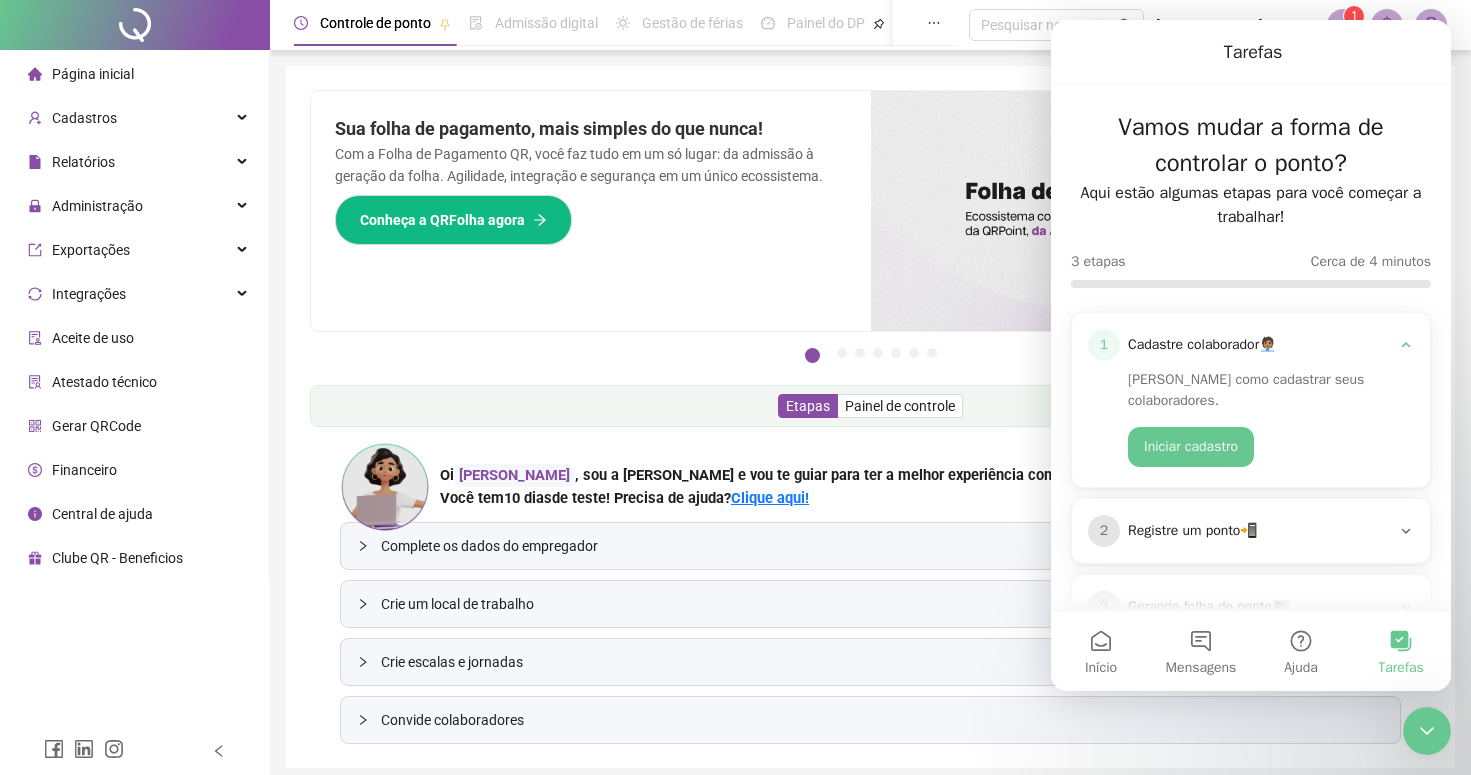 click 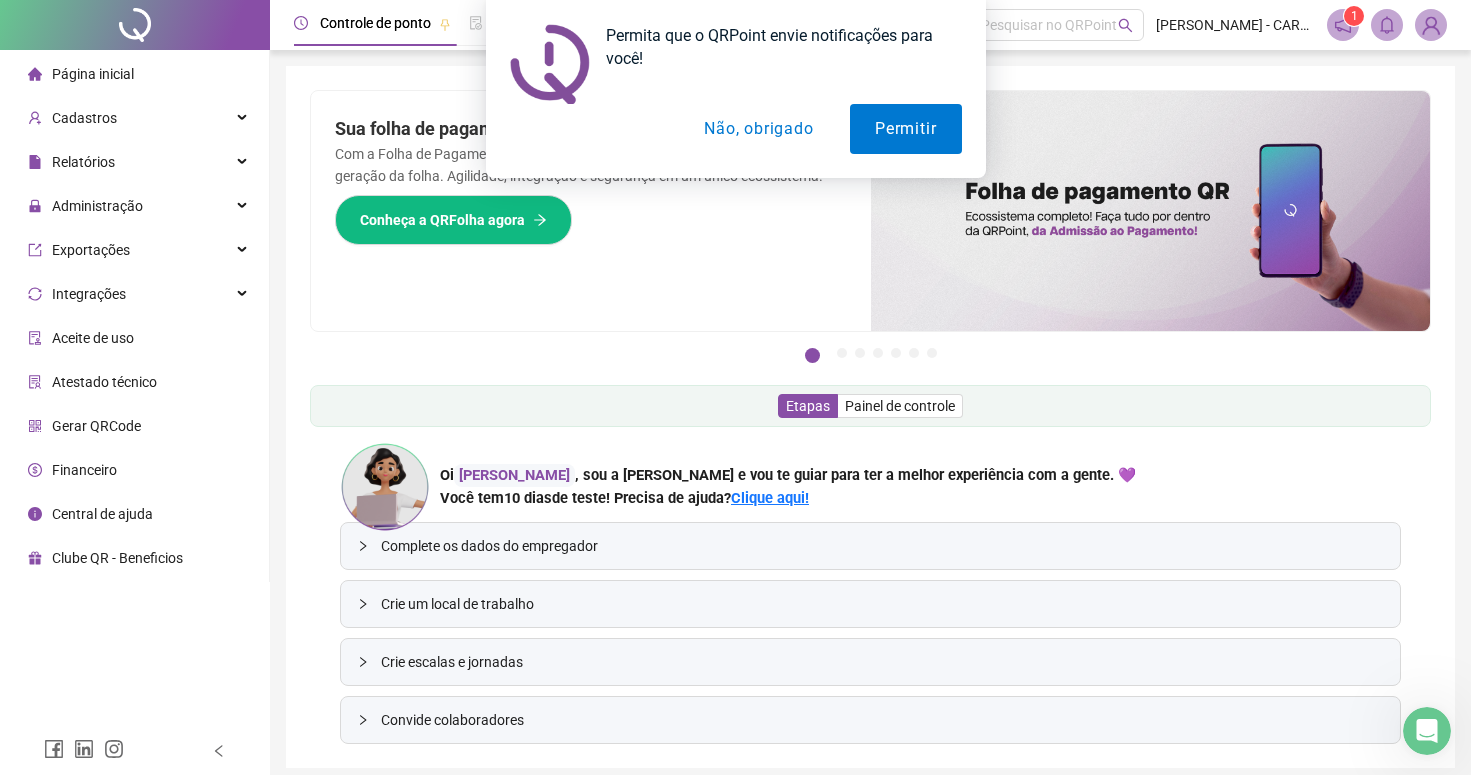 click on "Complete os dados do empregador" at bounding box center (882, 546) 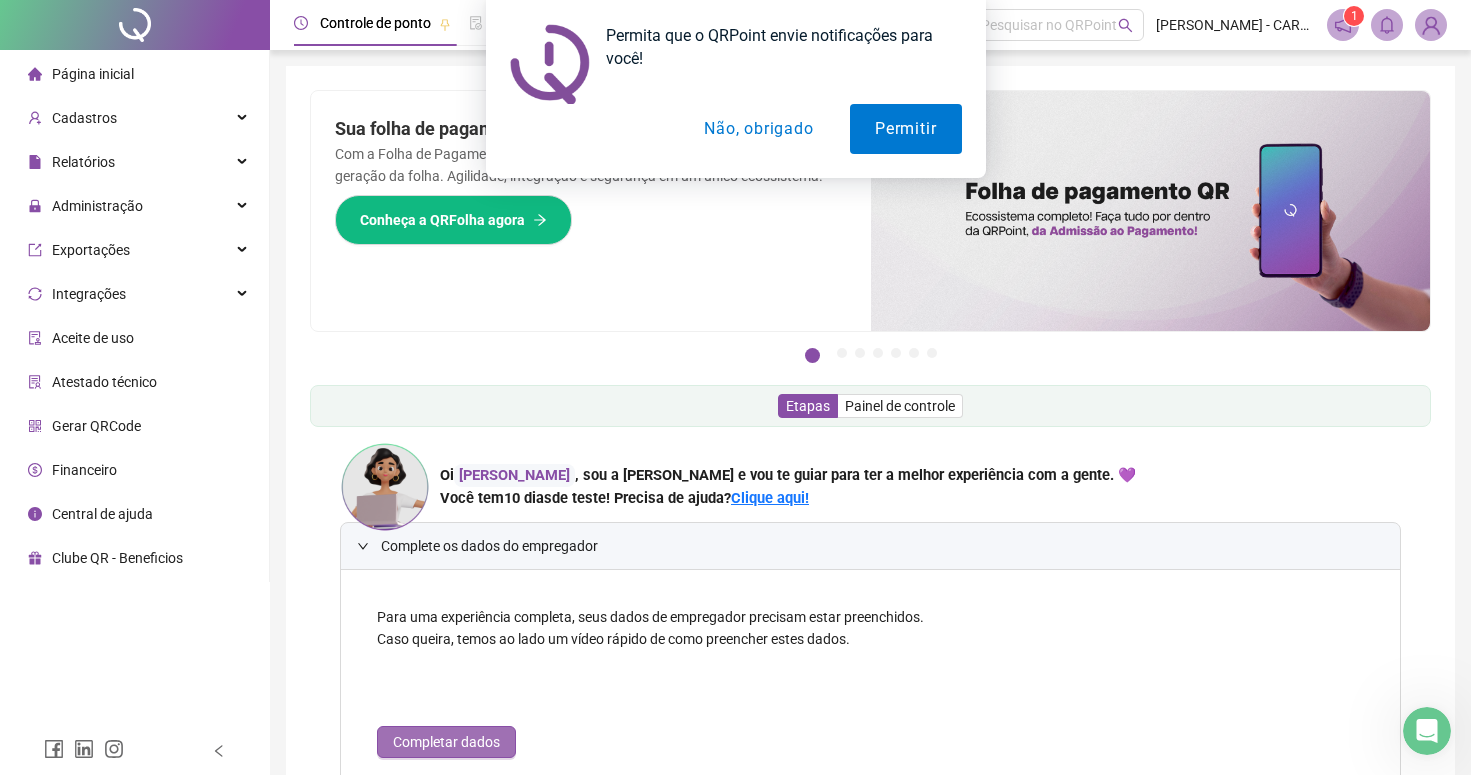 click on "Completar dados" at bounding box center [446, 742] 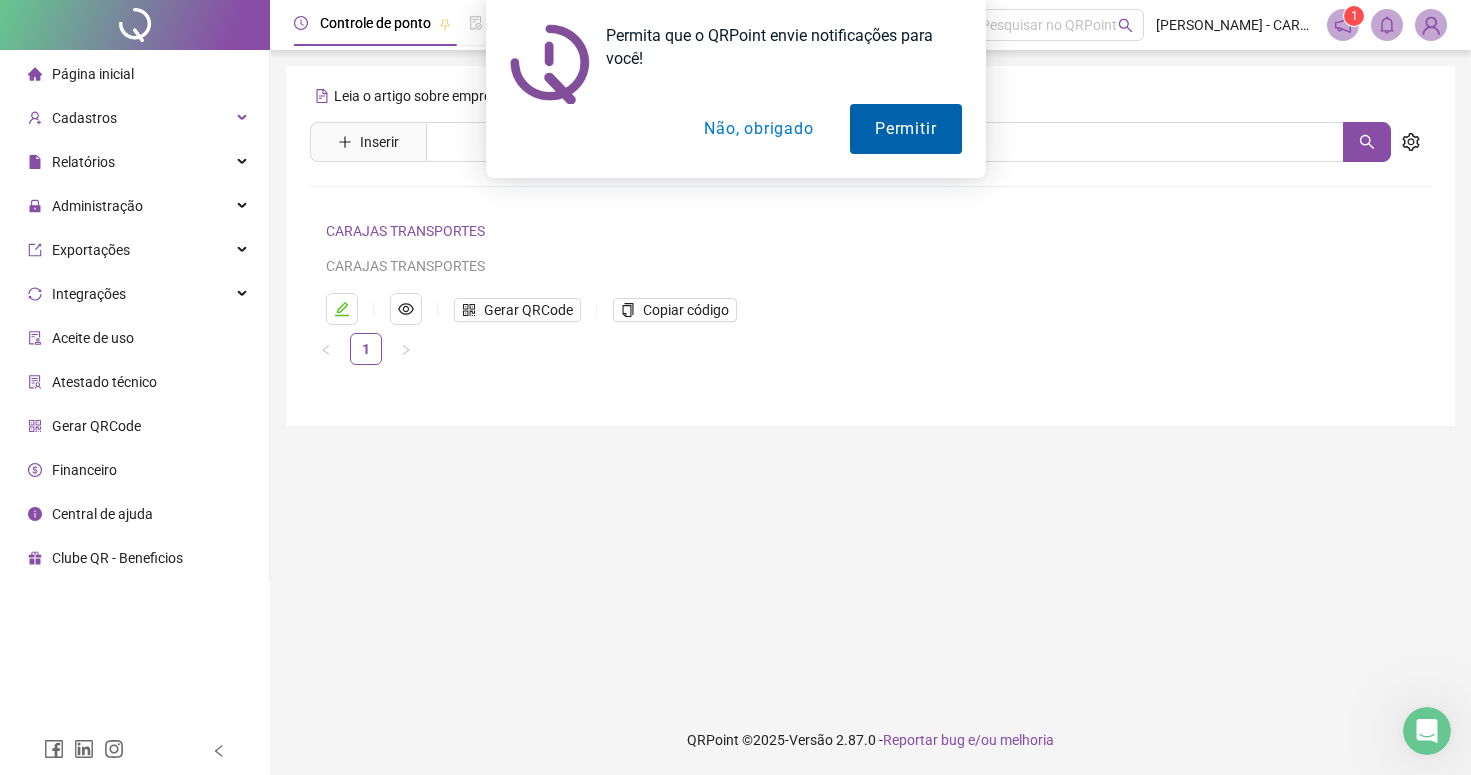 click on "Permitir" at bounding box center (905, 129) 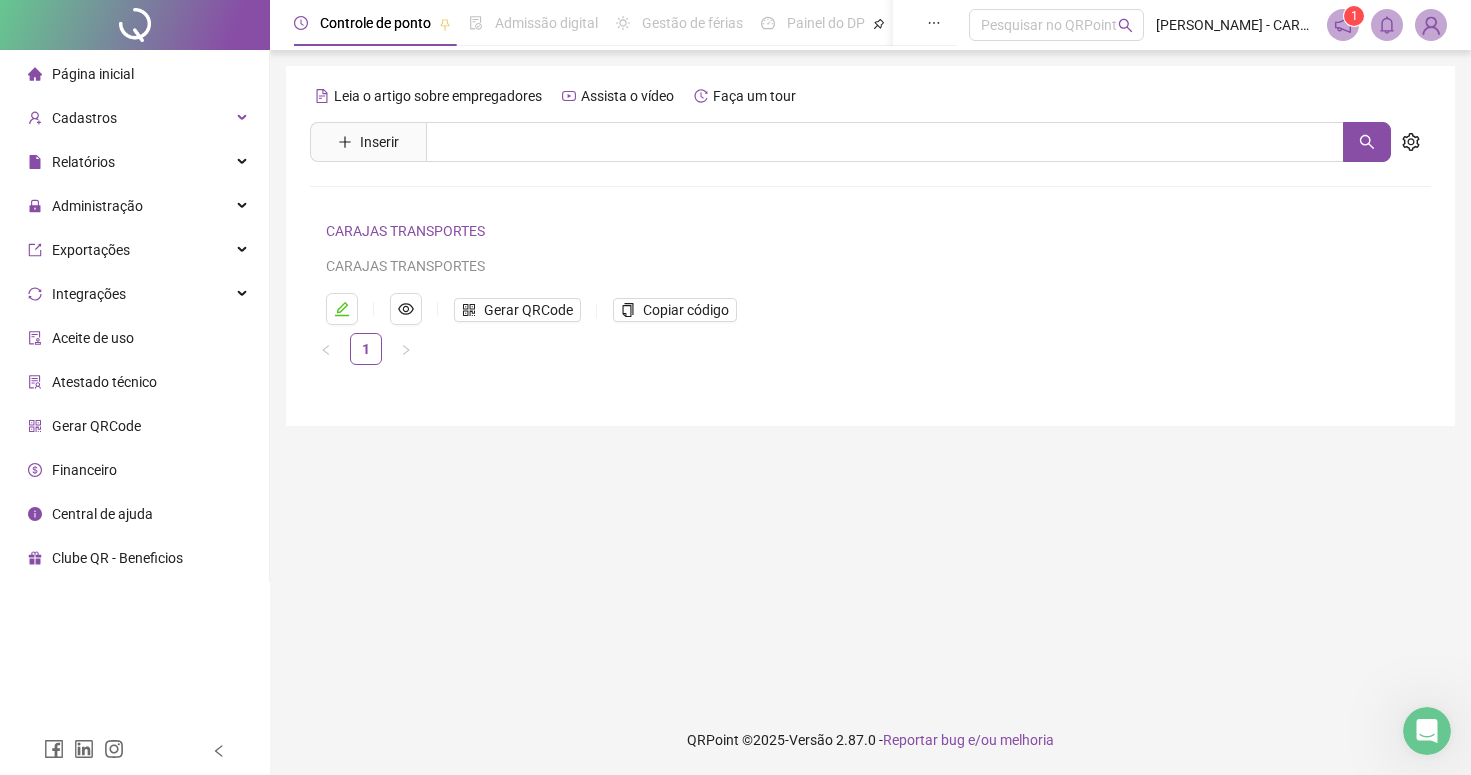 scroll, scrollTop: 0, scrollLeft: 0, axis: both 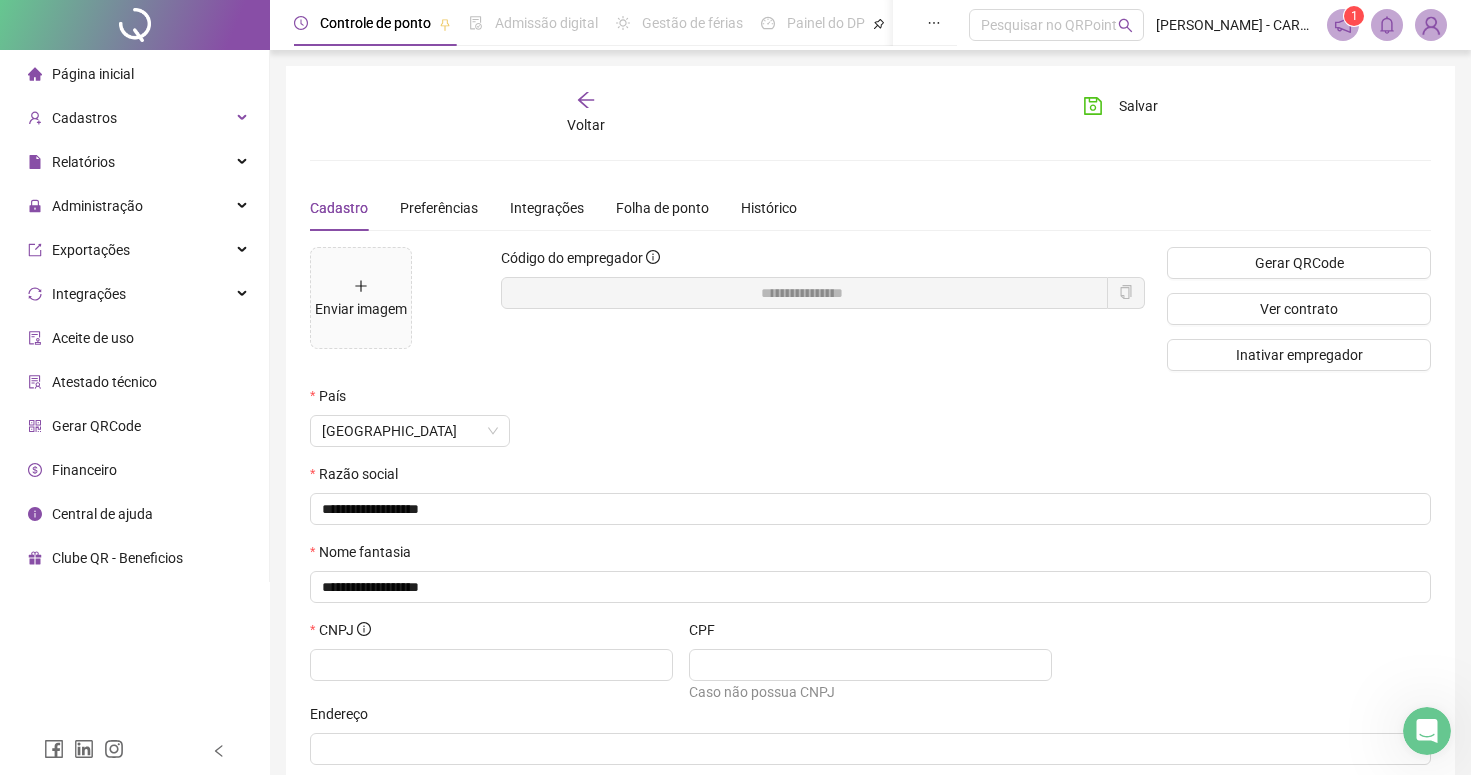 click on "País" at bounding box center (776, 400) 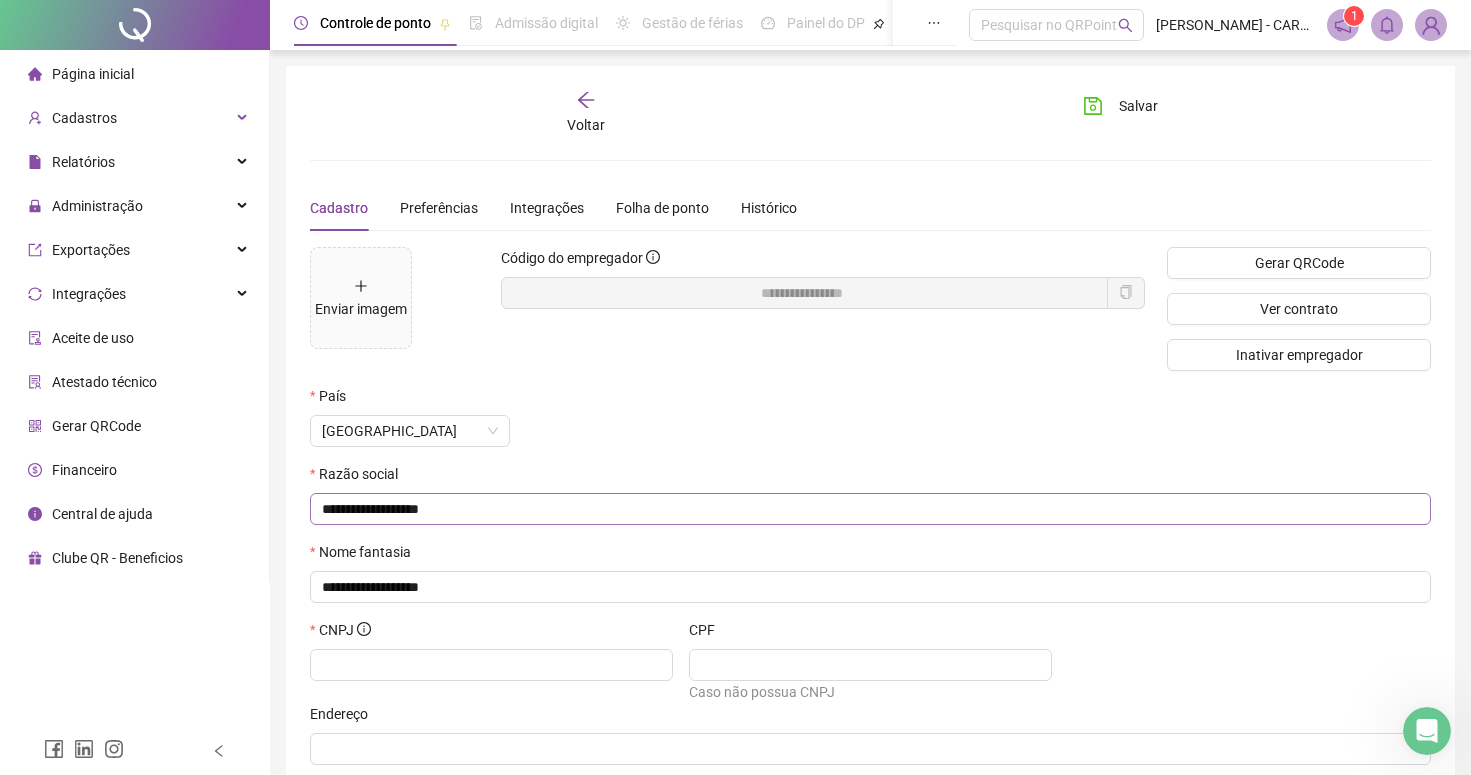 scroll, scrollTop: 0, scrollLeft: 0, axis: both 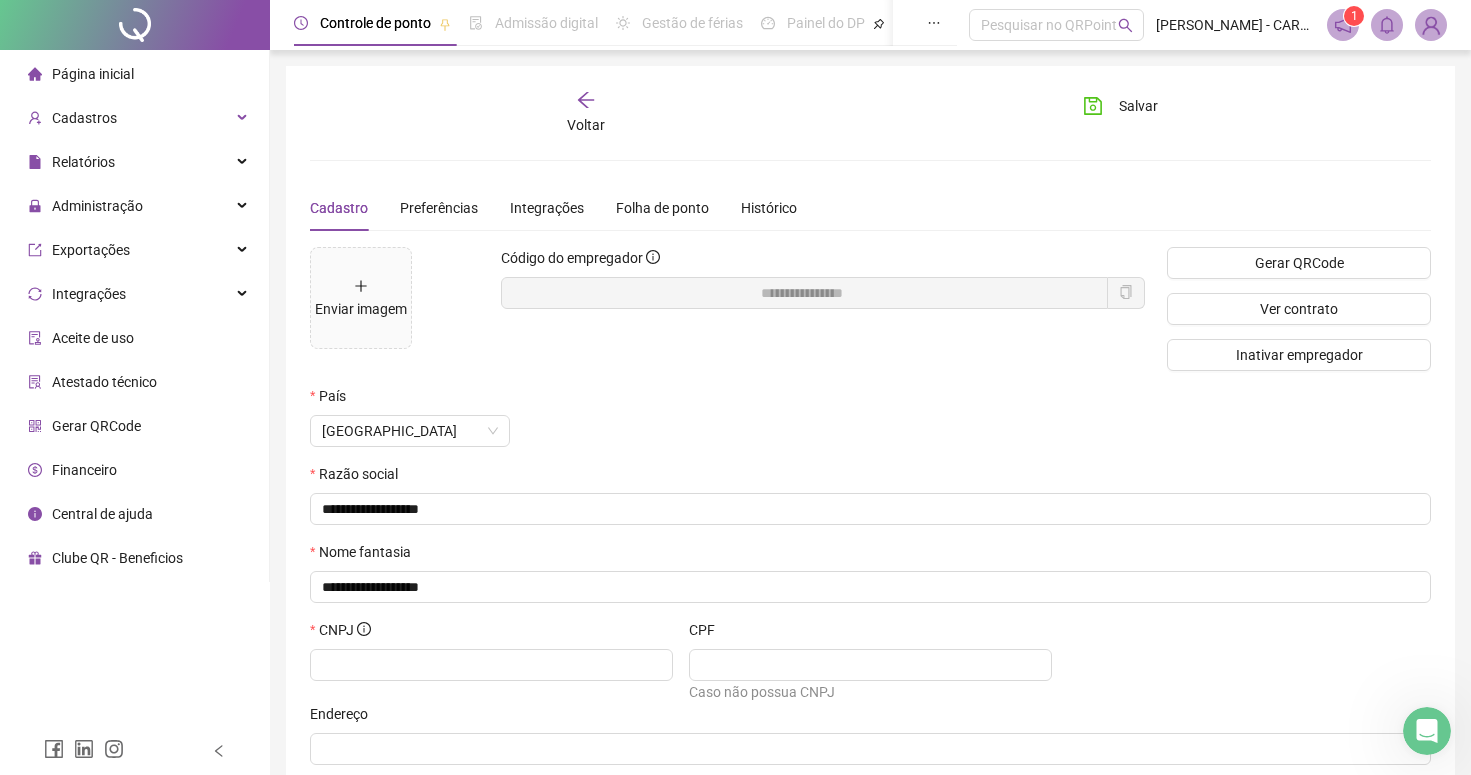 click on "Voltar" at bounding box center [587, 113] 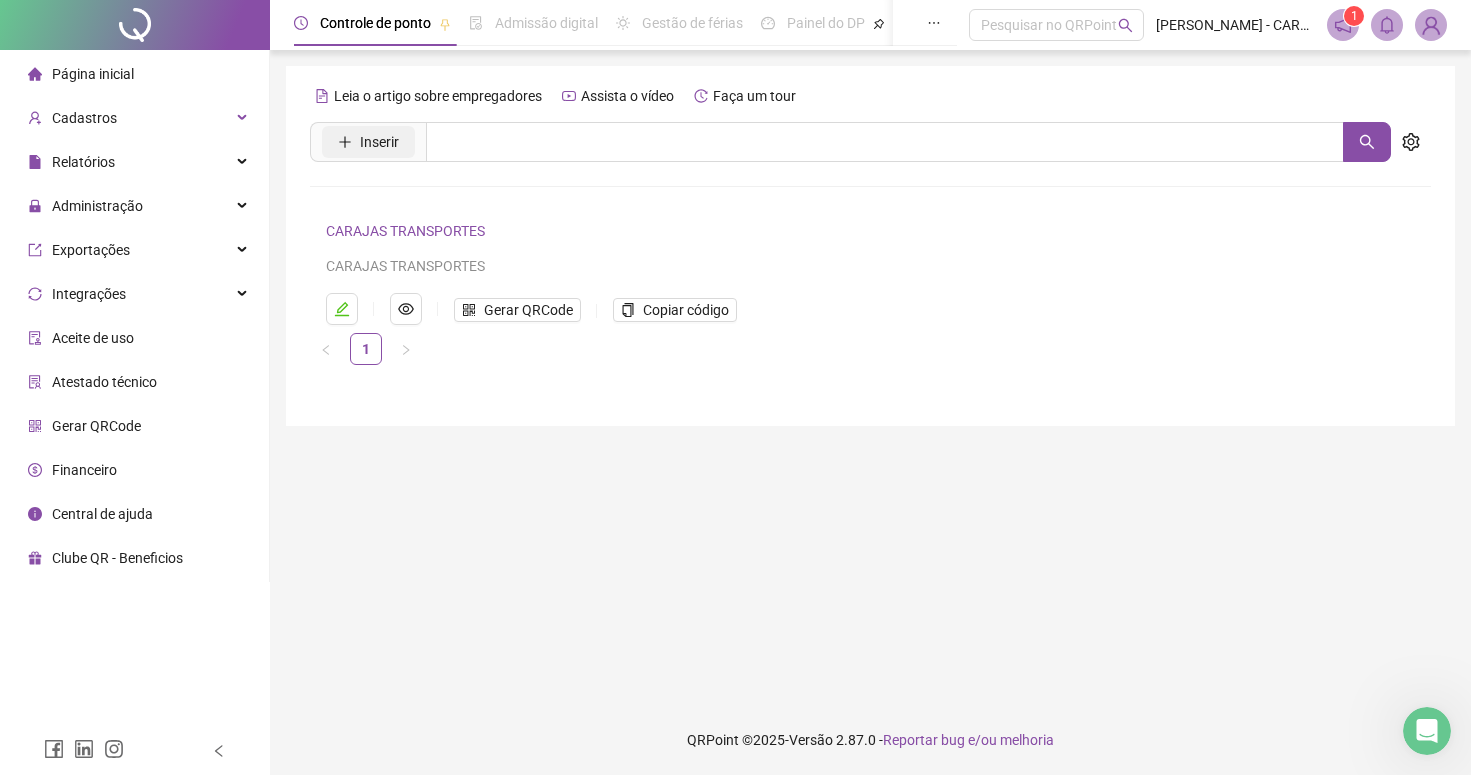 click on "Inserir" at bounding box center [379, 142] 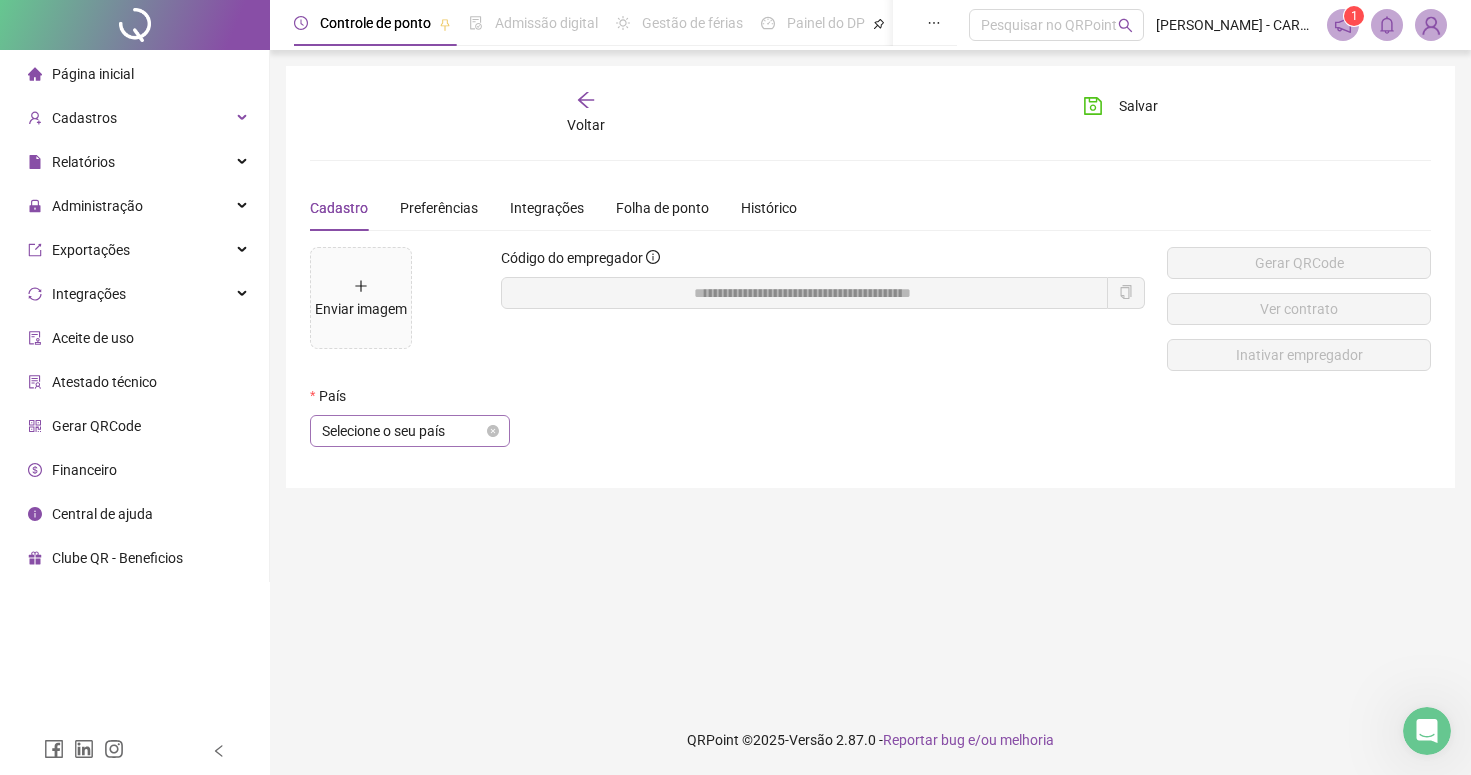click on "Selecione o seu país" at bounding box center [410, 431] 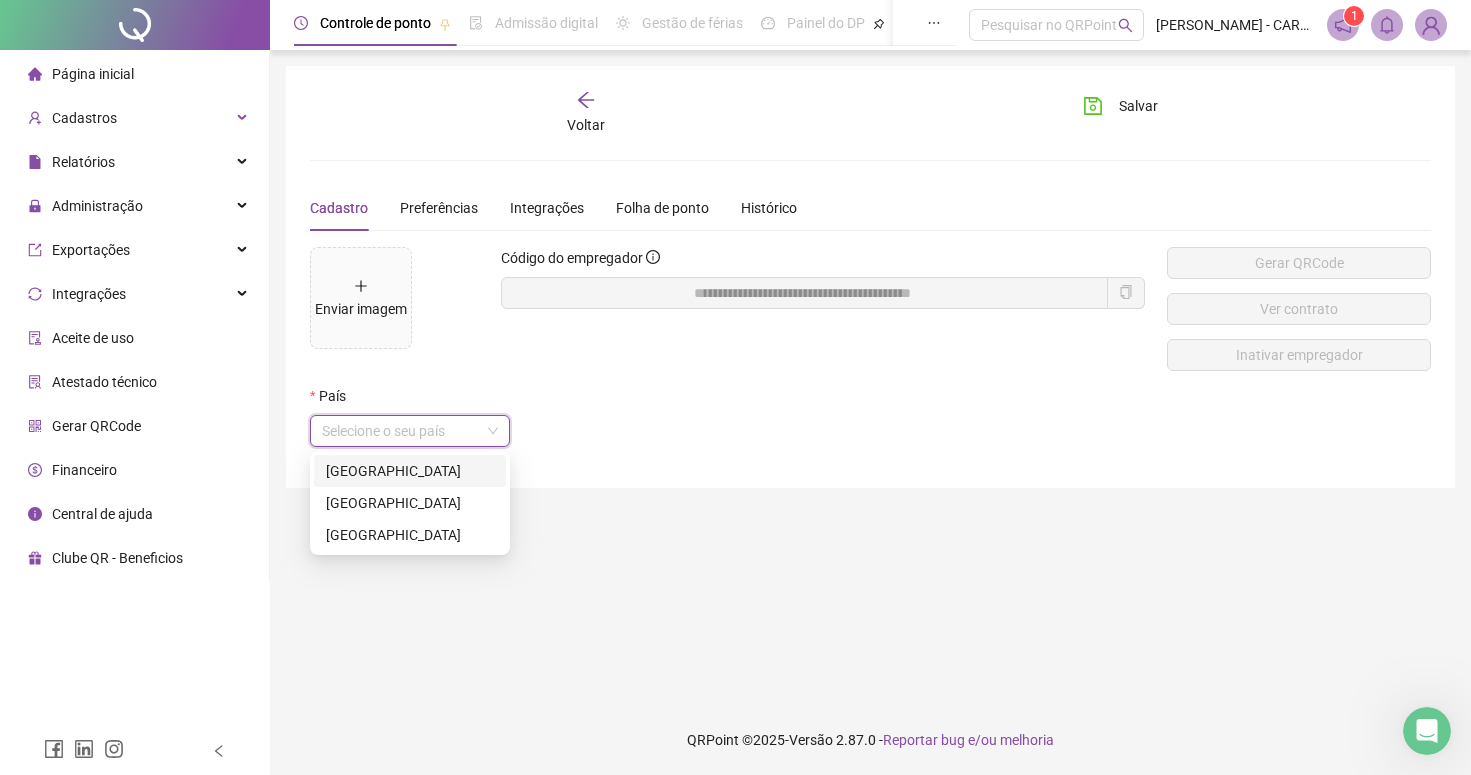 click on "[GEOGRAPHIC_DATA]" at bounding box center [410, 471] 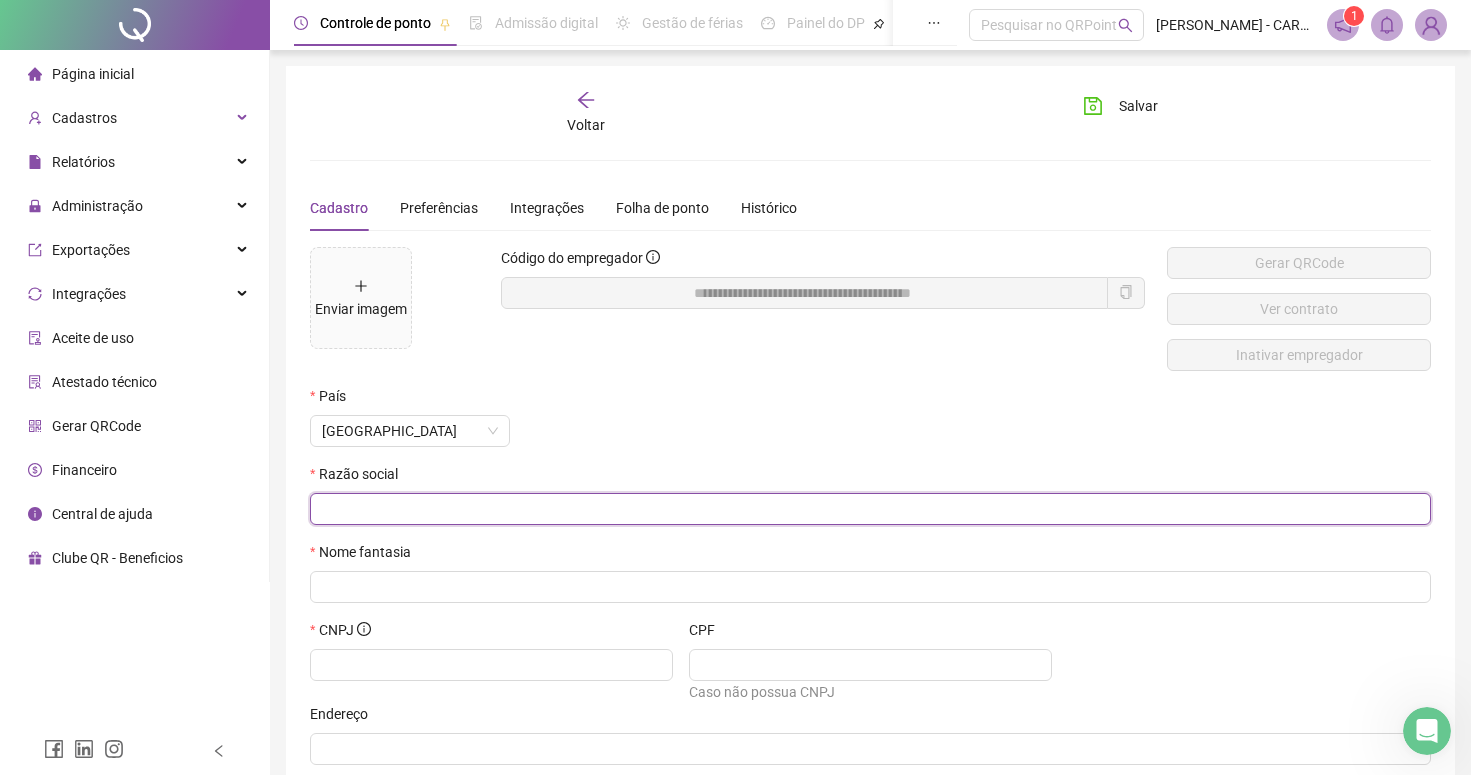 click at bounding box center [868, 509] 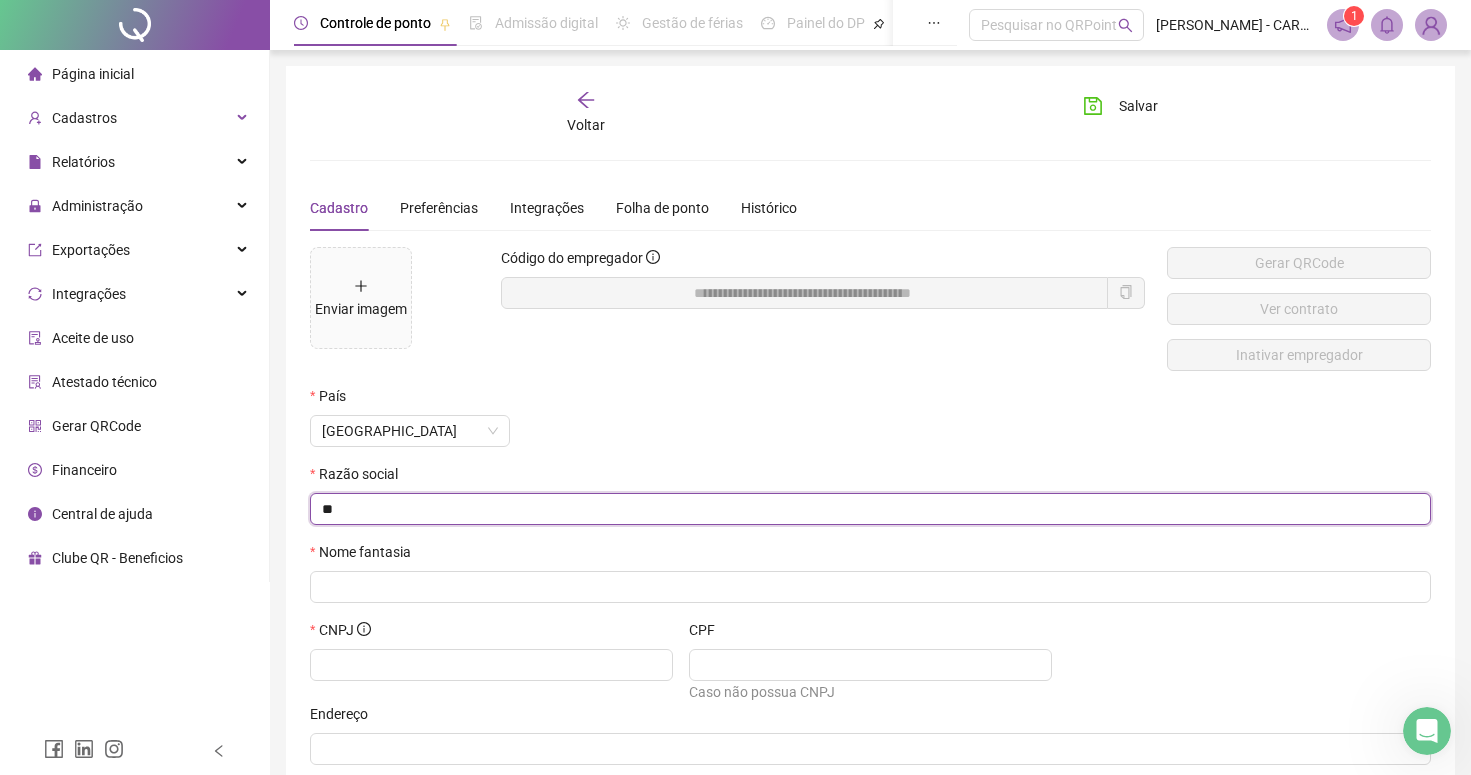 type on "**" 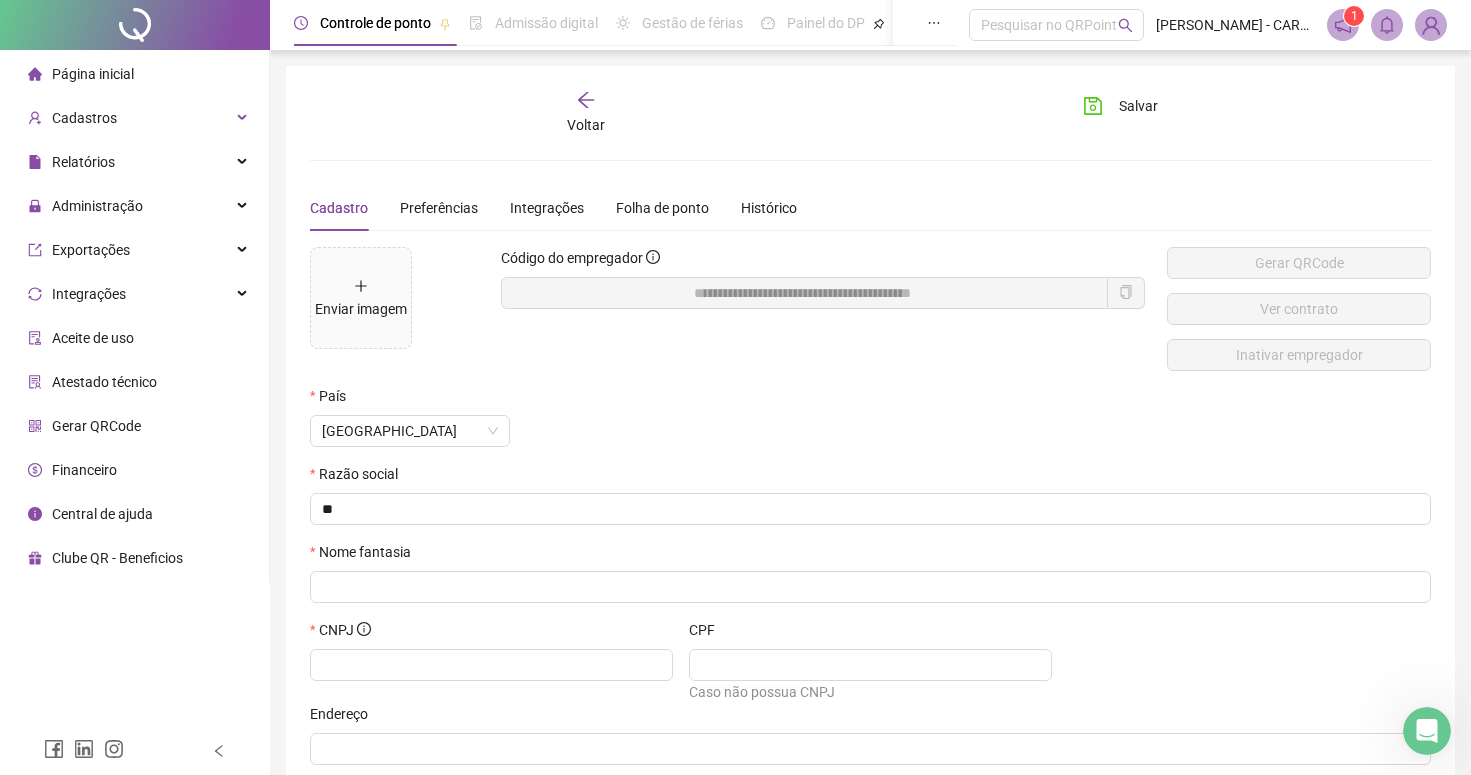 click on "[GEOGRAPHIC_DATA]" at bounding box center (776, 424) 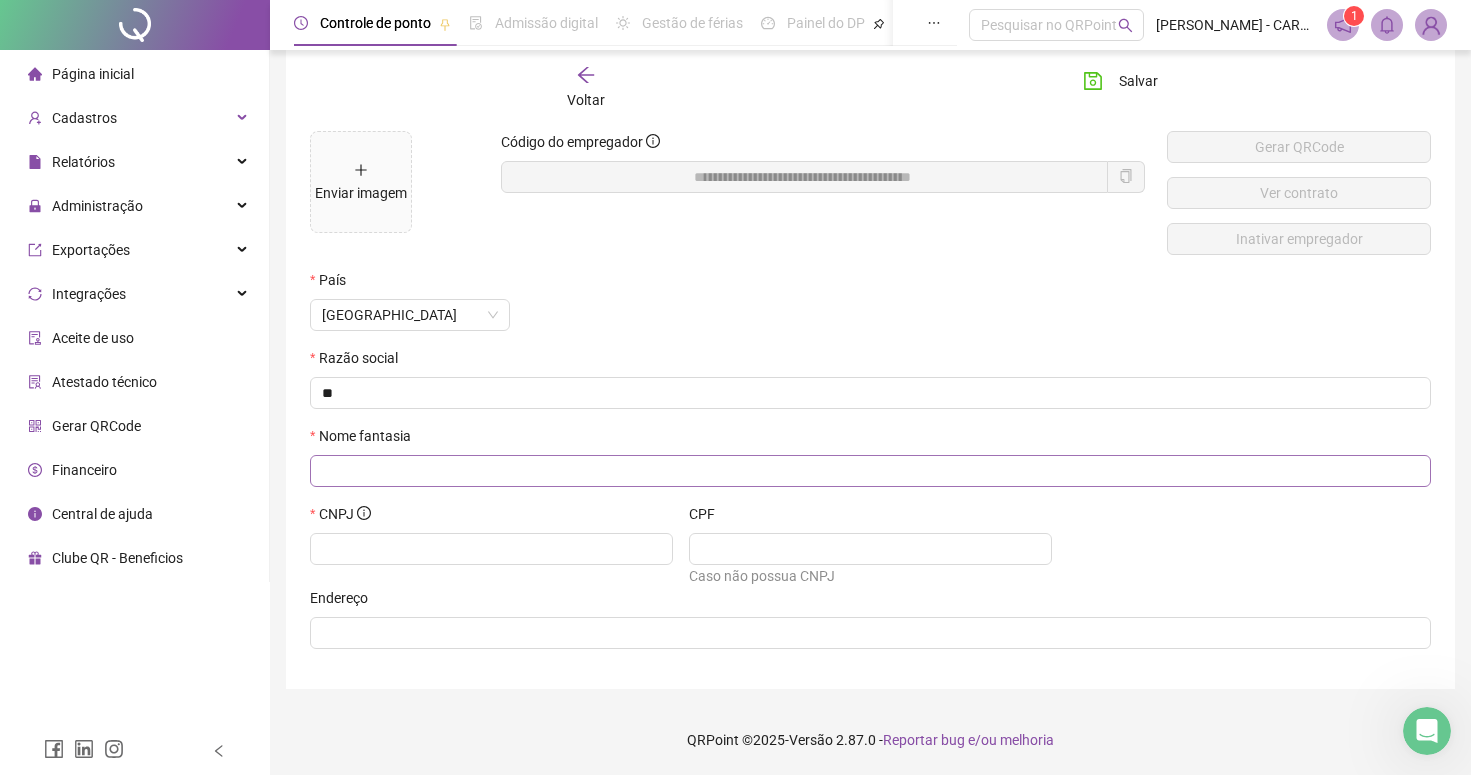 scroll, scrollTop: 116, scrollLeft: 0, axis: vertical 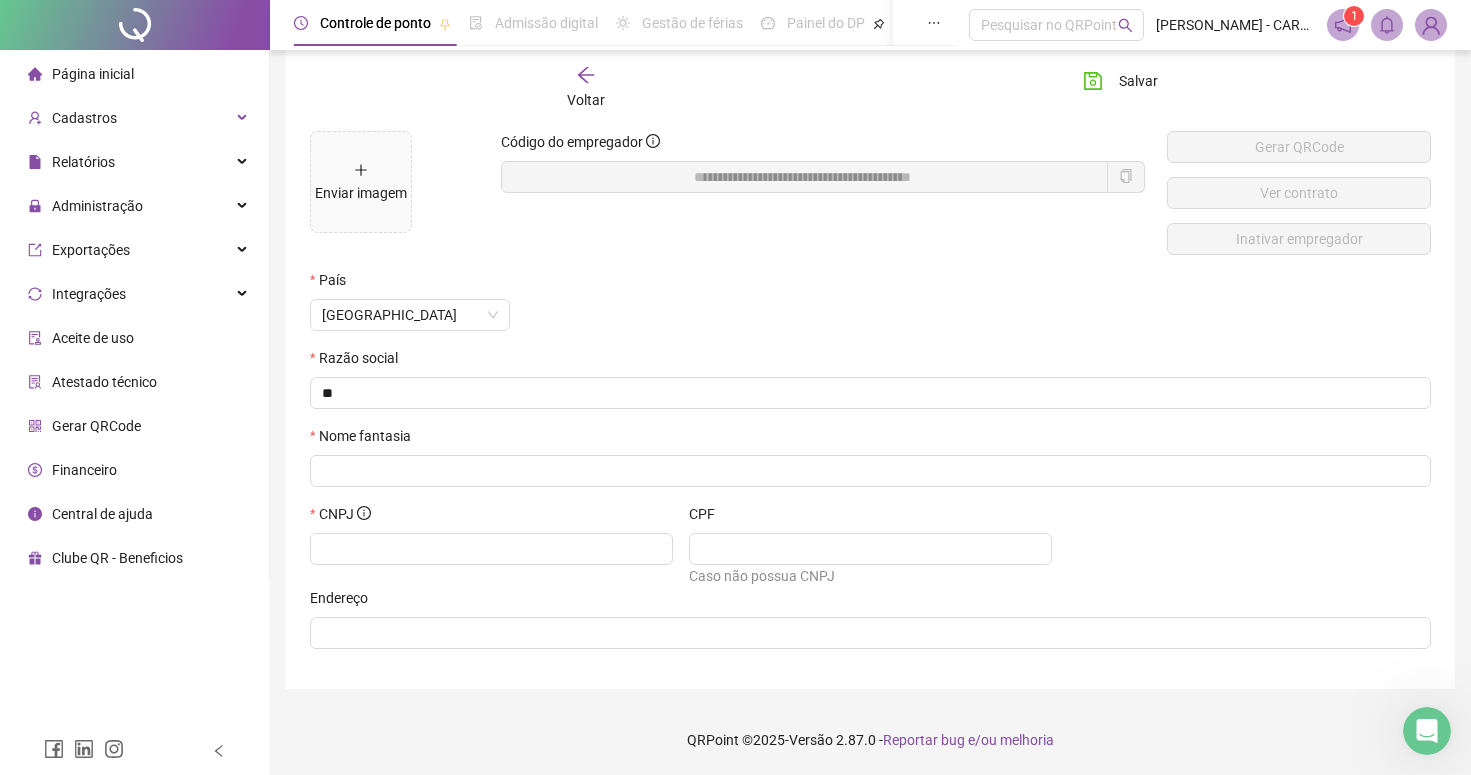 click 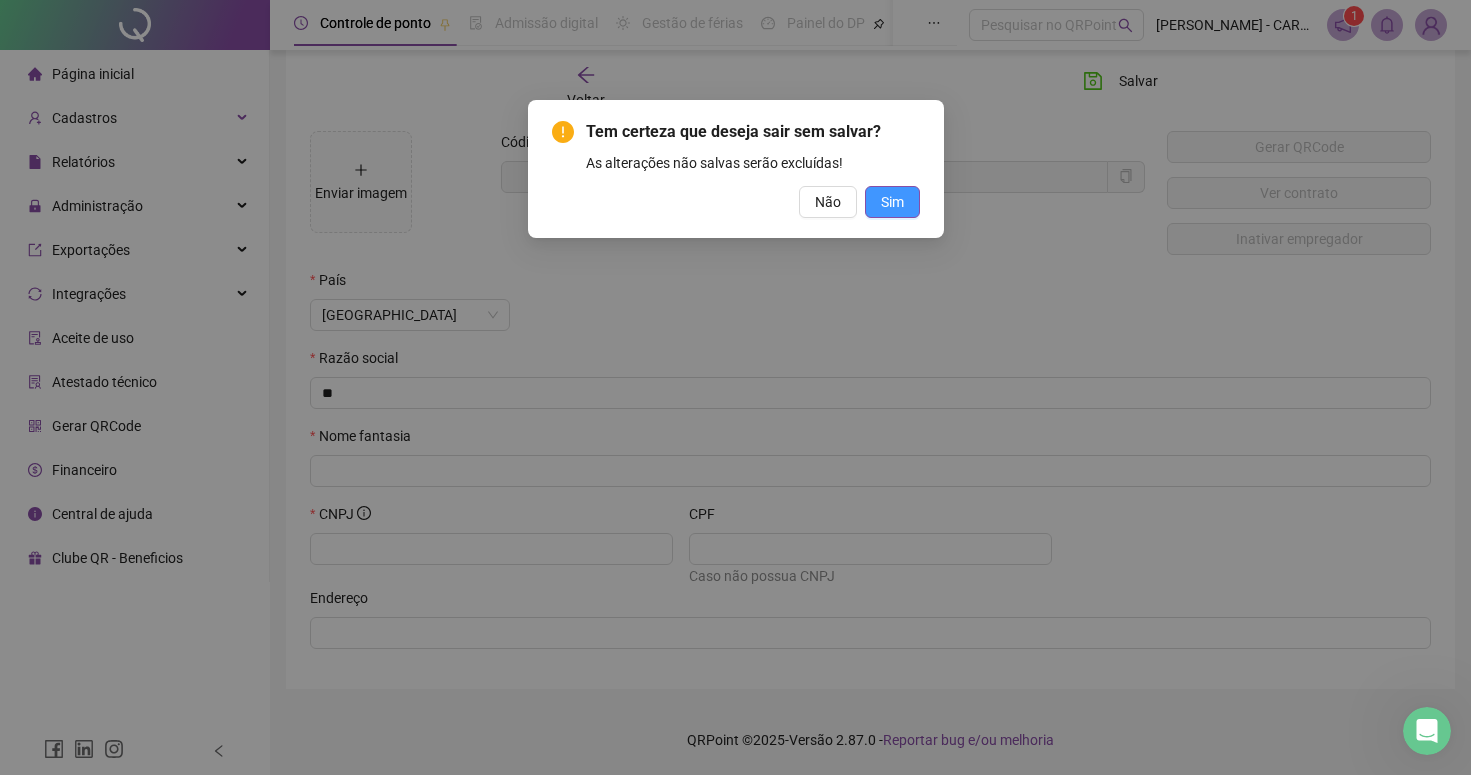 click on "Sim" at bounding box center (892, 202) 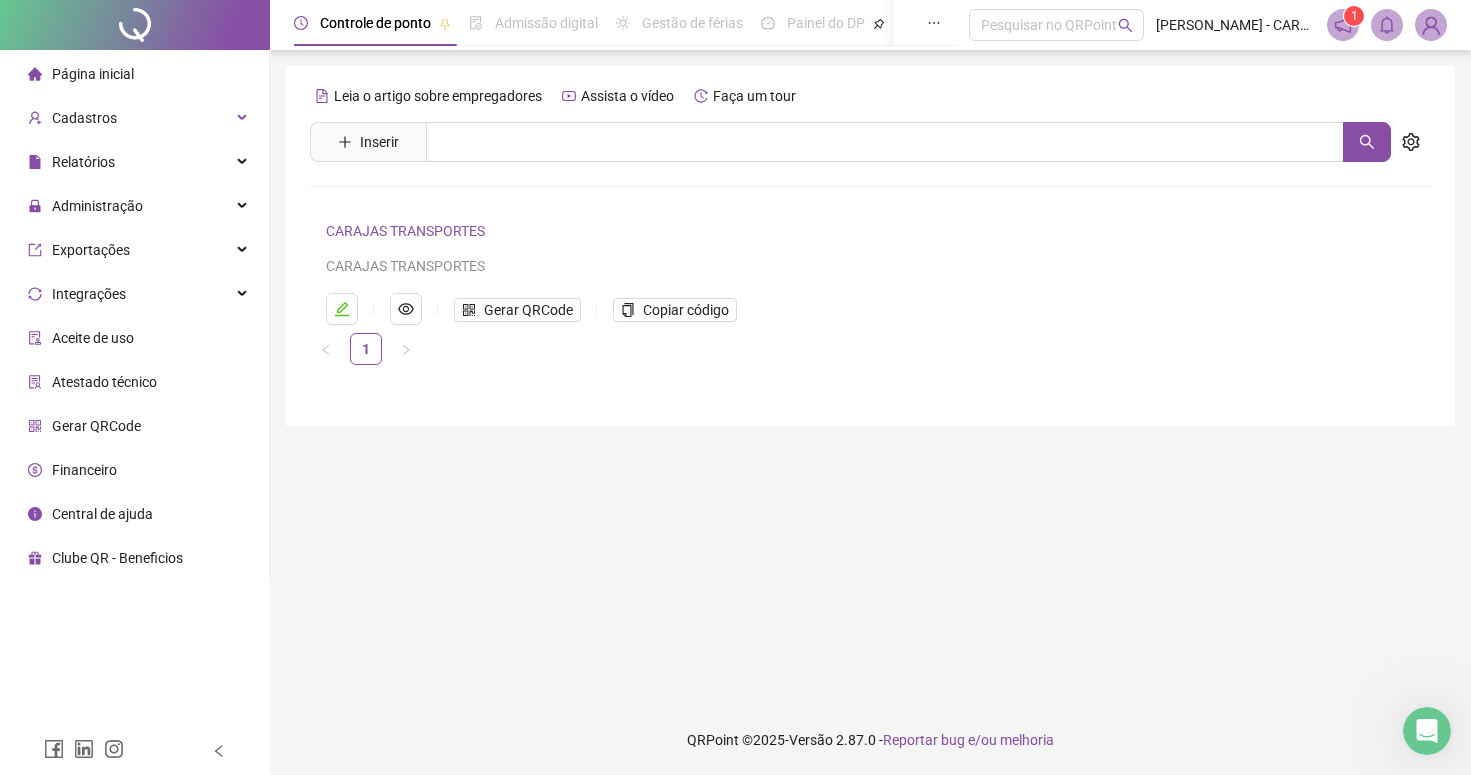 click on "CARAJAS TRANSPORTES" at bounding box center (405, 231) 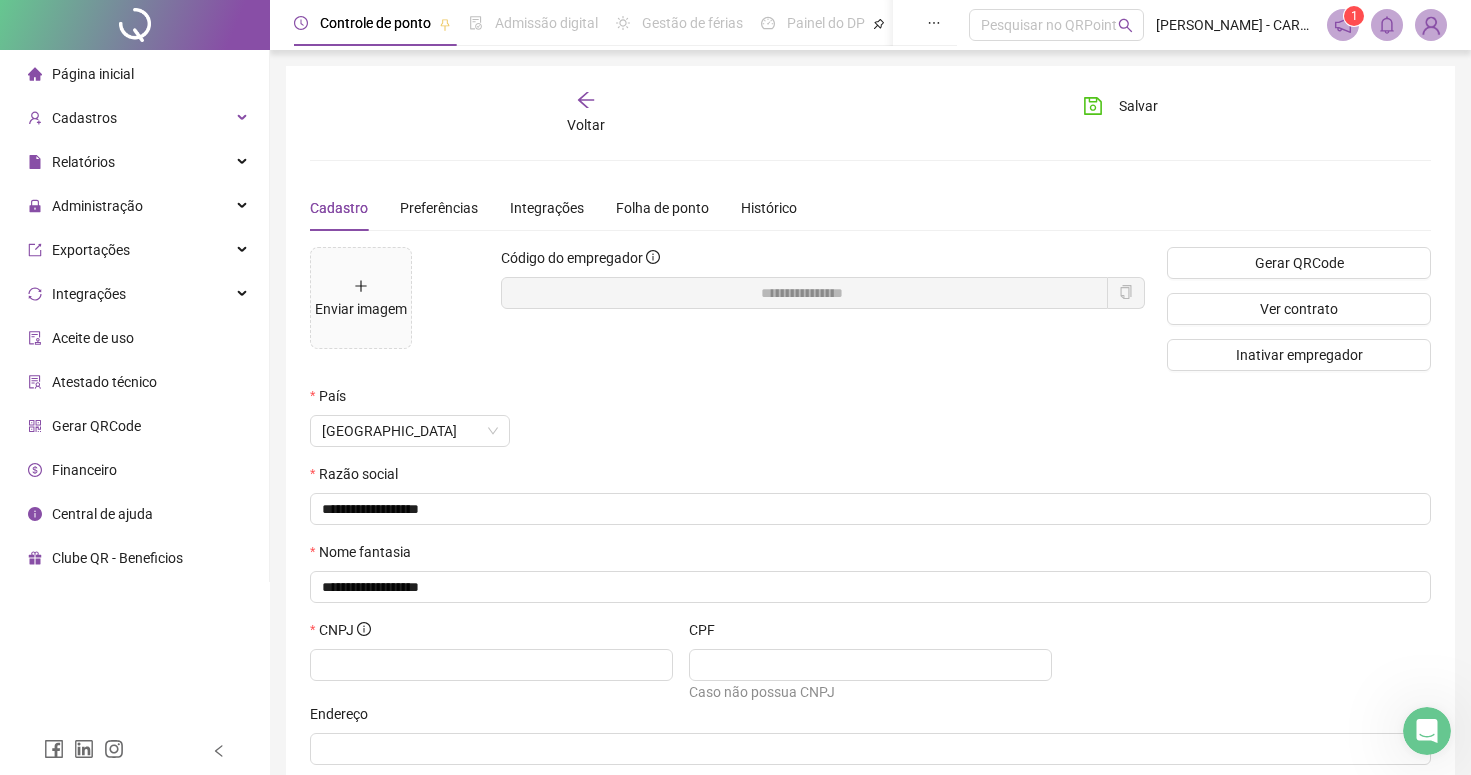 click on "[GEOGRAPHIC_DATA]" at bounding box center [776, 424] 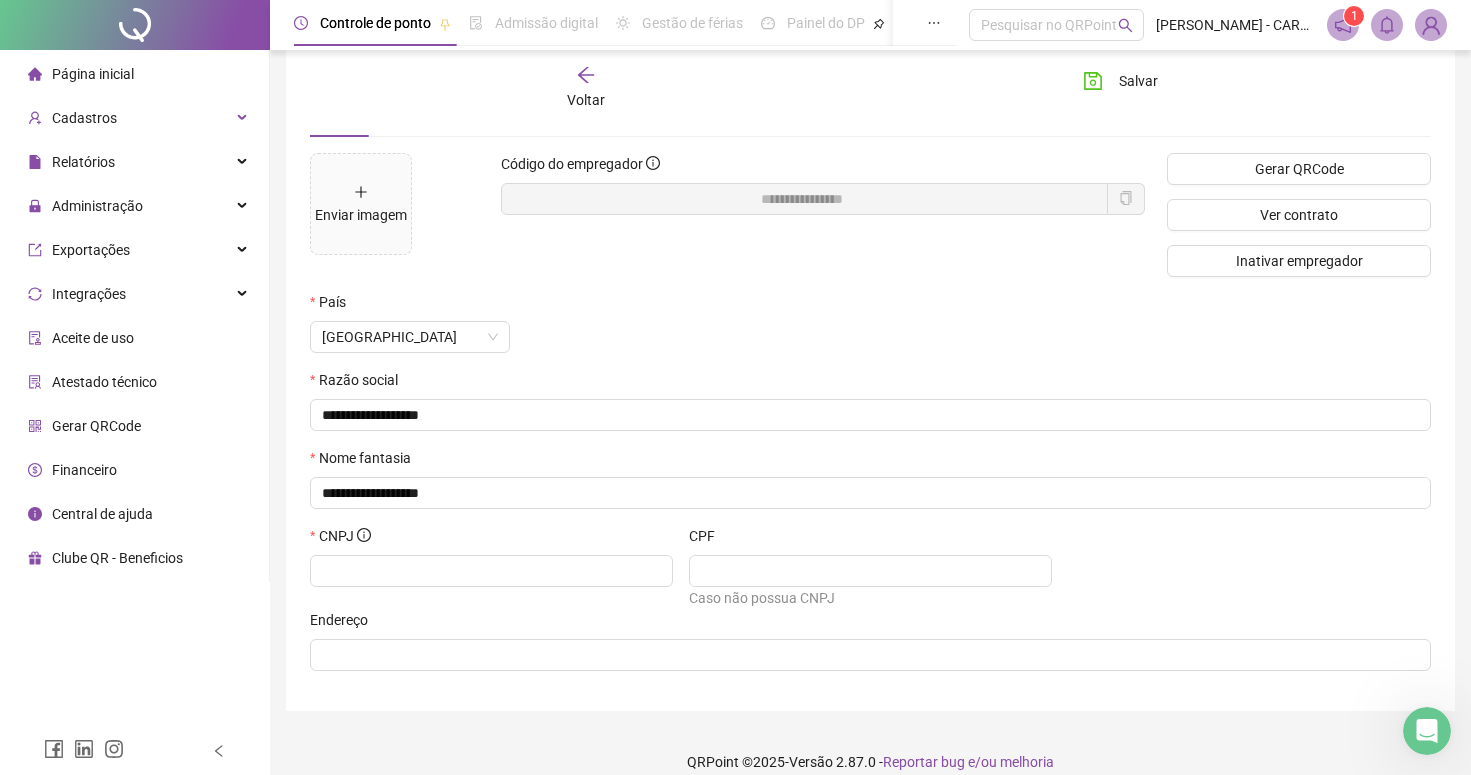 scroll, scrollTop: 119, scrollLeft: 0, axis: vertical 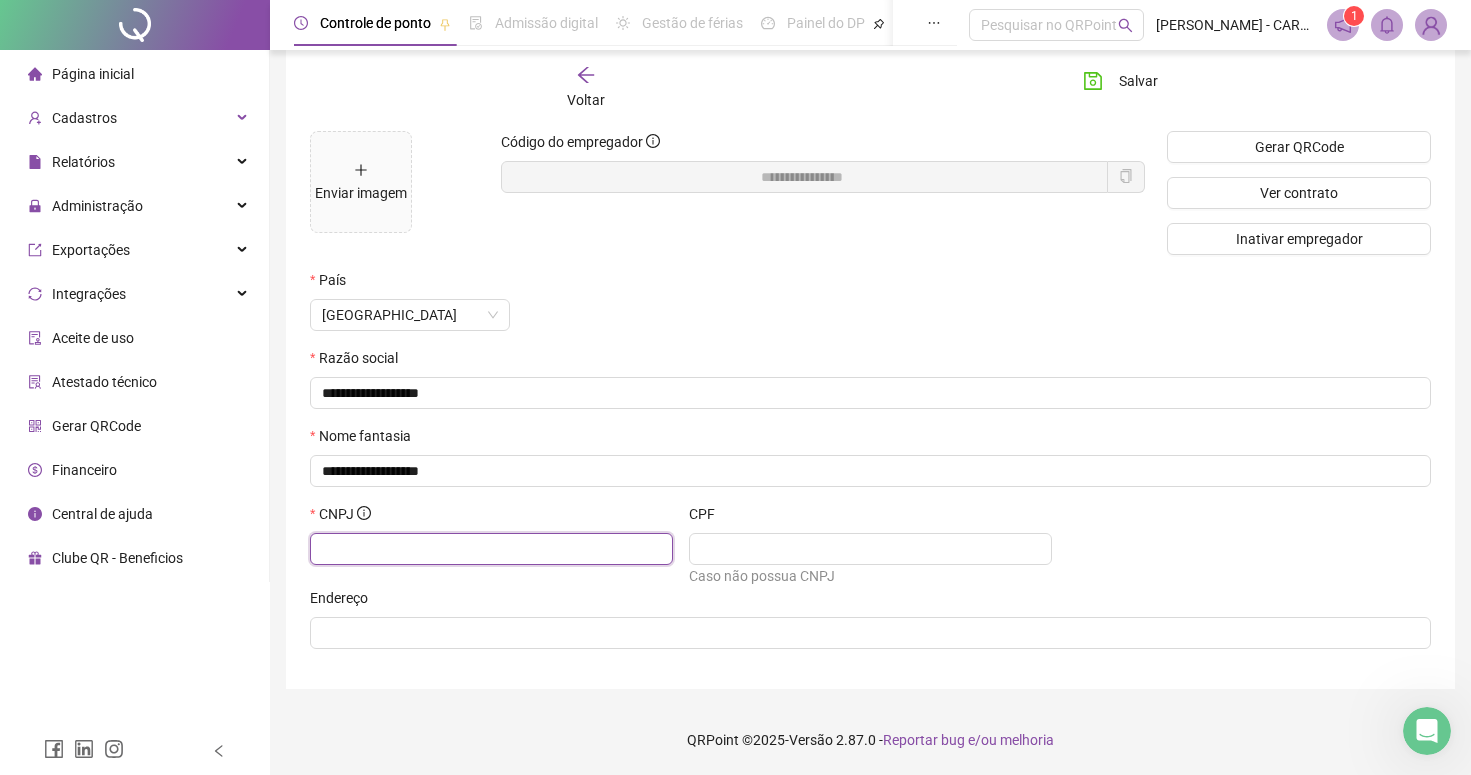 click at bounding box center (489, 549) 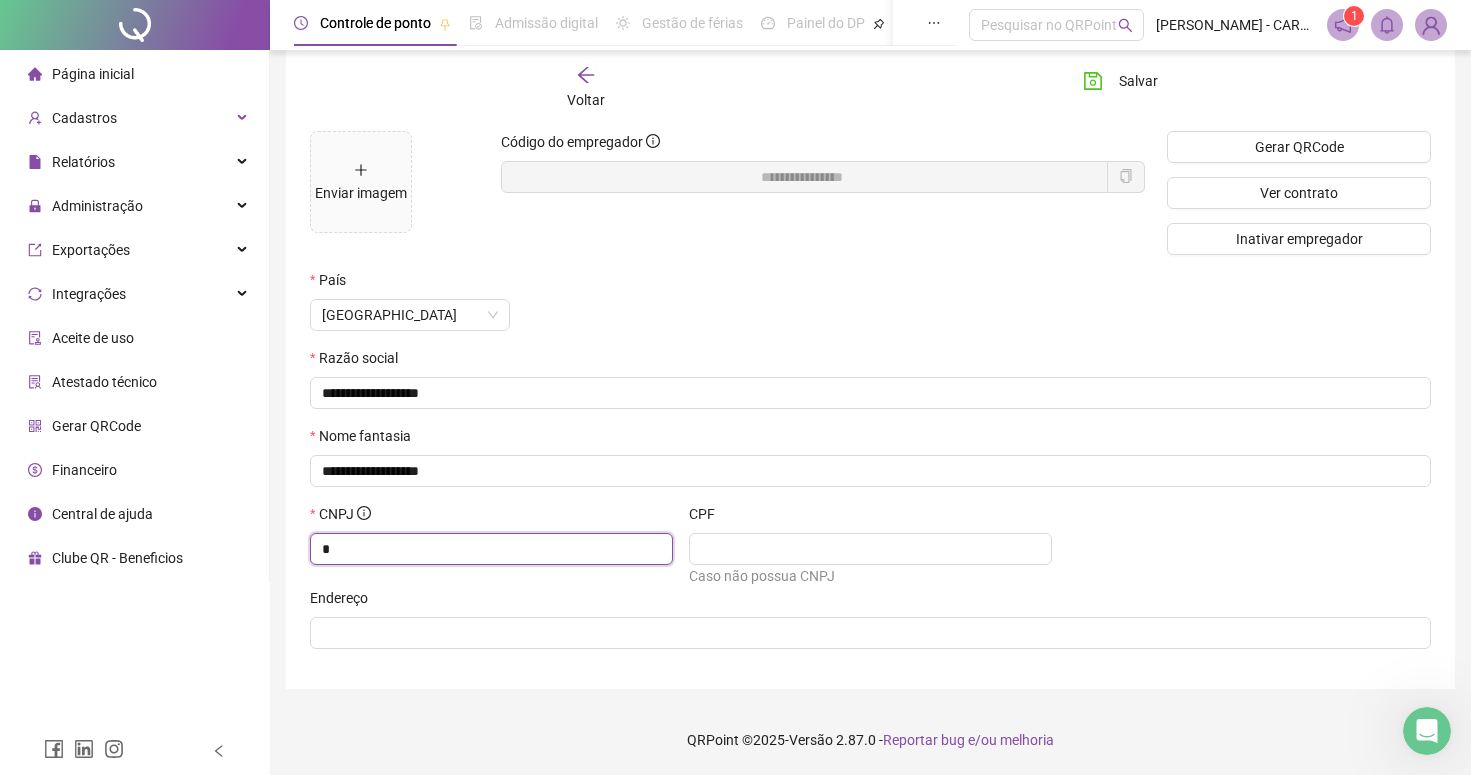 scroll, scrollTop: 116, scrollLeft: 0, axis: vertical 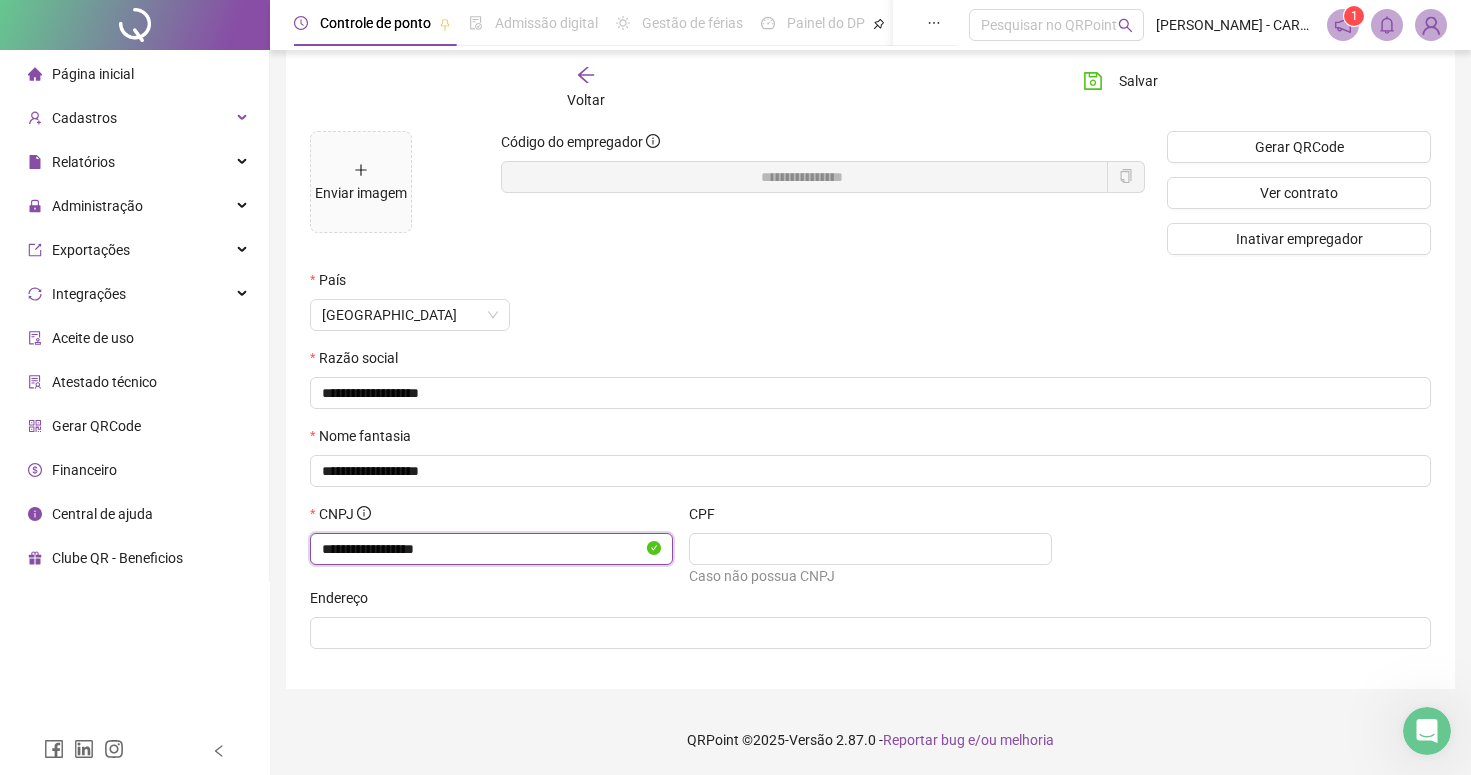 type on "**********" 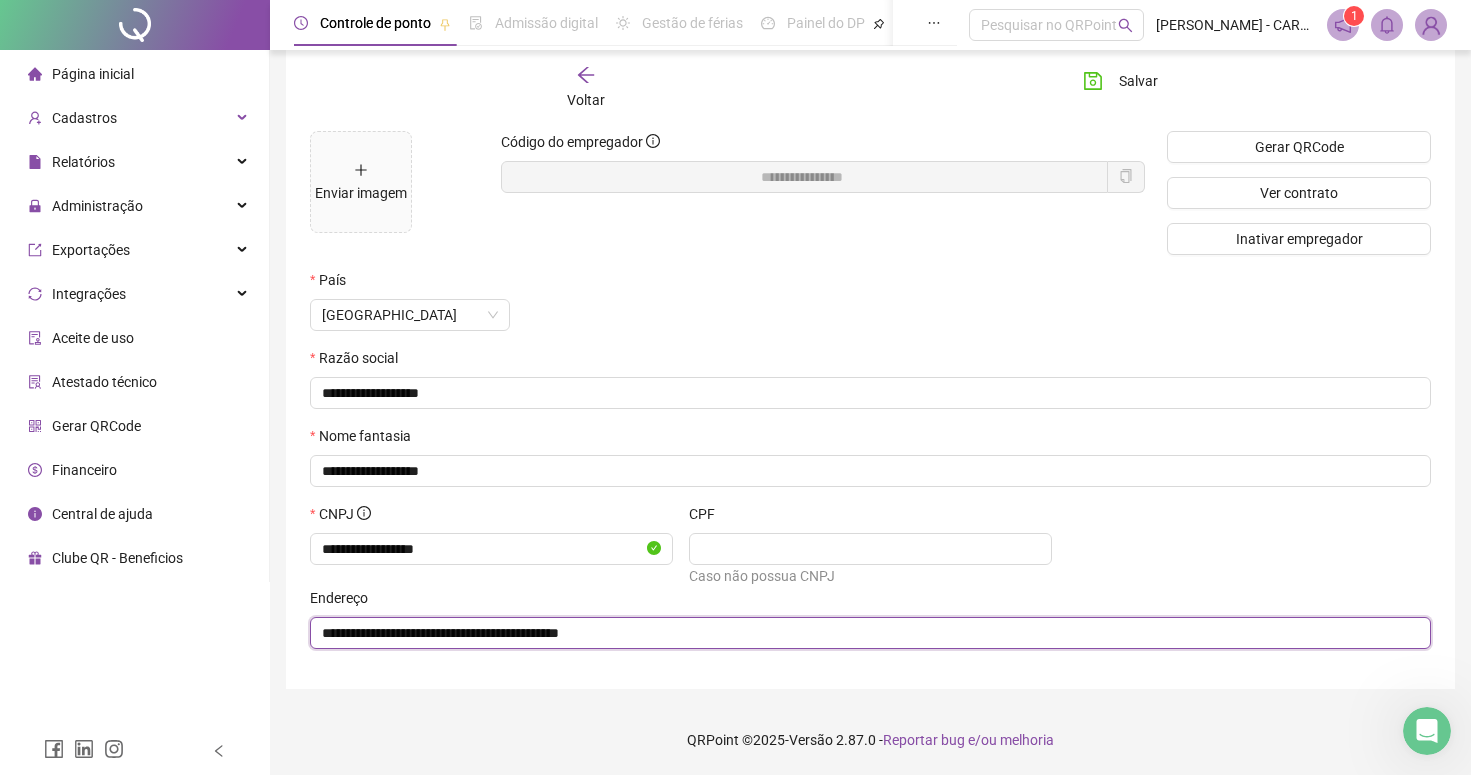 type on "**********" 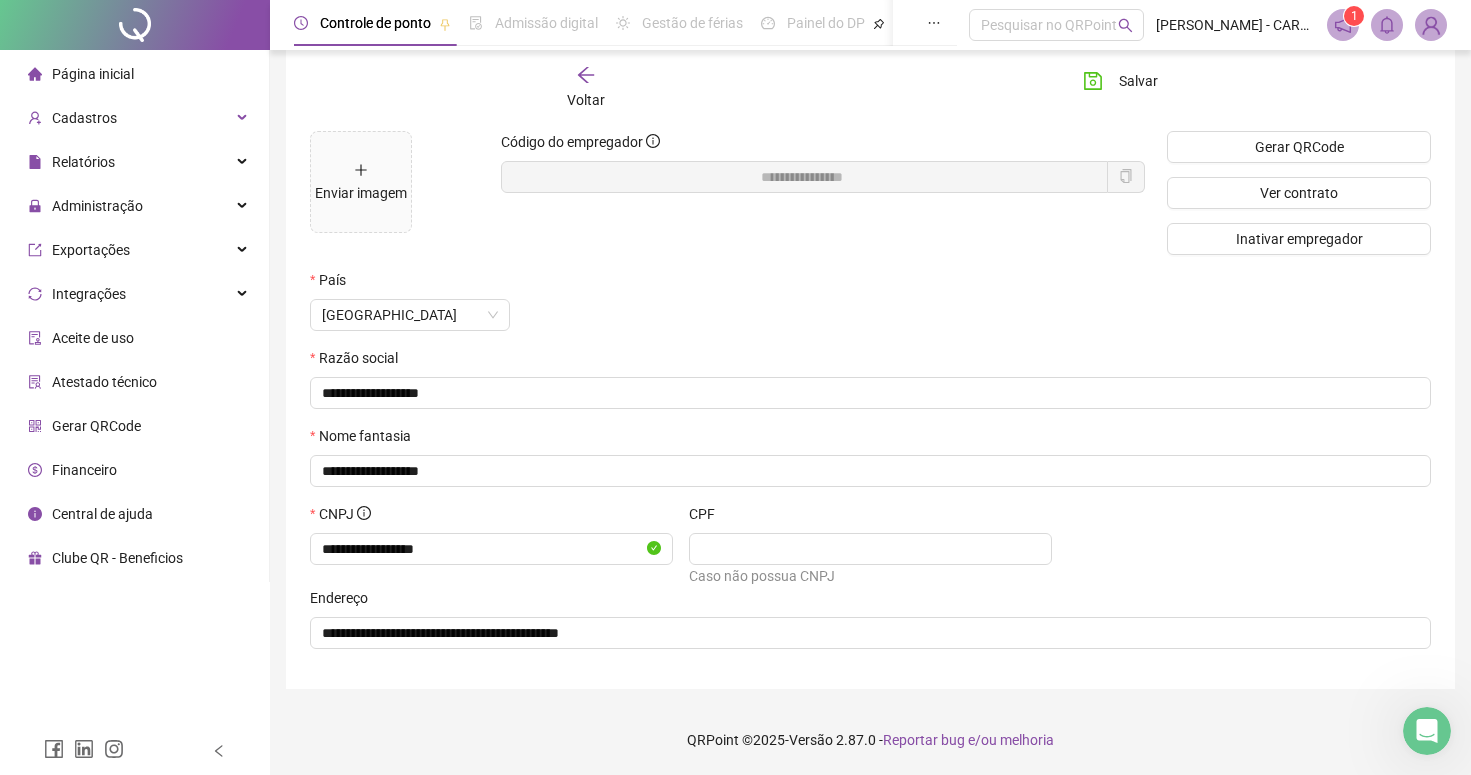 click on "Endereço" at bounding box center (870, 602) 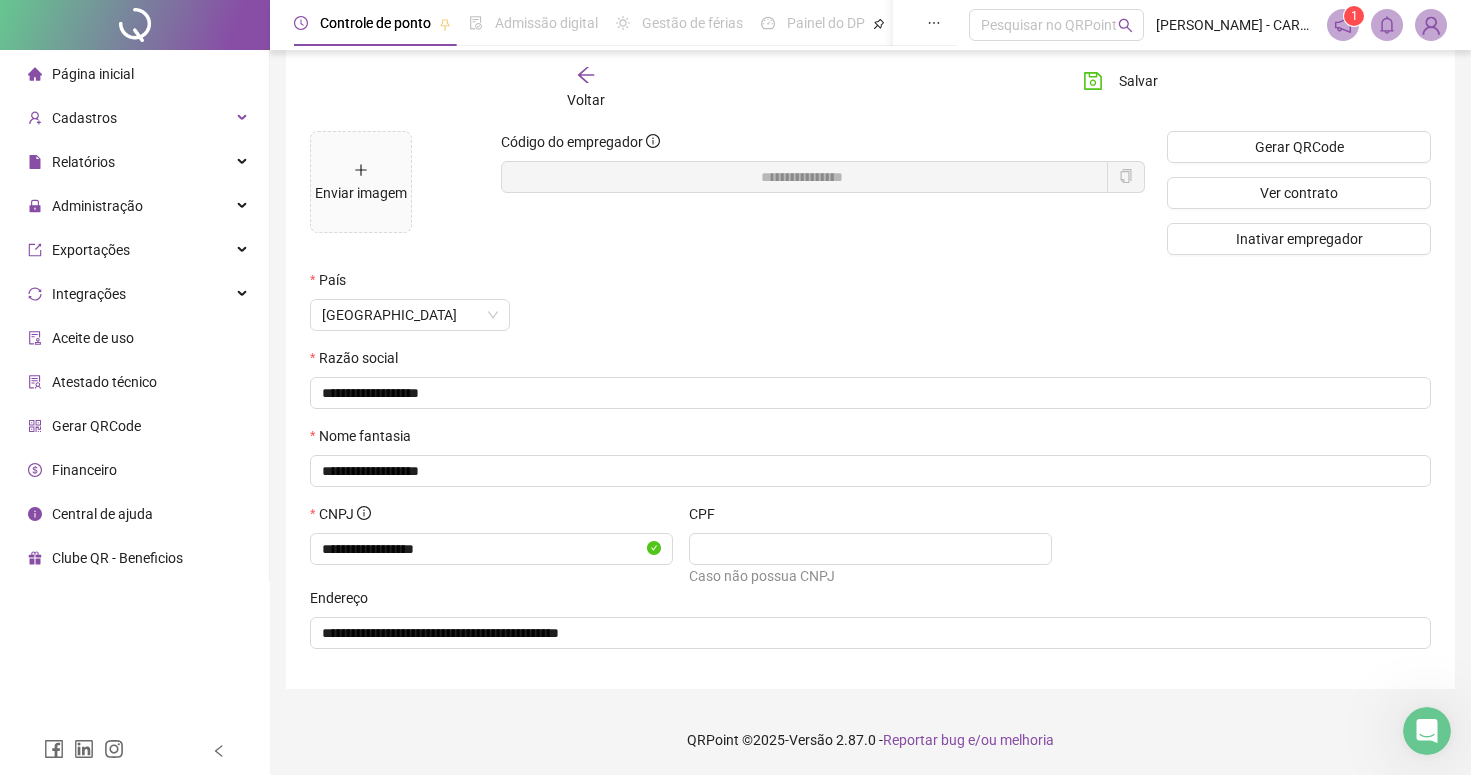 scroll, scrollTop: 116, scrollLeft: 0, axis: vertical 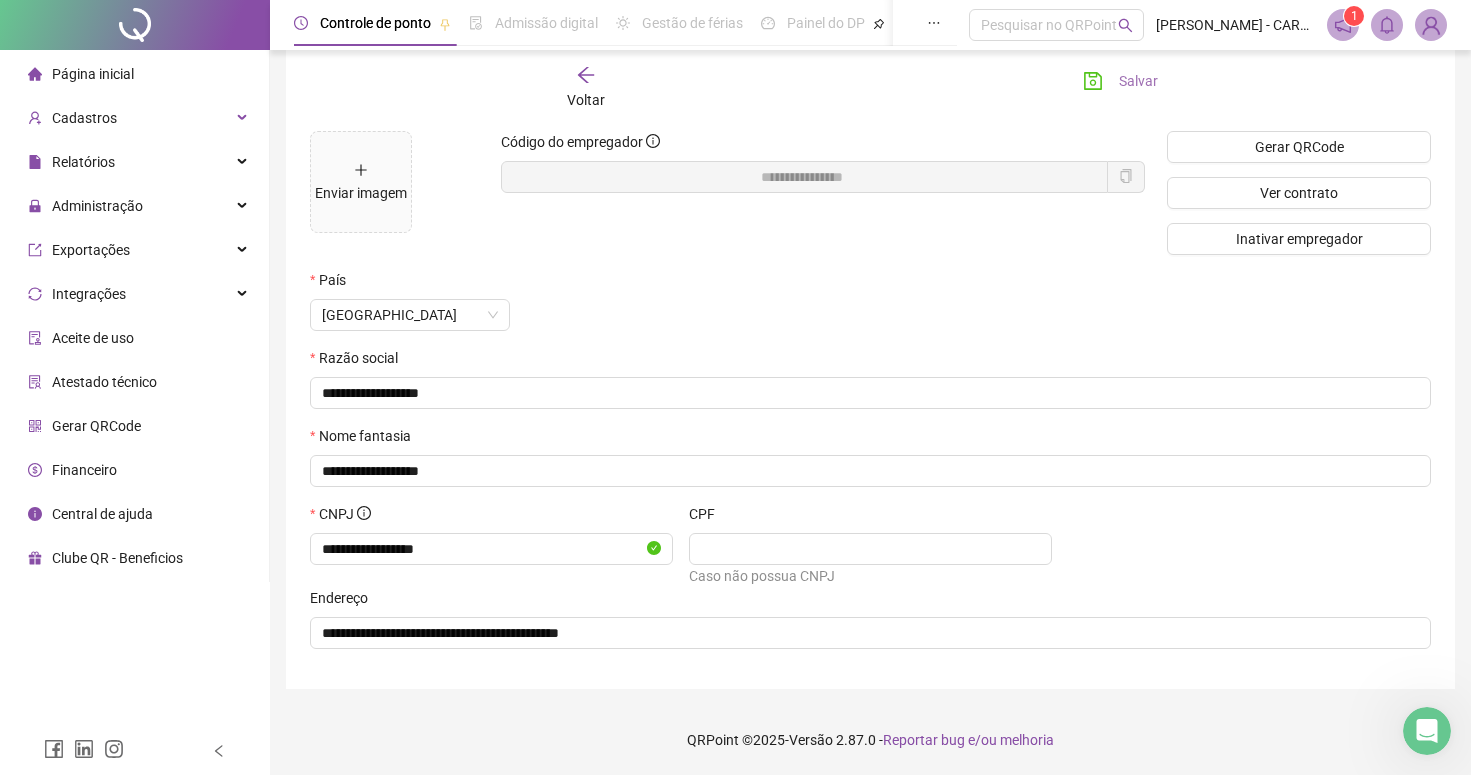 click on "Salvar" at bounding box center [1138, 81] 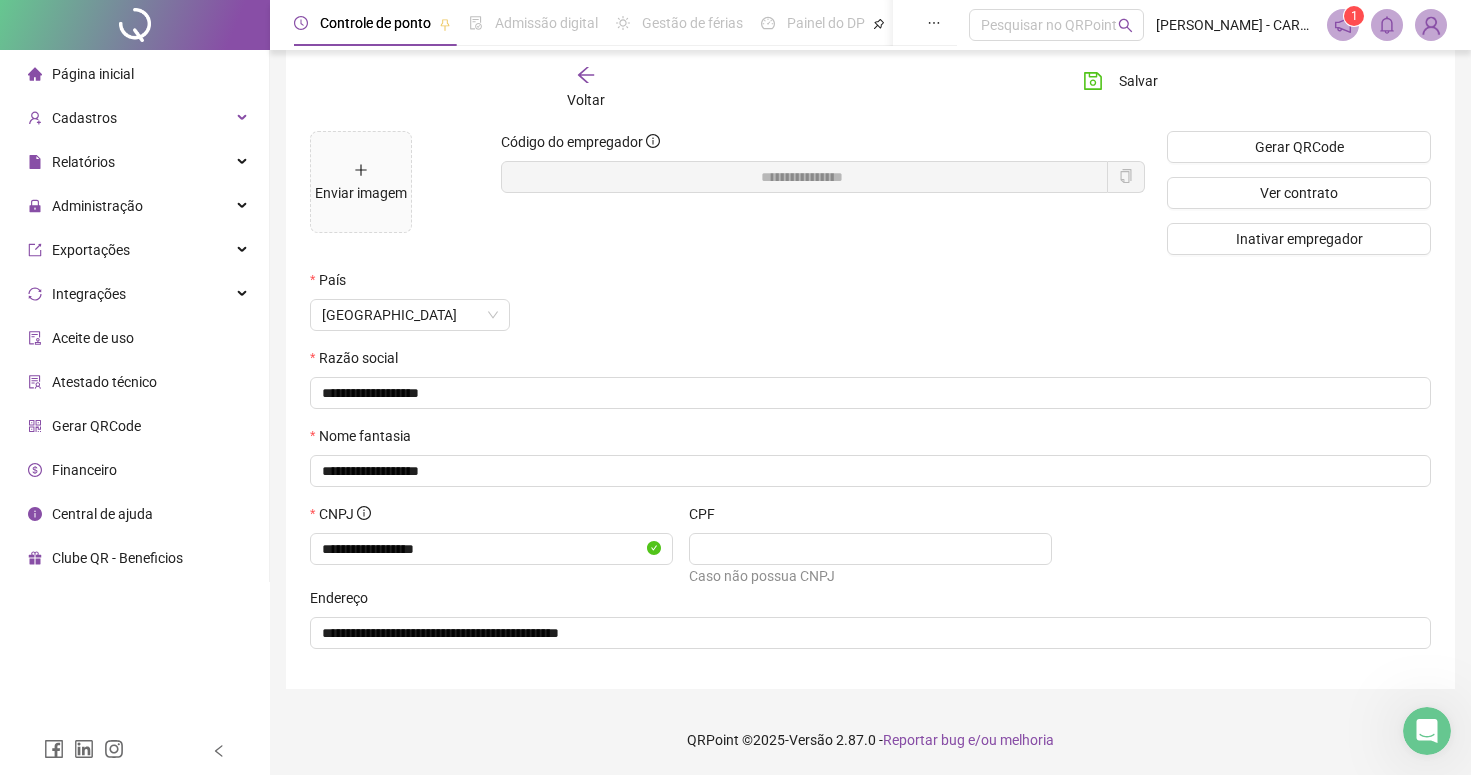 click on "Gerar QRCode" at bounding box center (96, 426) 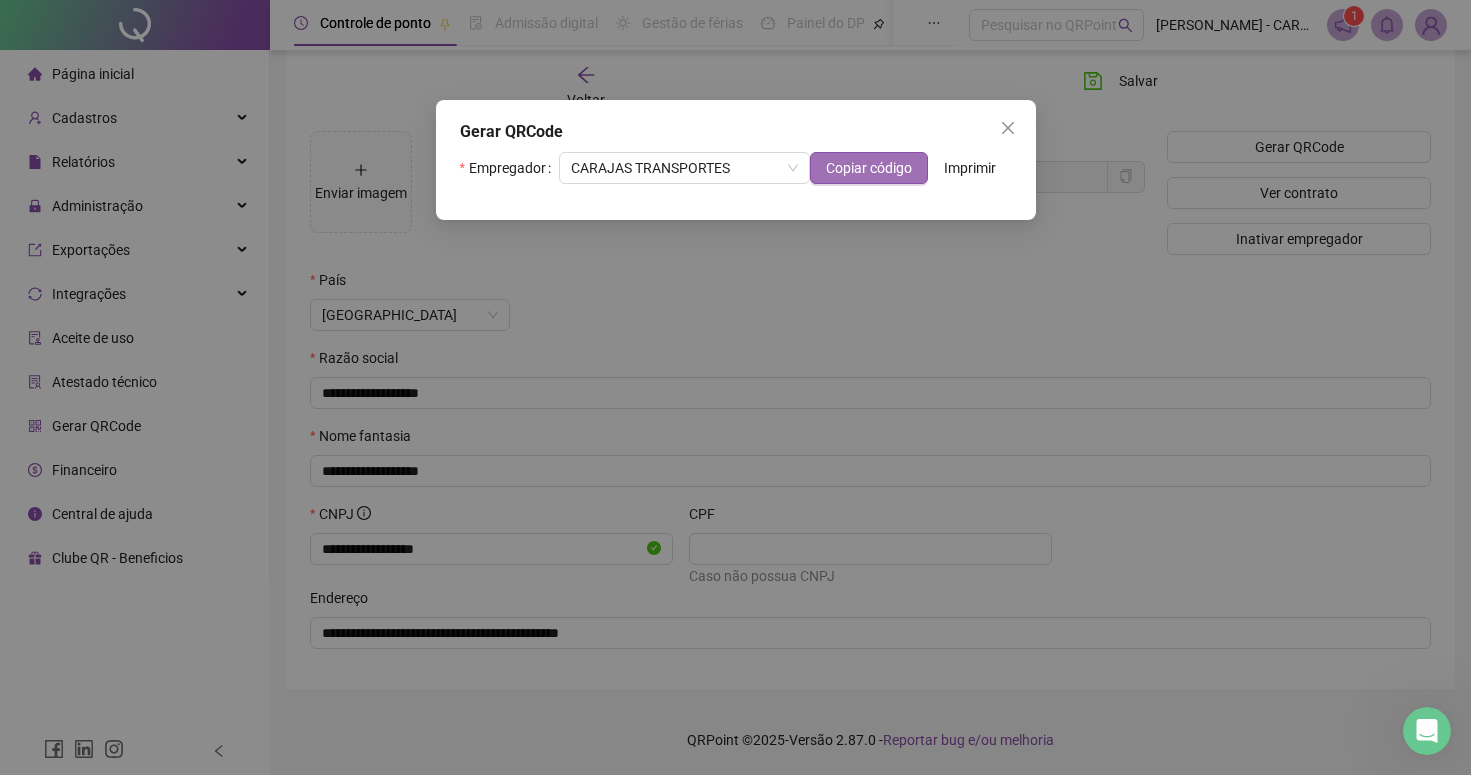click on "Copiar código" at bounding box center (869, 168) 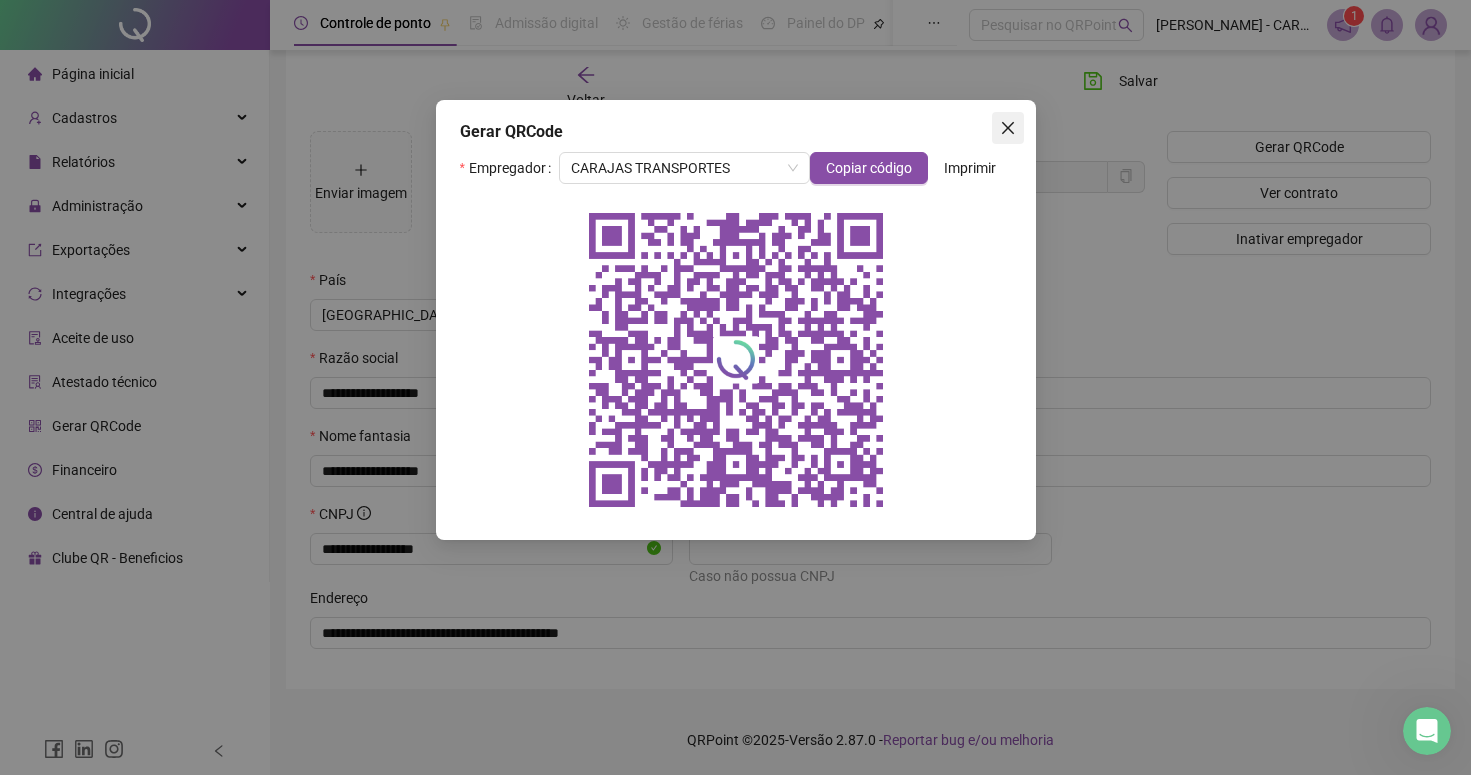 click at bounding box center [1008, 128] 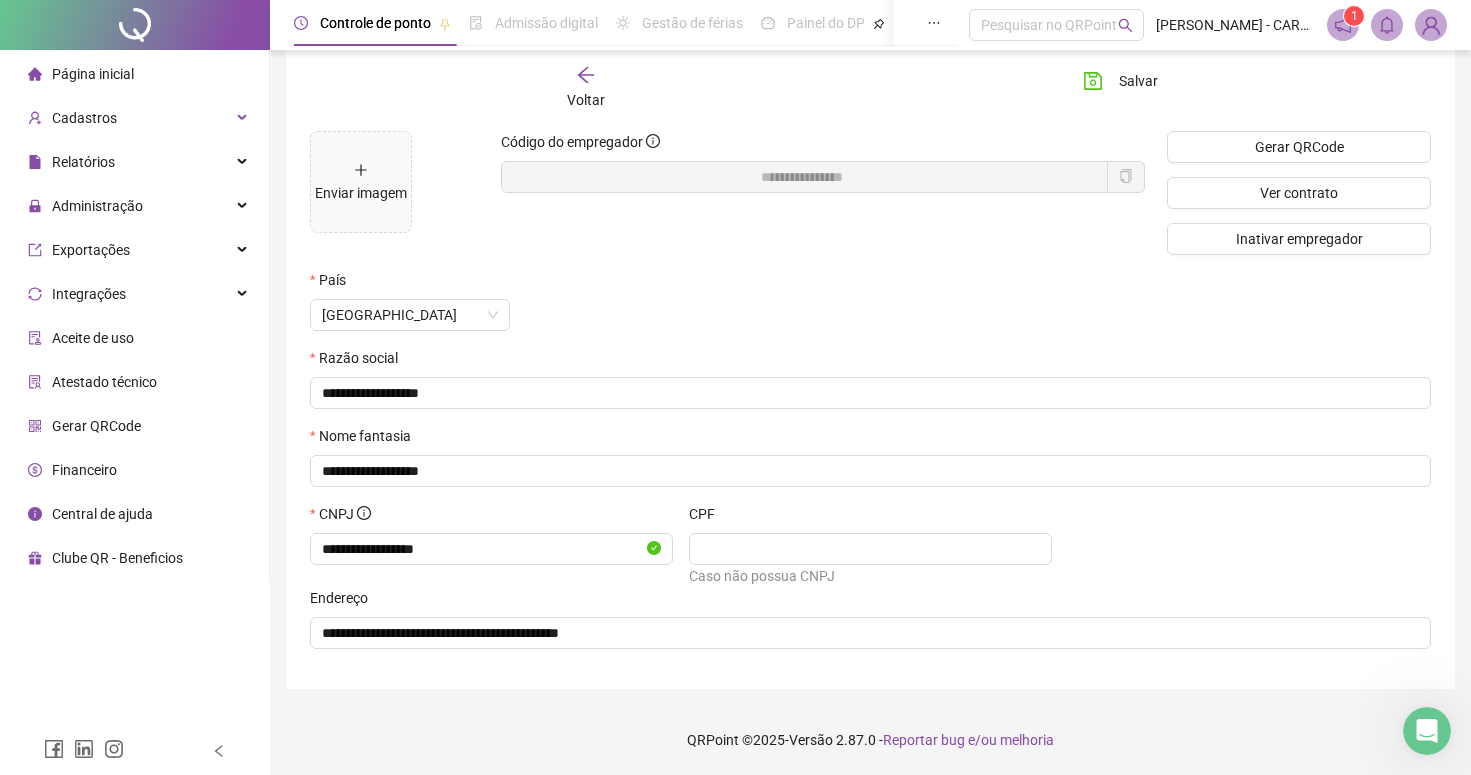 click on "Página inicial" at bounding box center (93, 74) 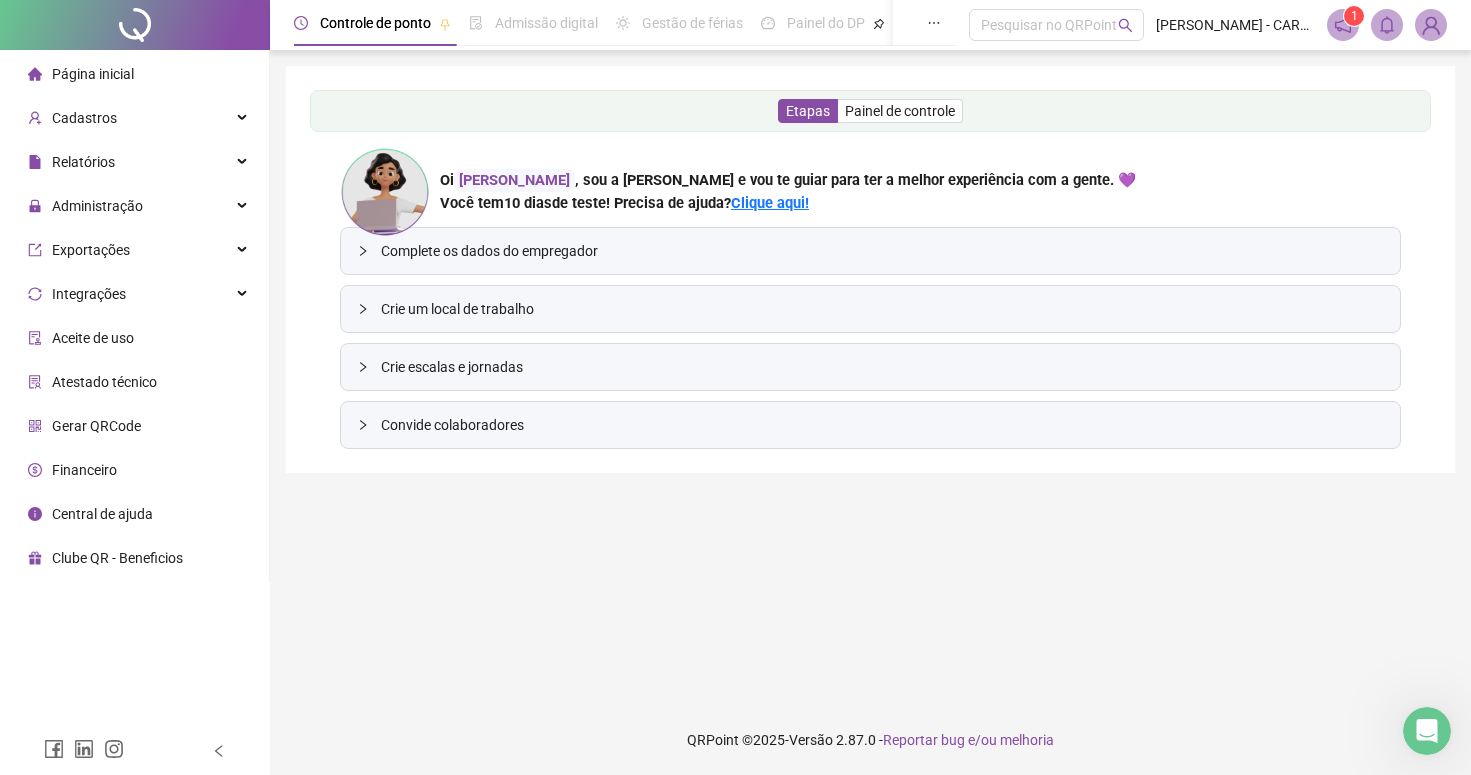 scroll, scrollTop: 0, scrollLeft: 0, axis: both 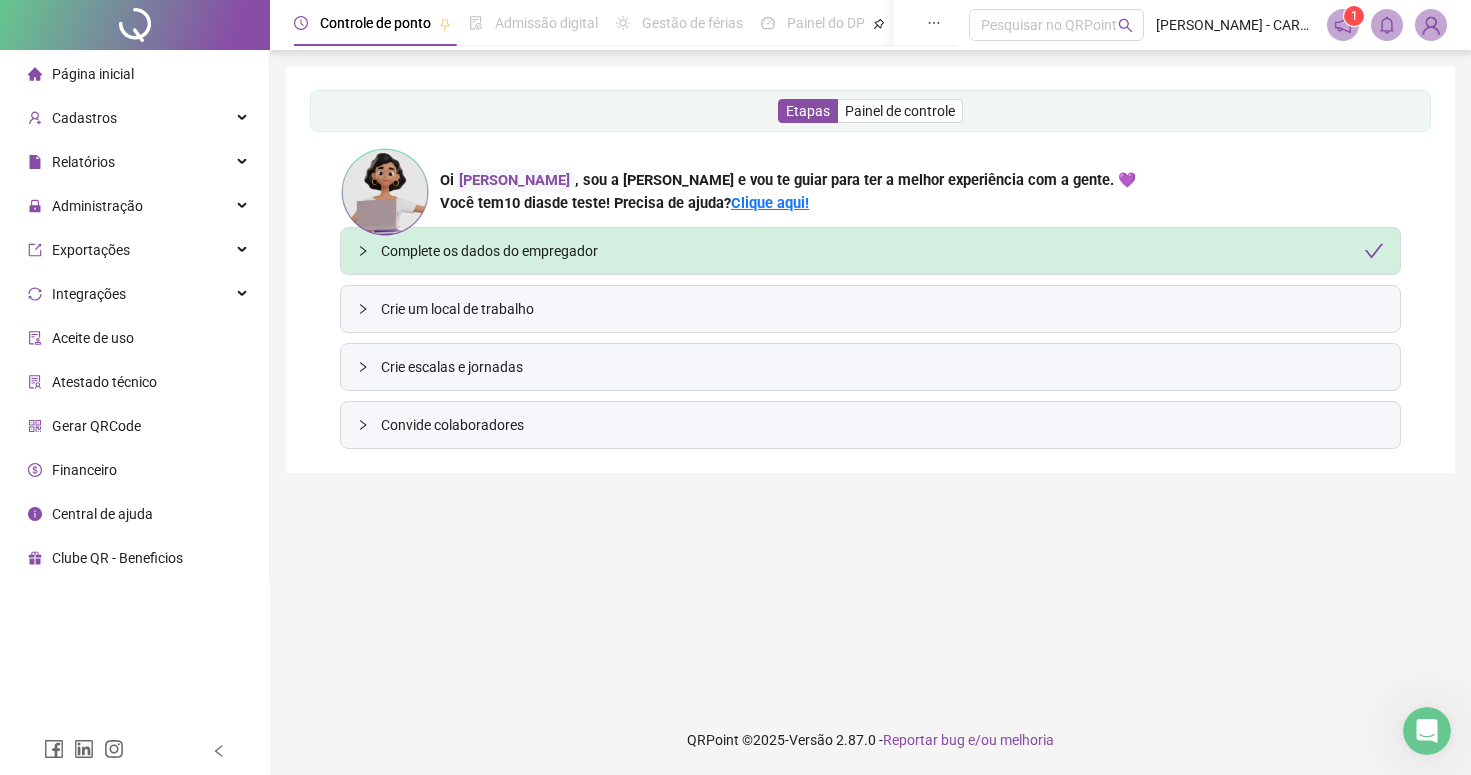 click on "Crie escalas e jornadas" at bounding box center (882, 367) 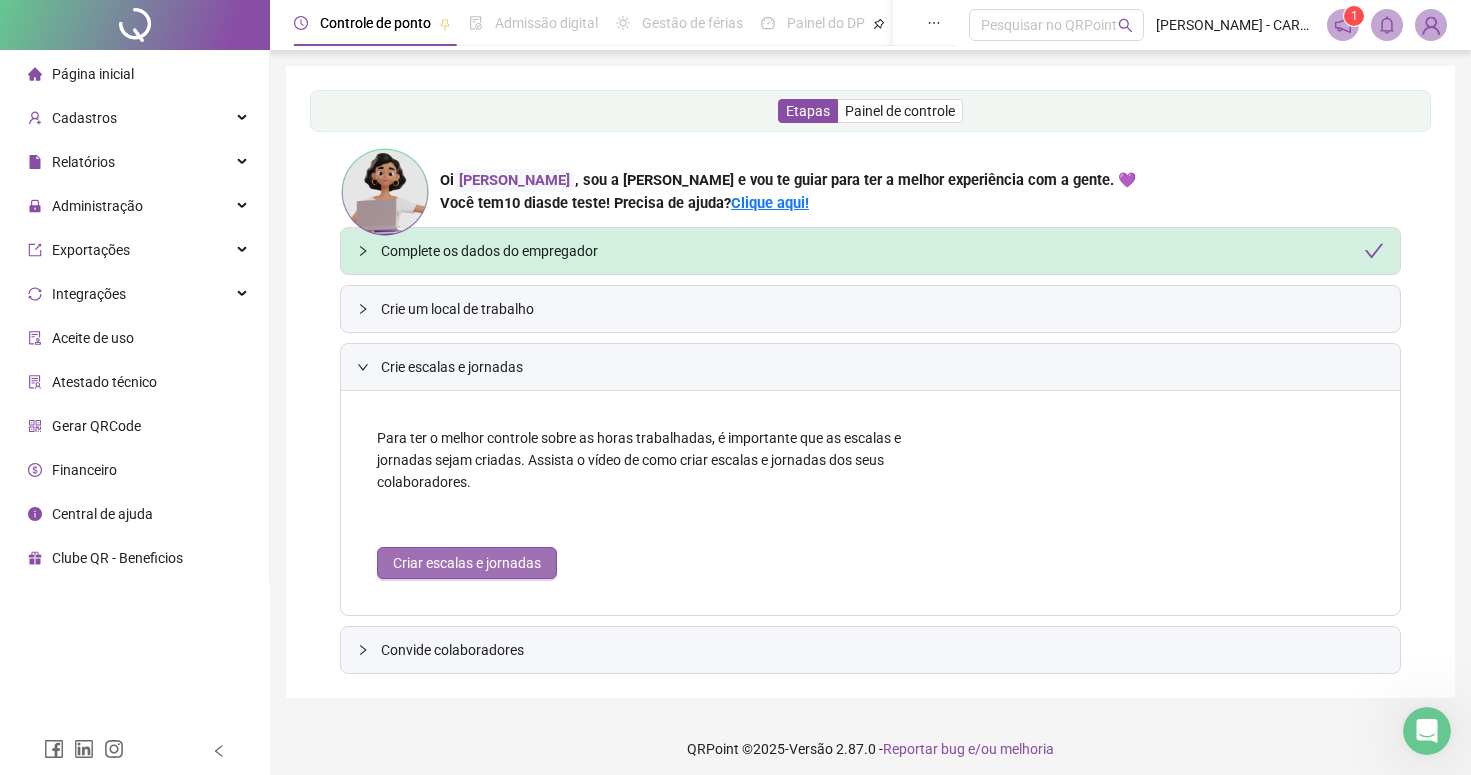 click on "Criar escalas e jornadas" at bounding box center [467, 563] 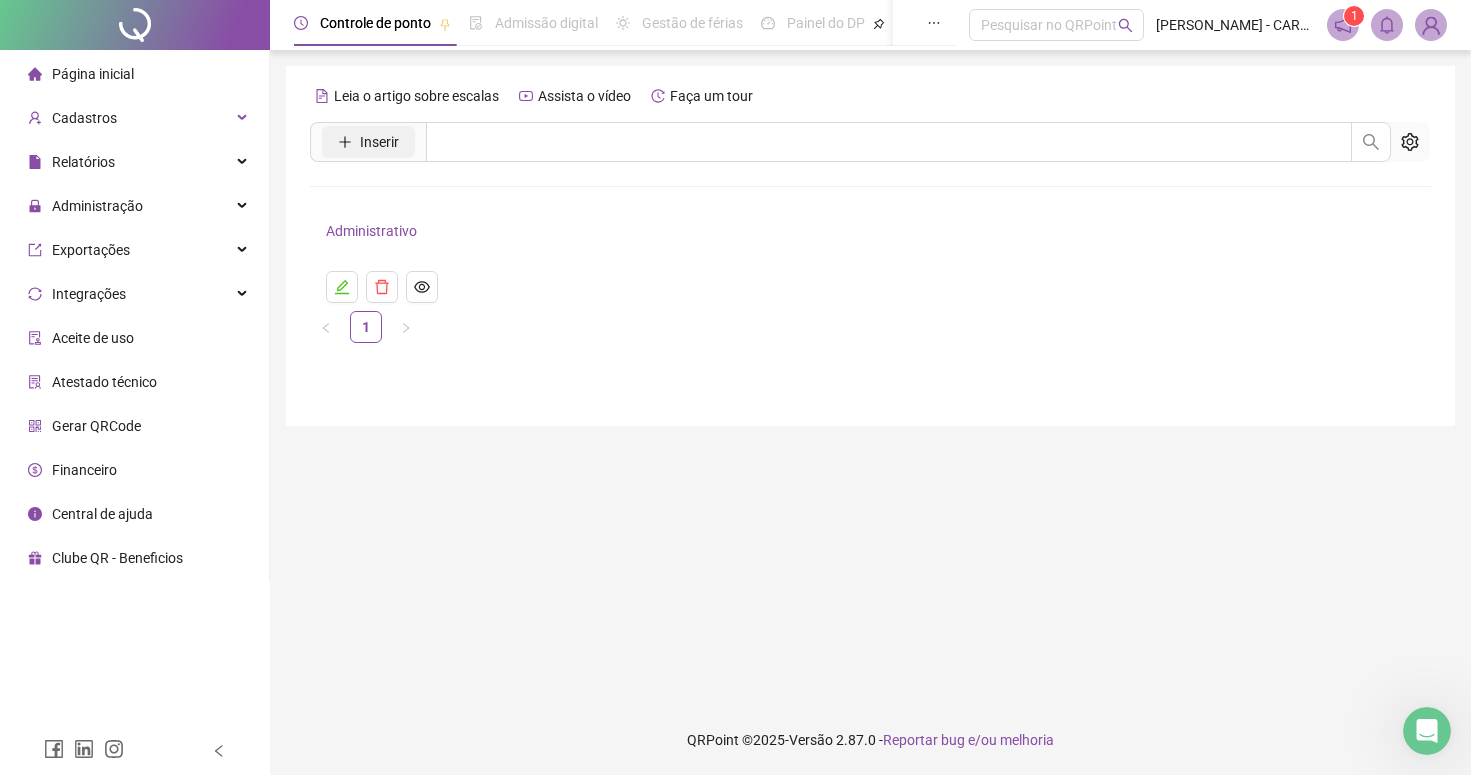 click on "Inserir" at bounding box center (379, 142) 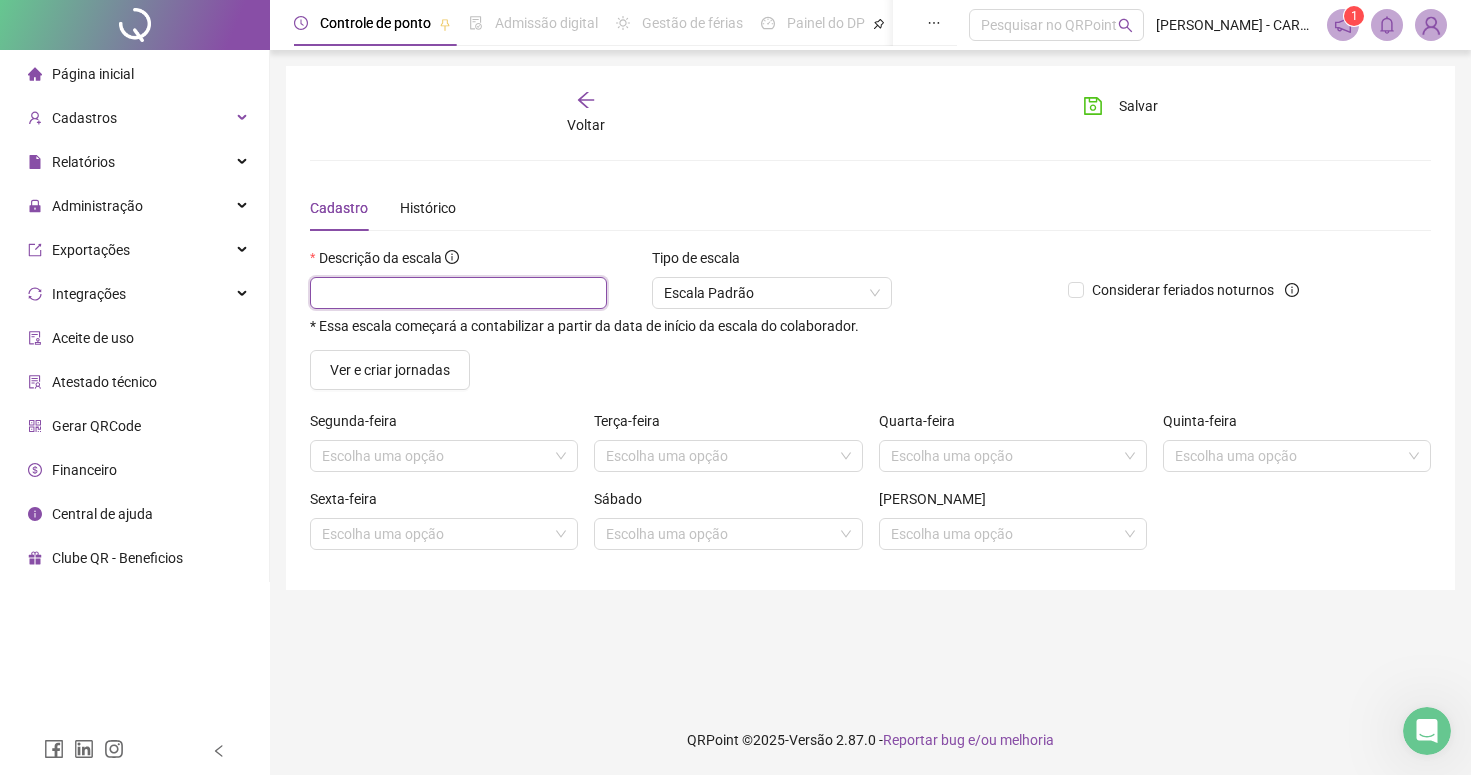 click at bounding box center (458, 293) 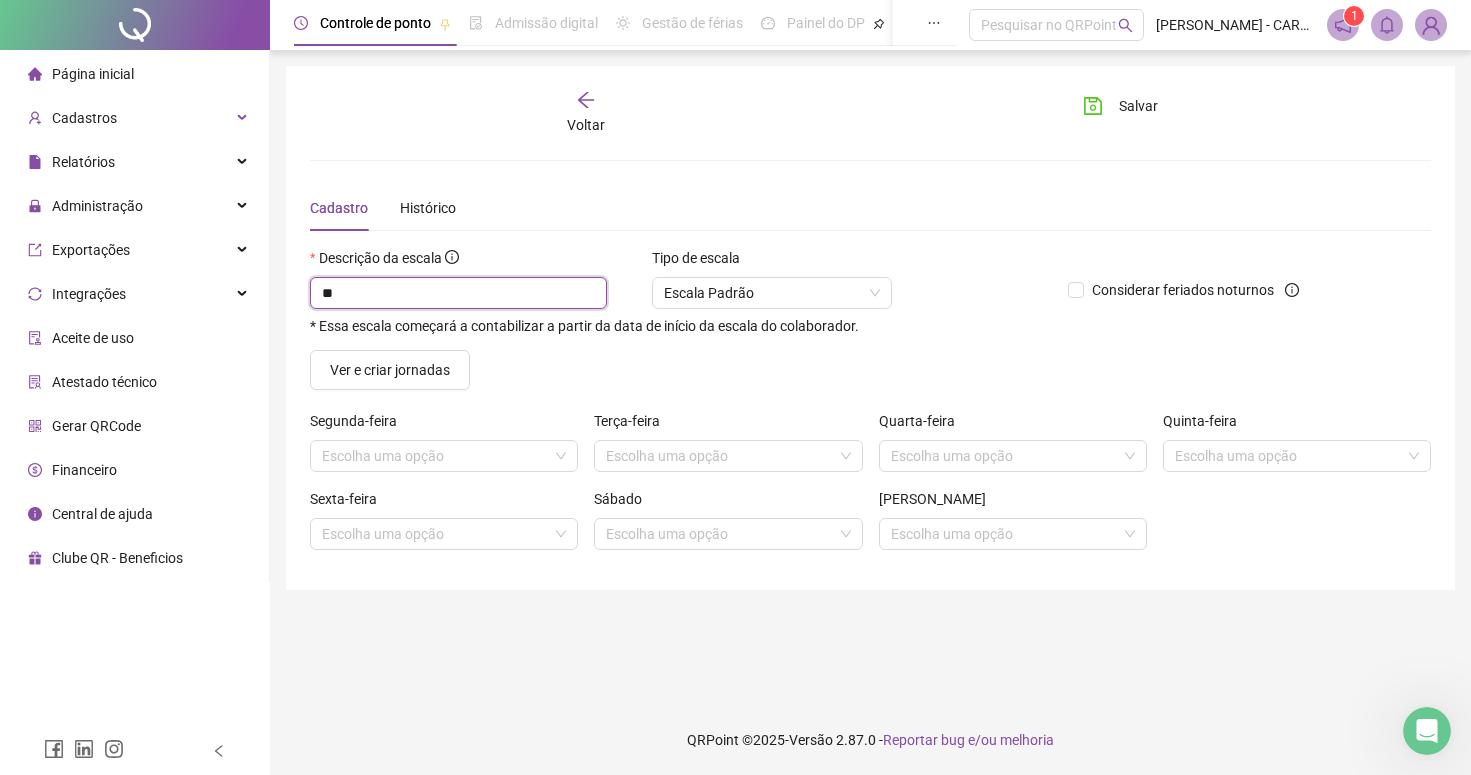 type on "*" 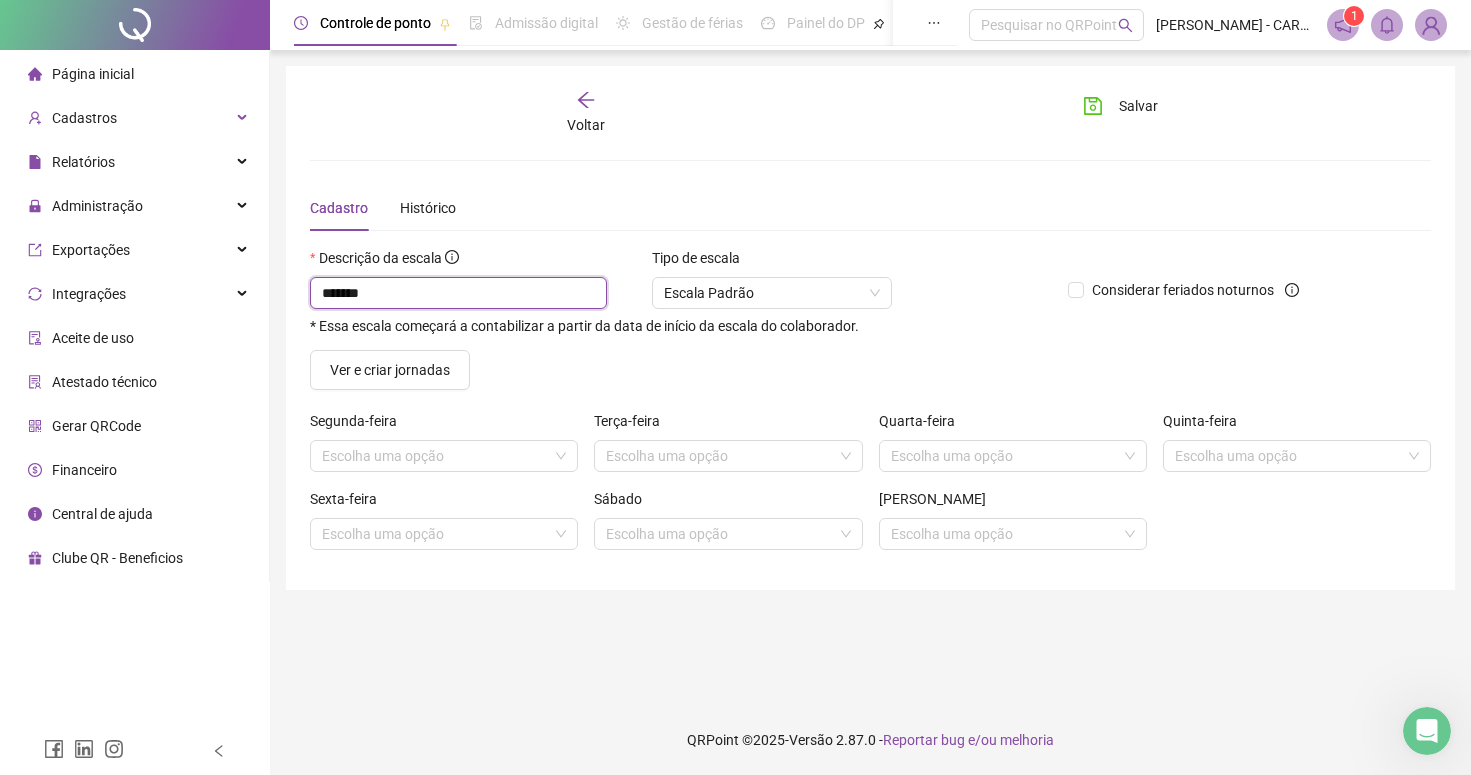 type on "*******" 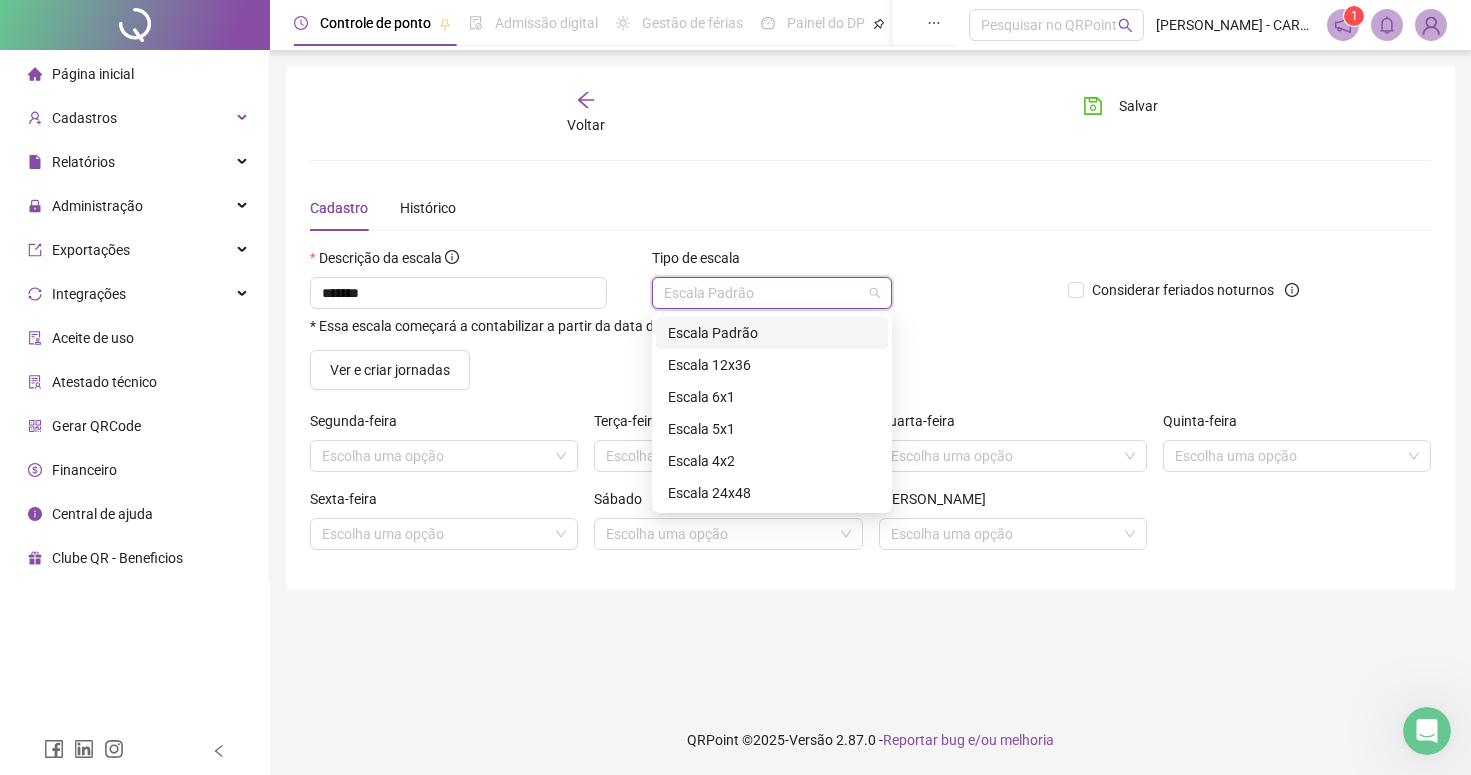 click on "Escala Padrão" at bounding box center [772, 293] 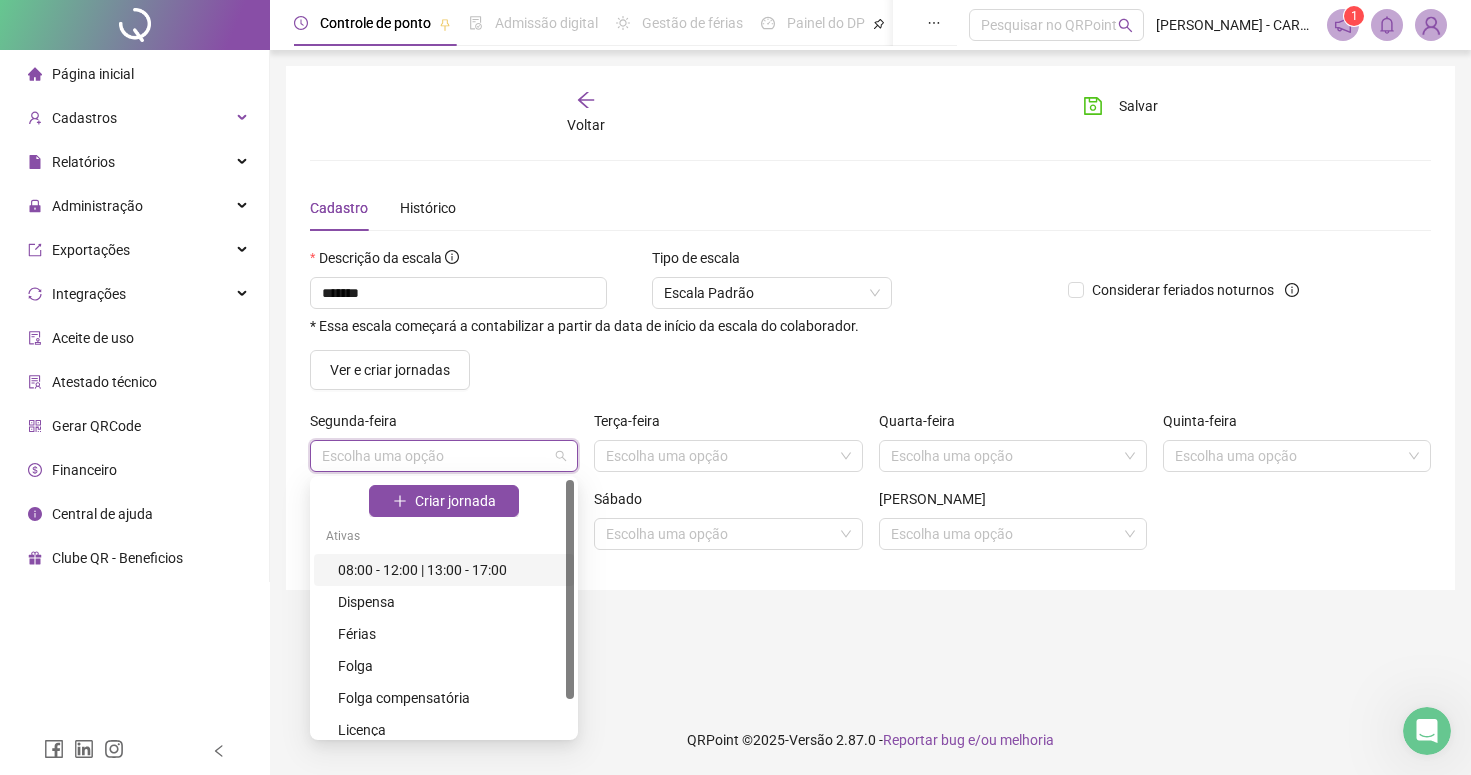 click at bounding box center (438, 456) 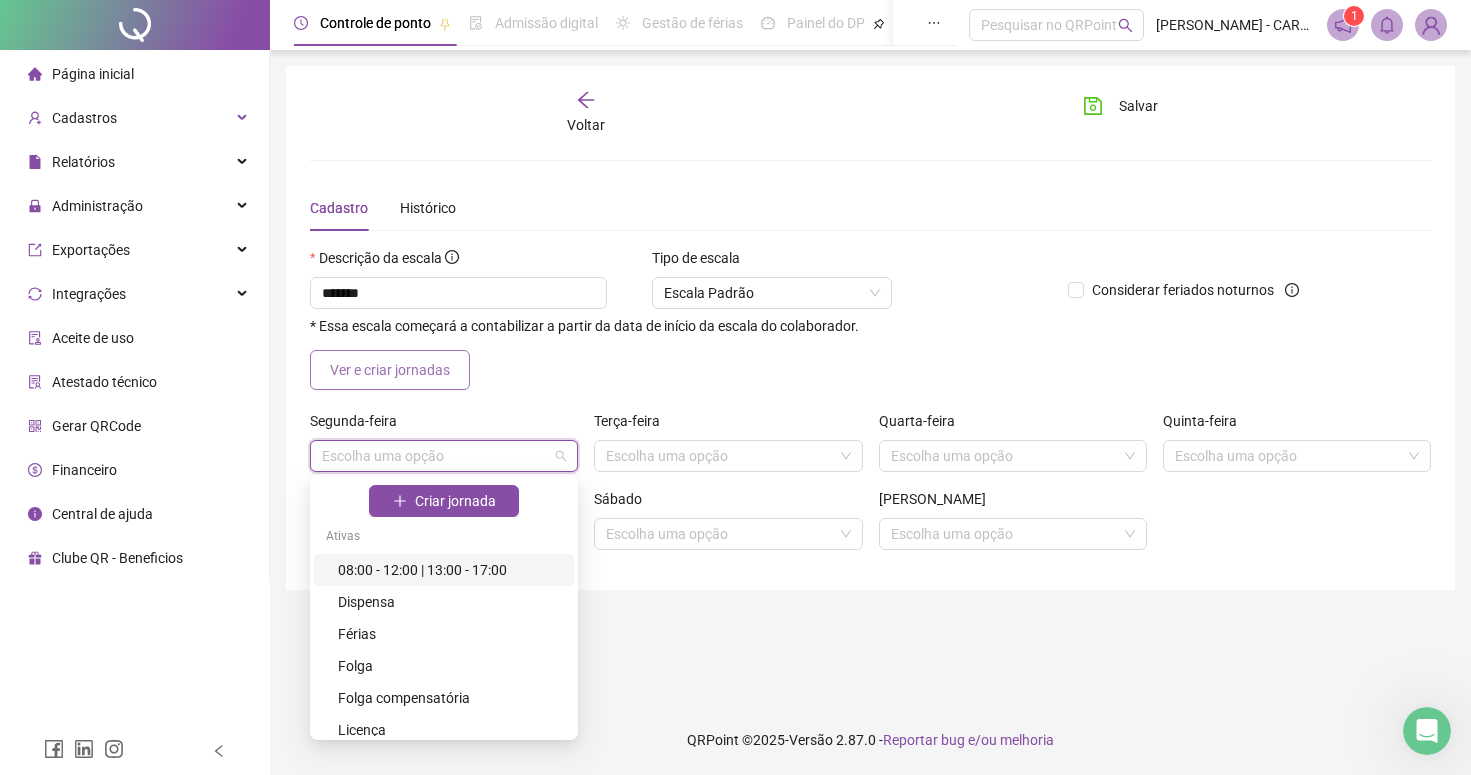 click on "Ver e criar jornadas" at bounding box center (390, 370) 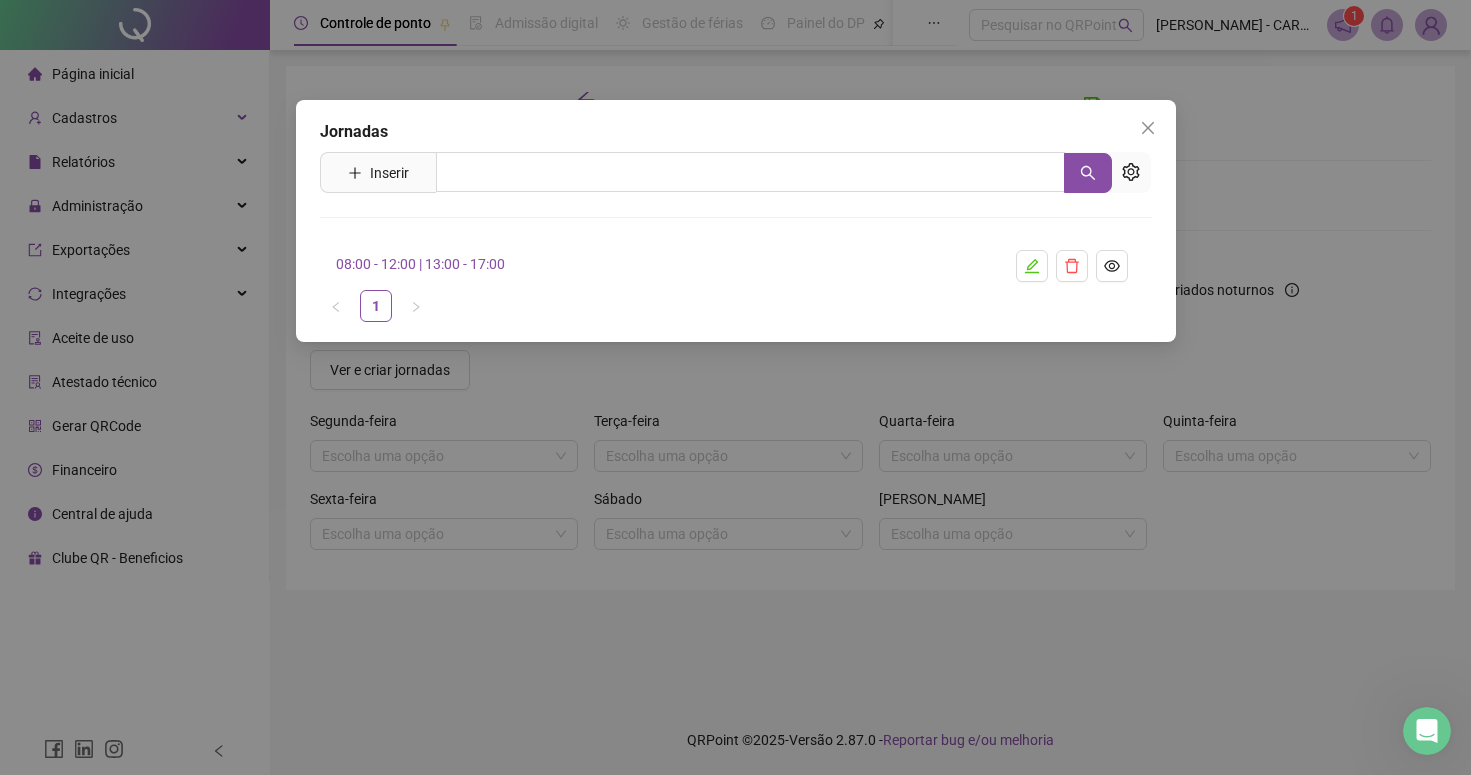 click on "08:00 - 12:00 | 13:00 - 17:00" at bounding box center [420, 264] 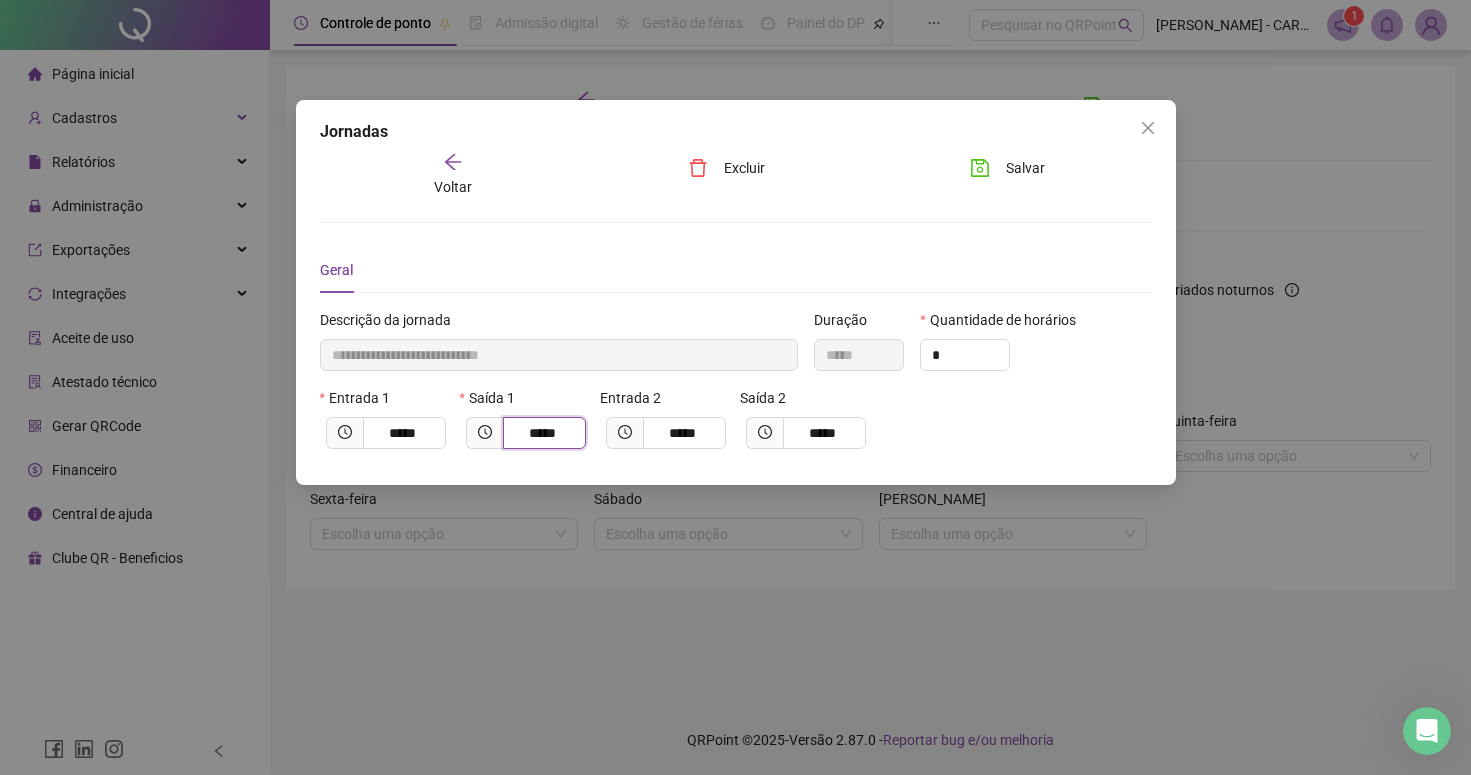 click on "*****" at bounding box center [542, 433] 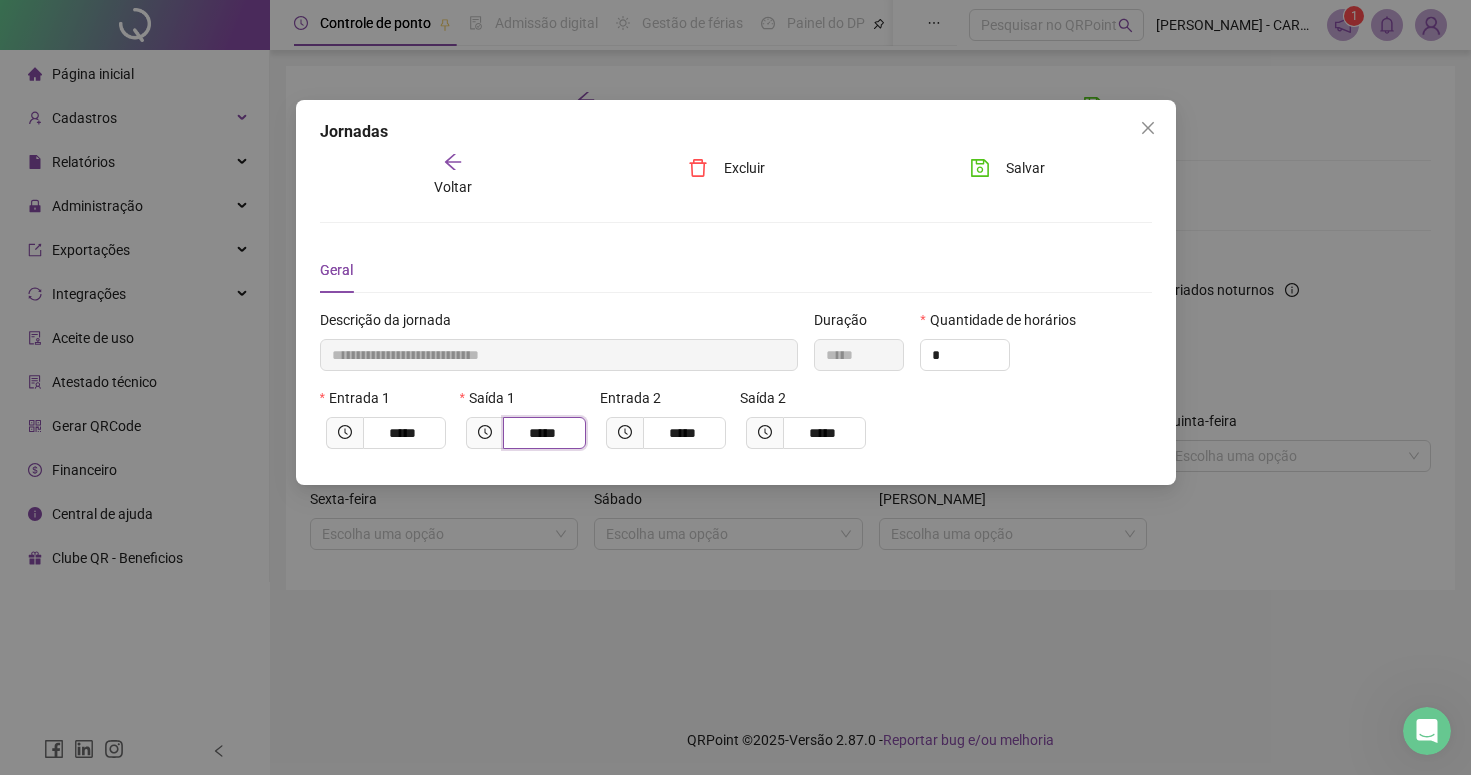 type on "*********" 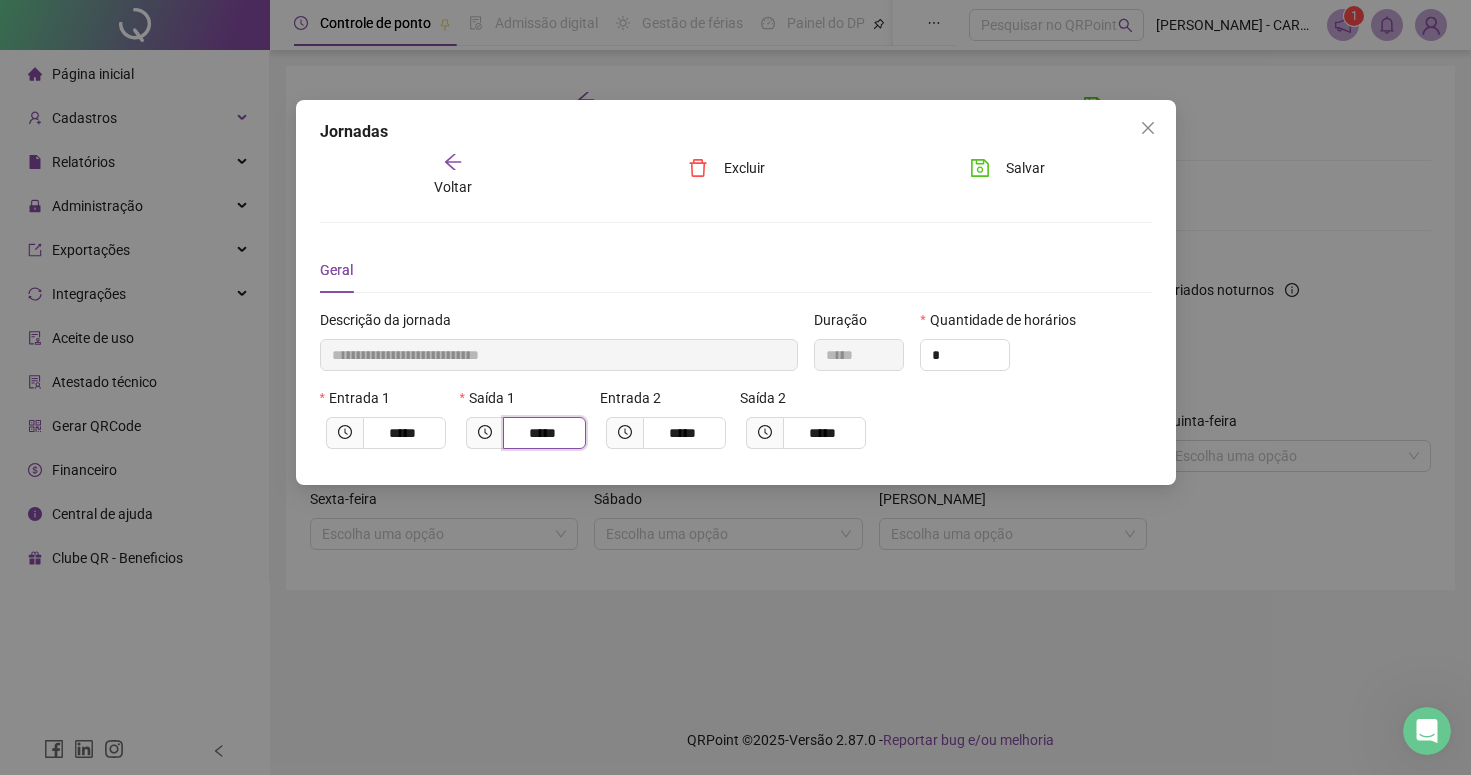 type on "*****" 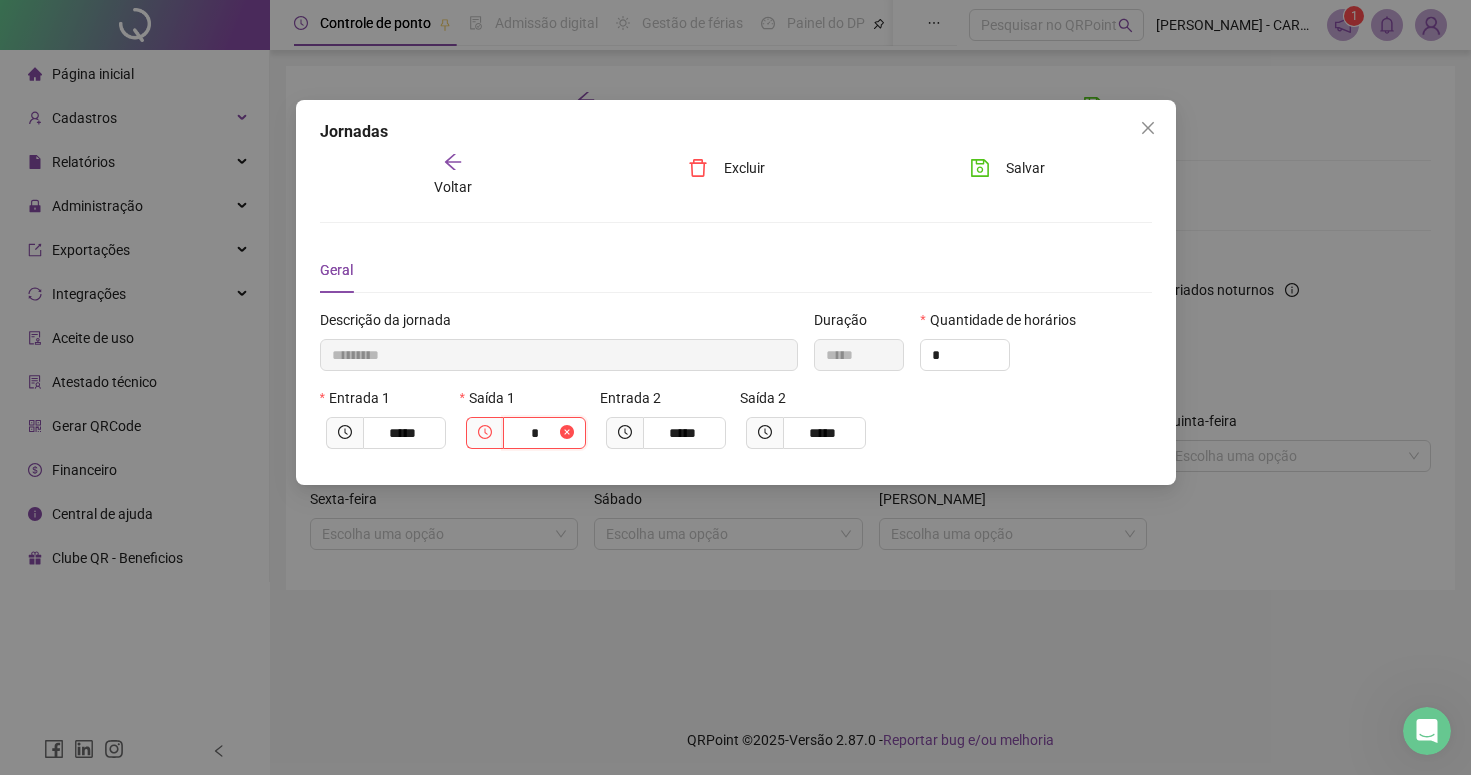 type on "**********" 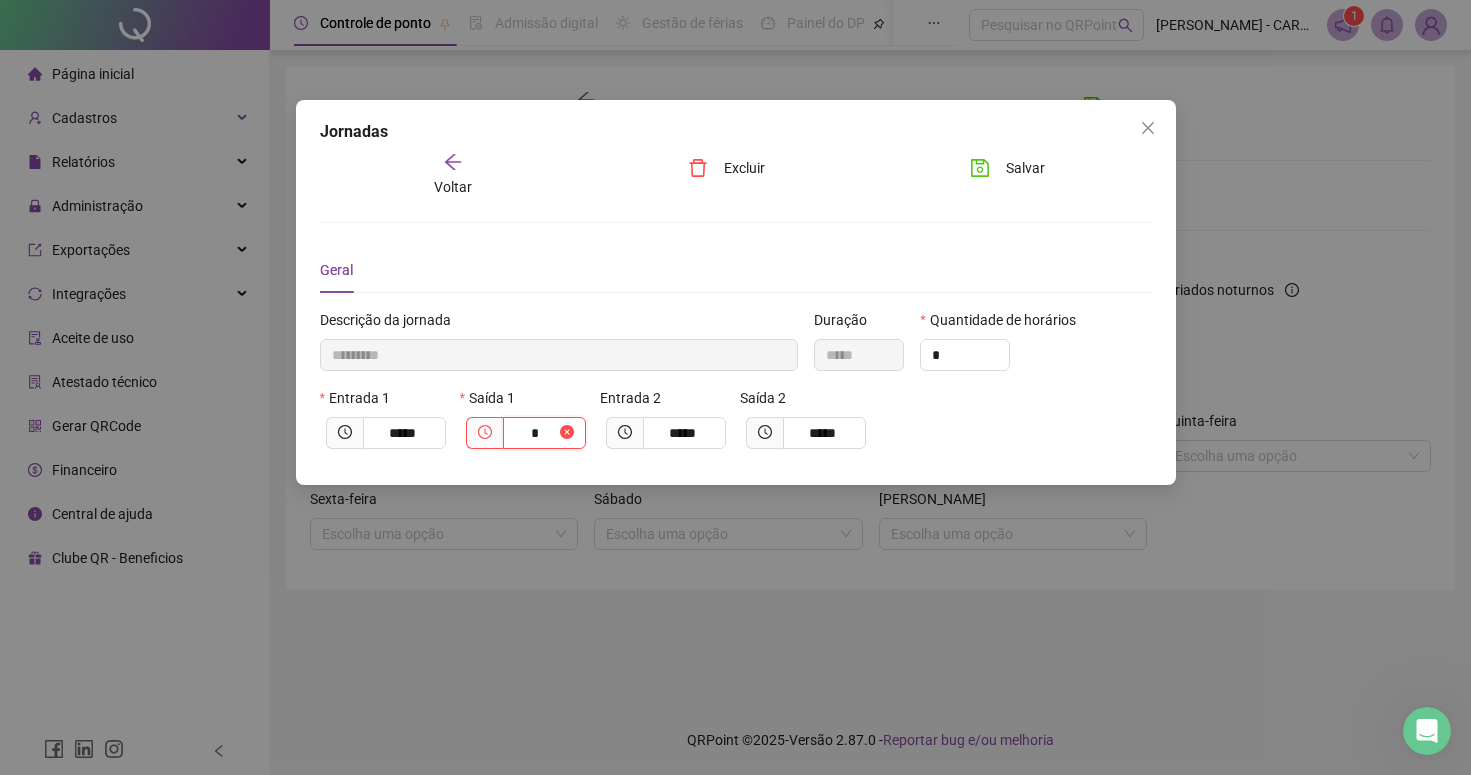 type on "**" 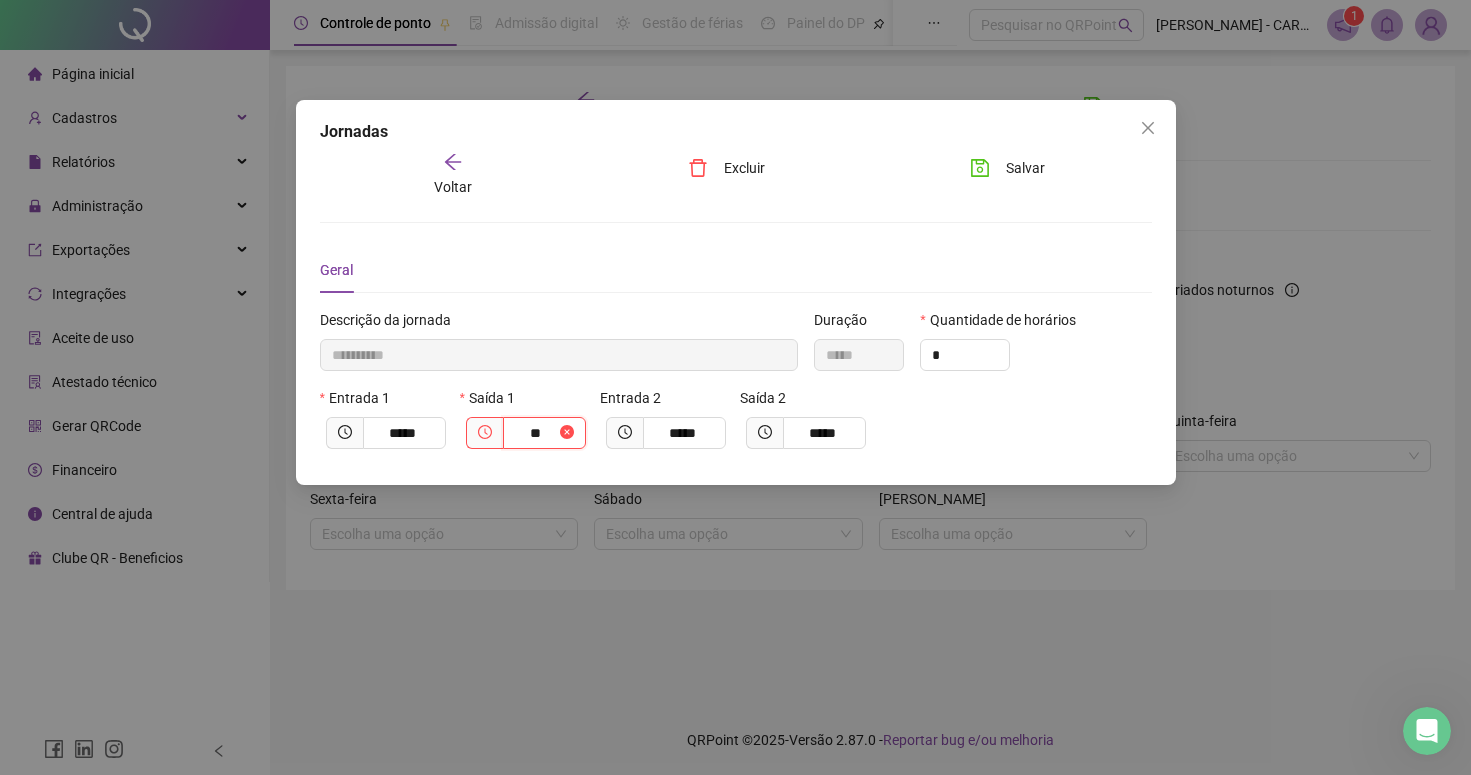 type on "**********" 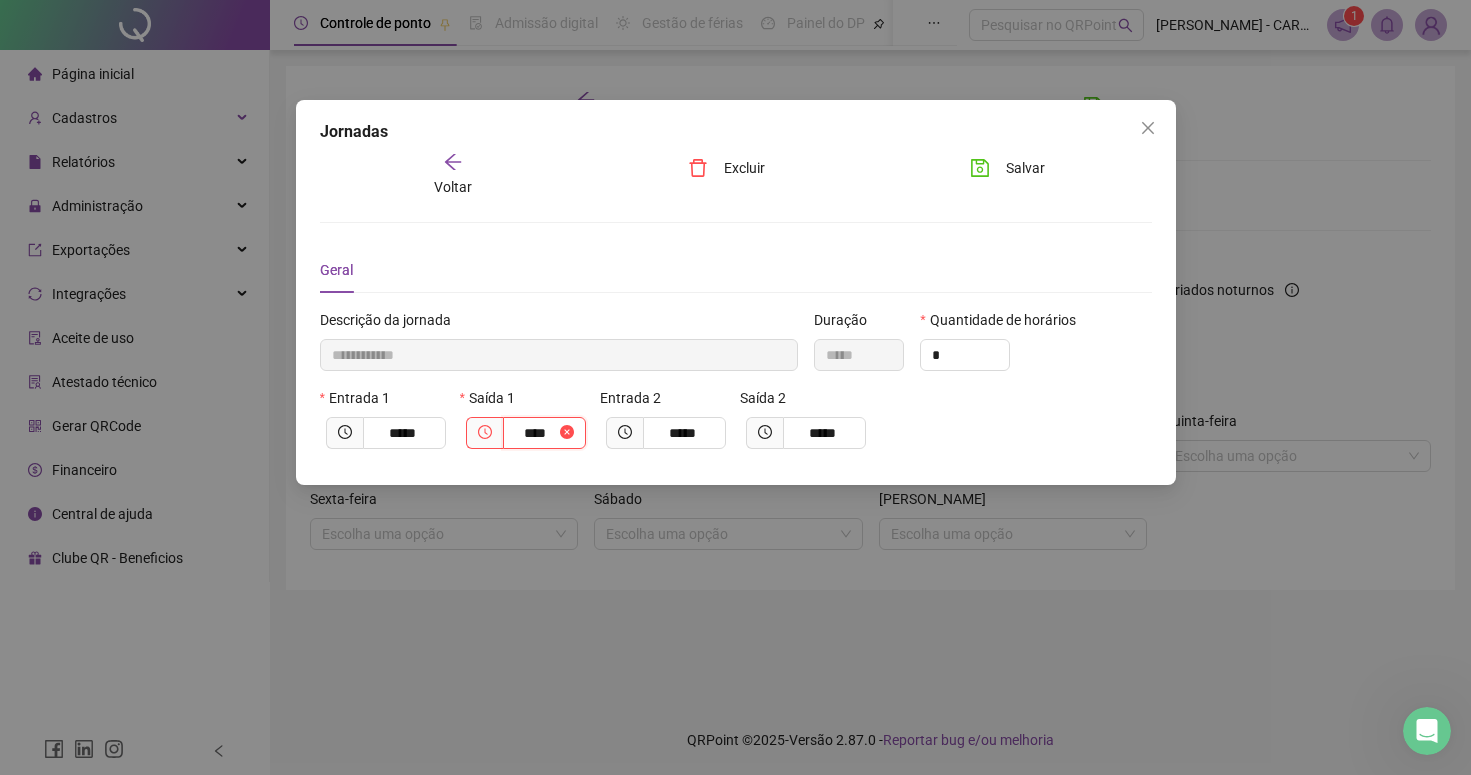 type on "**********" 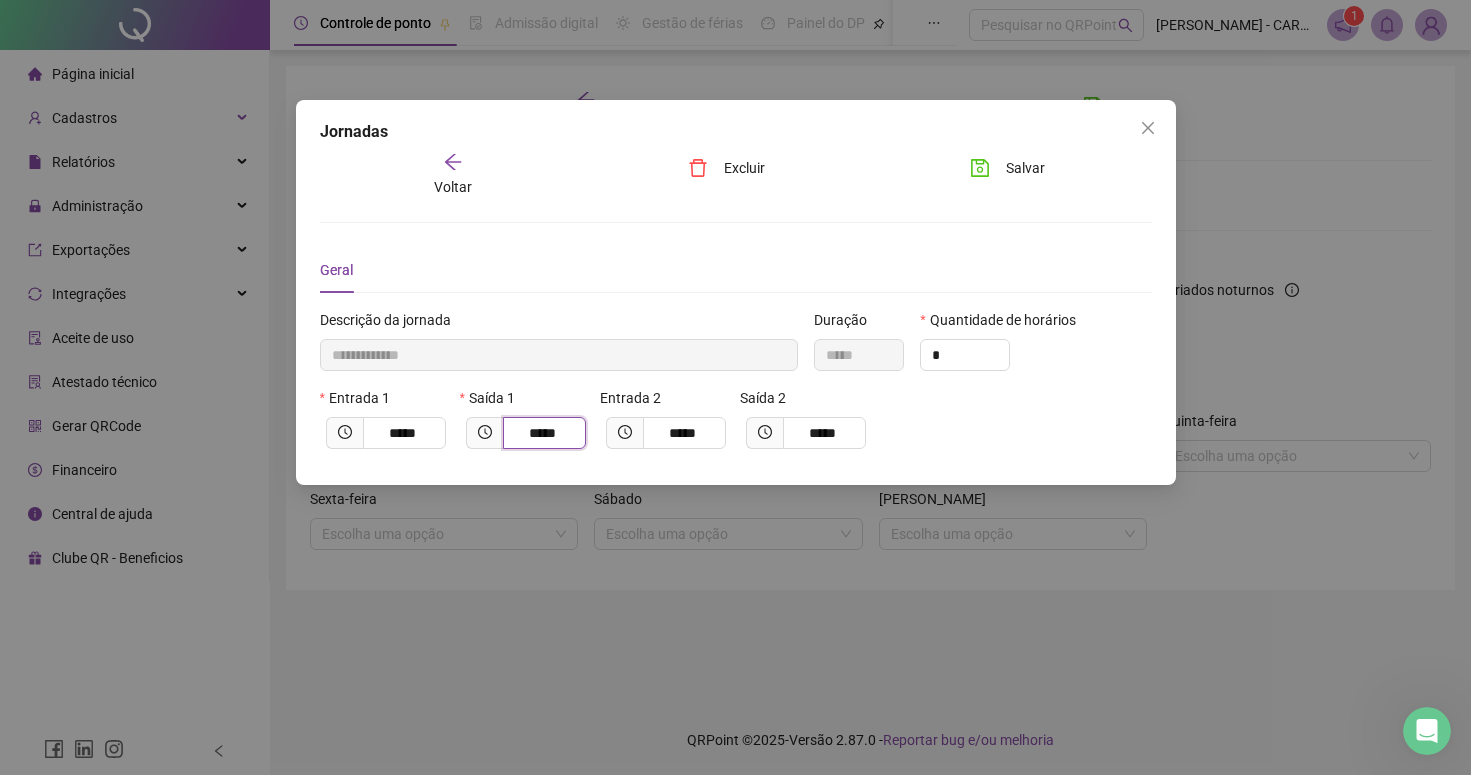 type on "*****" 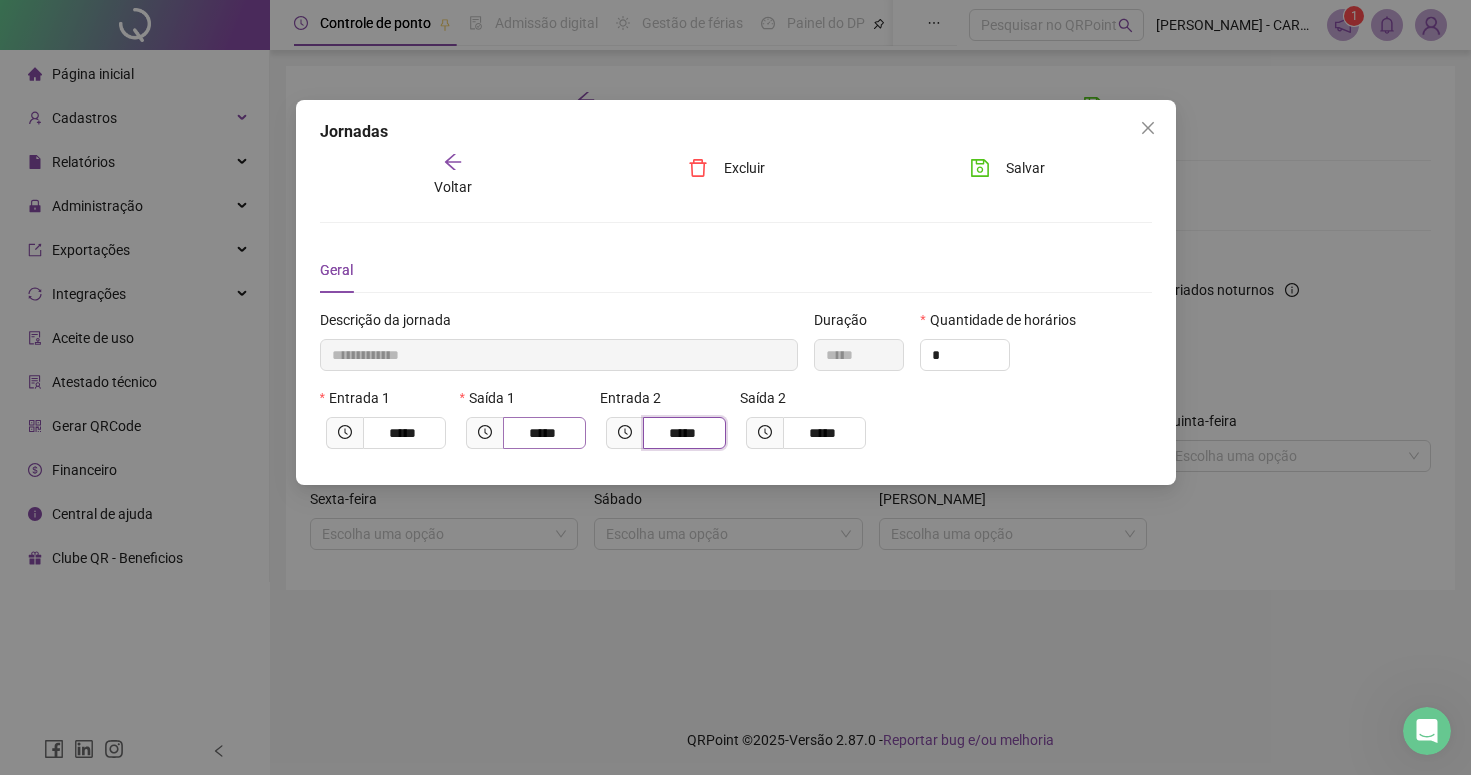 type on "**********" 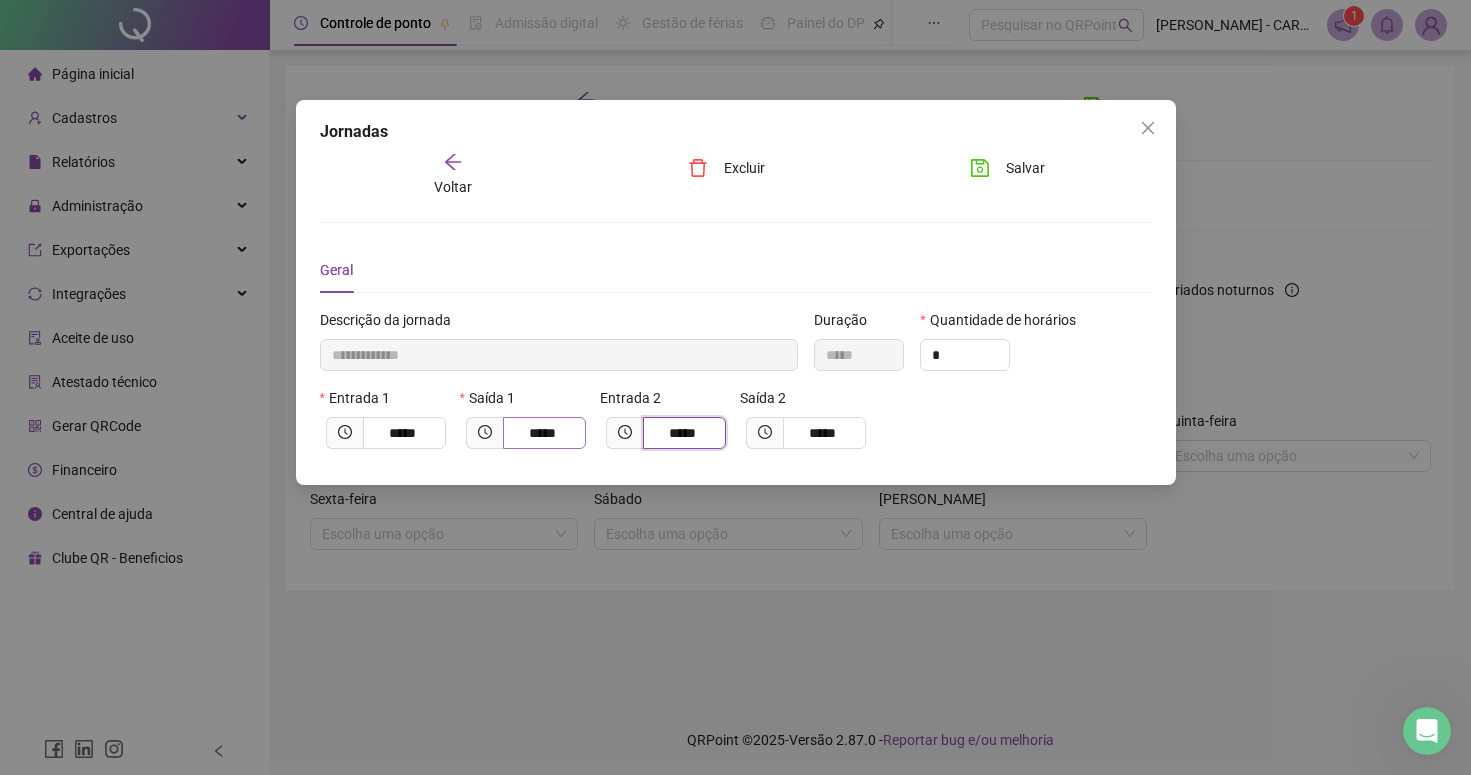 type on "*****" 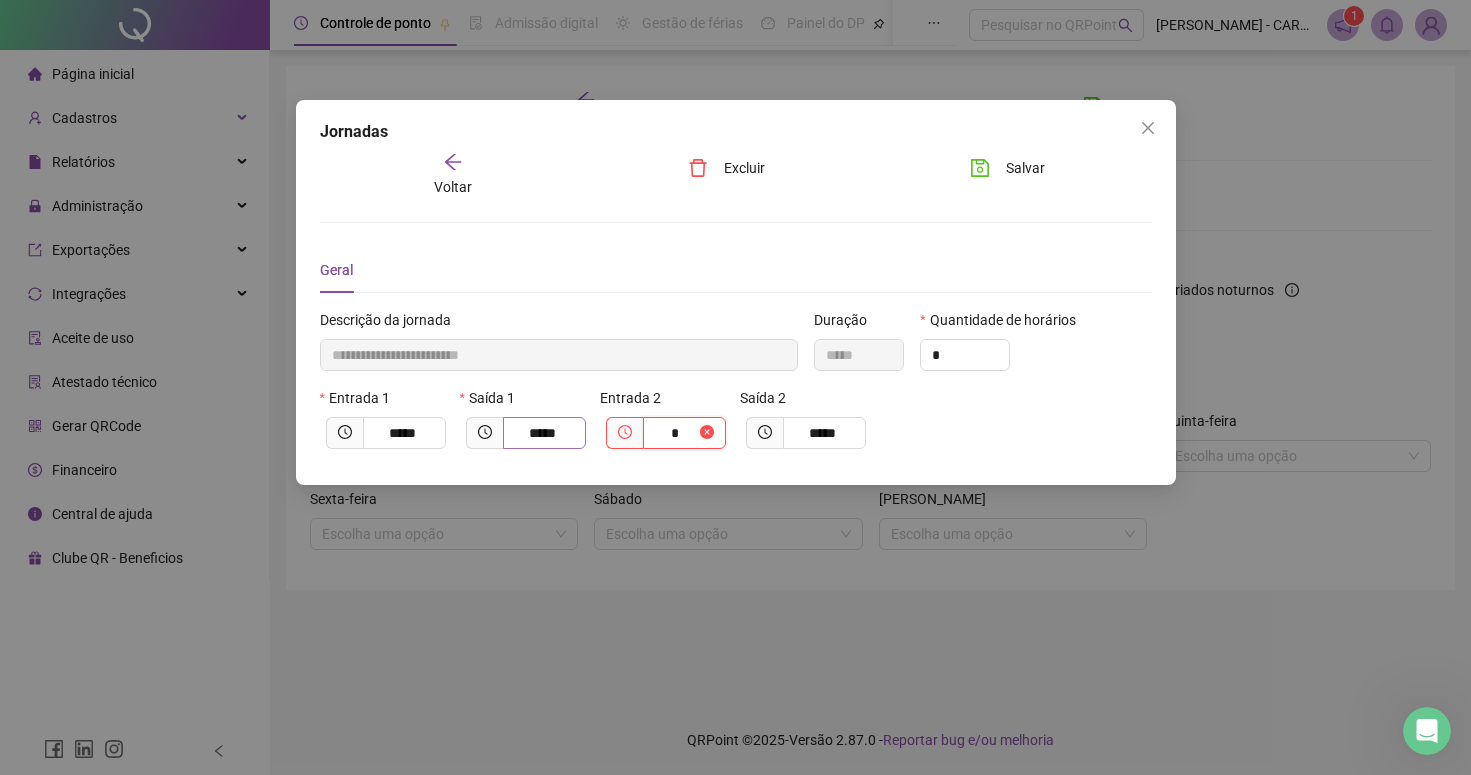 type on "**********" 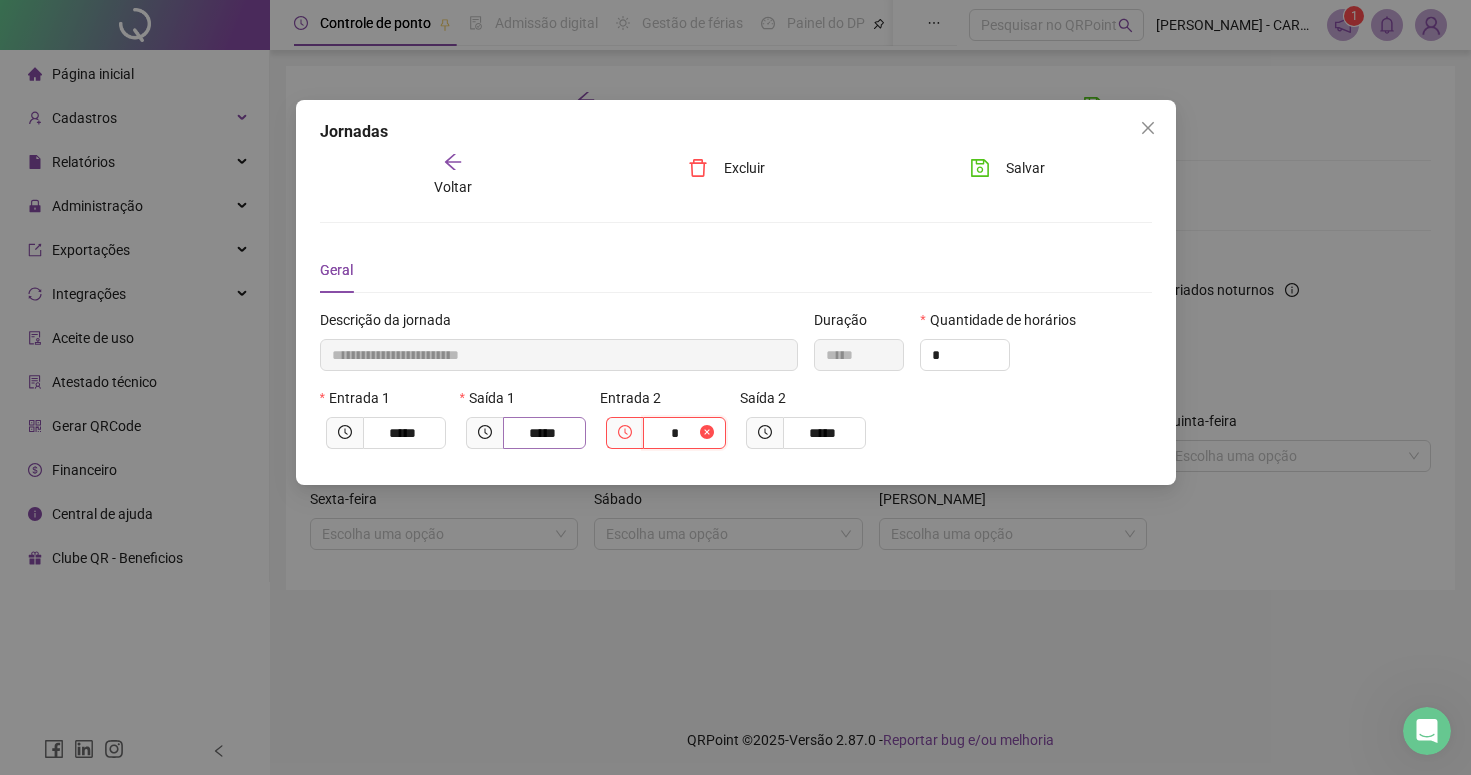 type on "**" 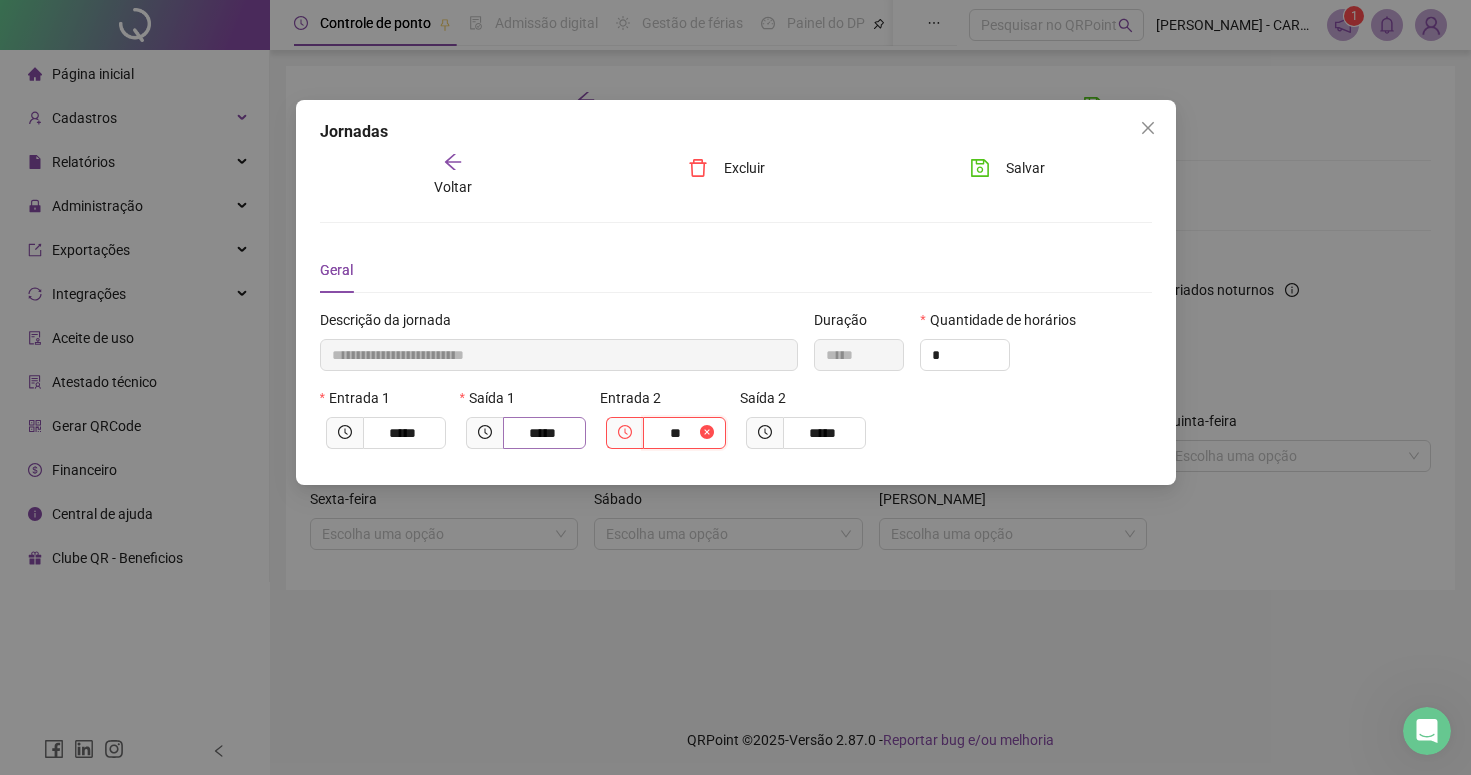 type on "**********" 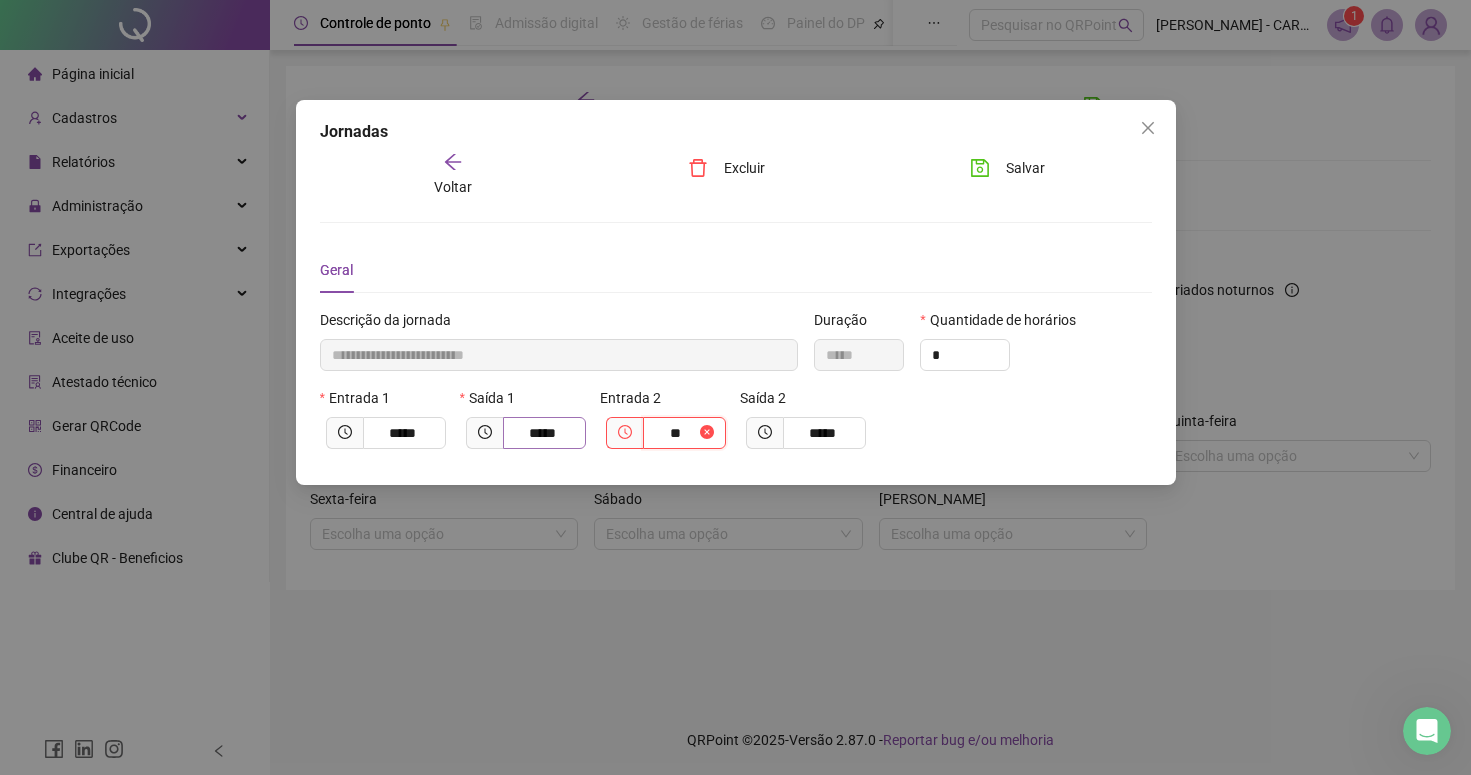 type on "*****" 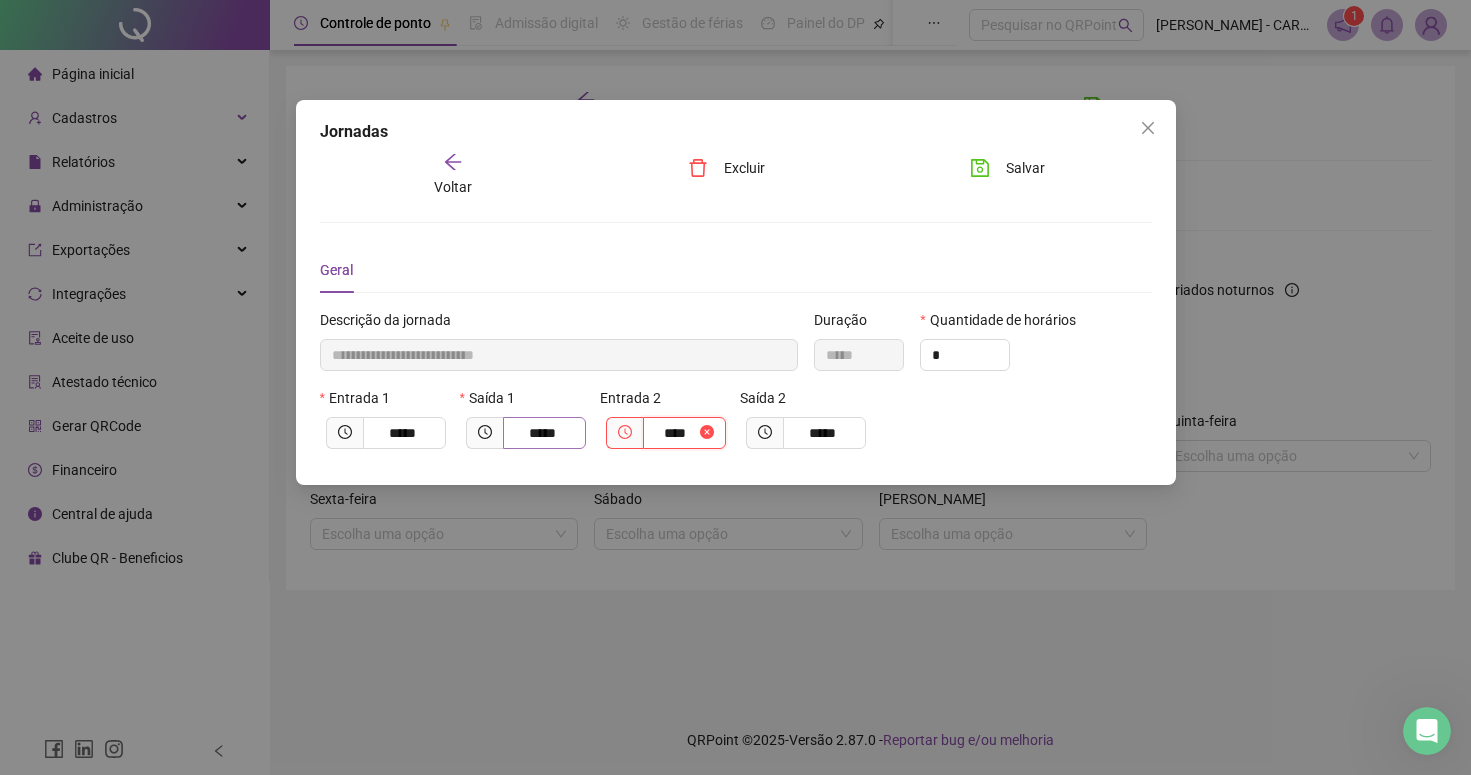 type on "**********" 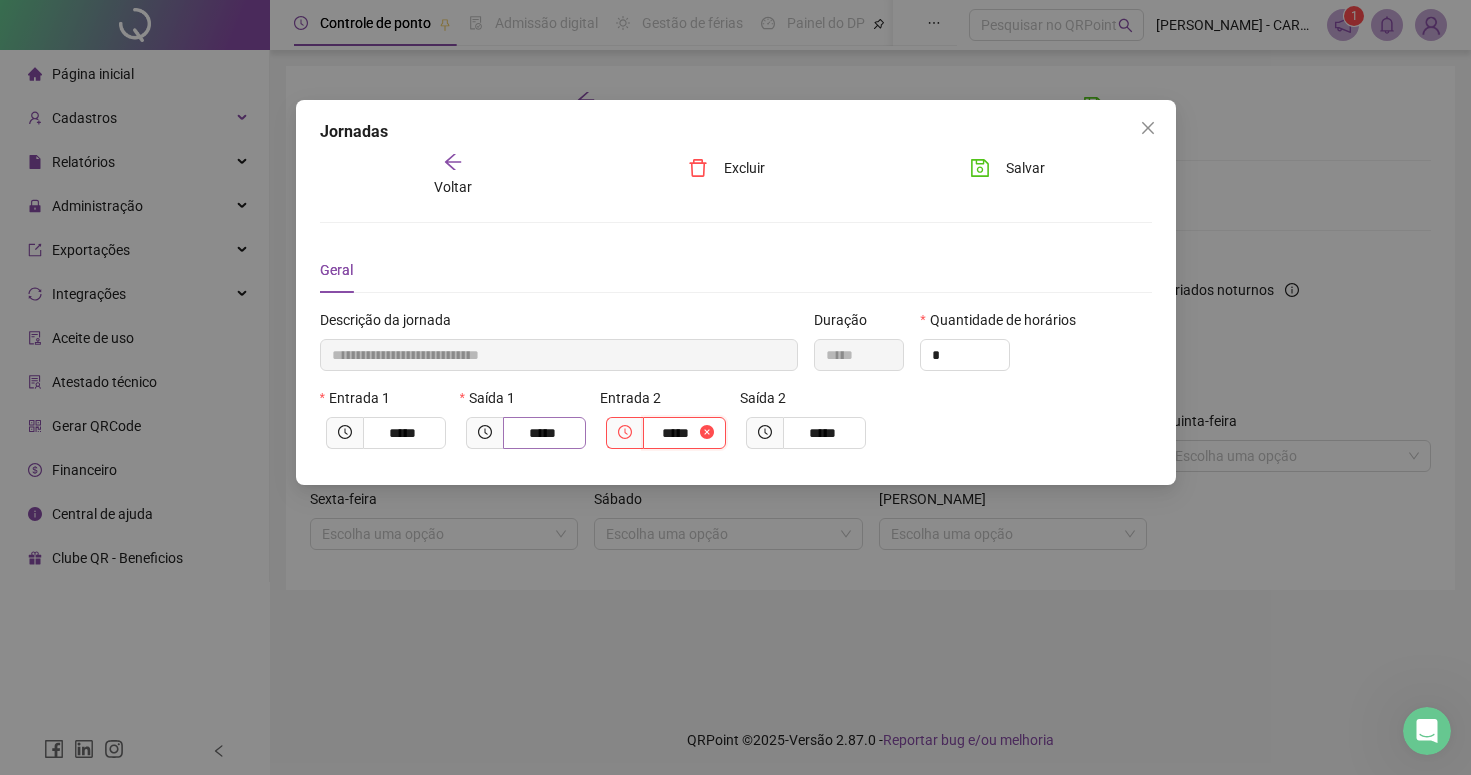 type on "**********" 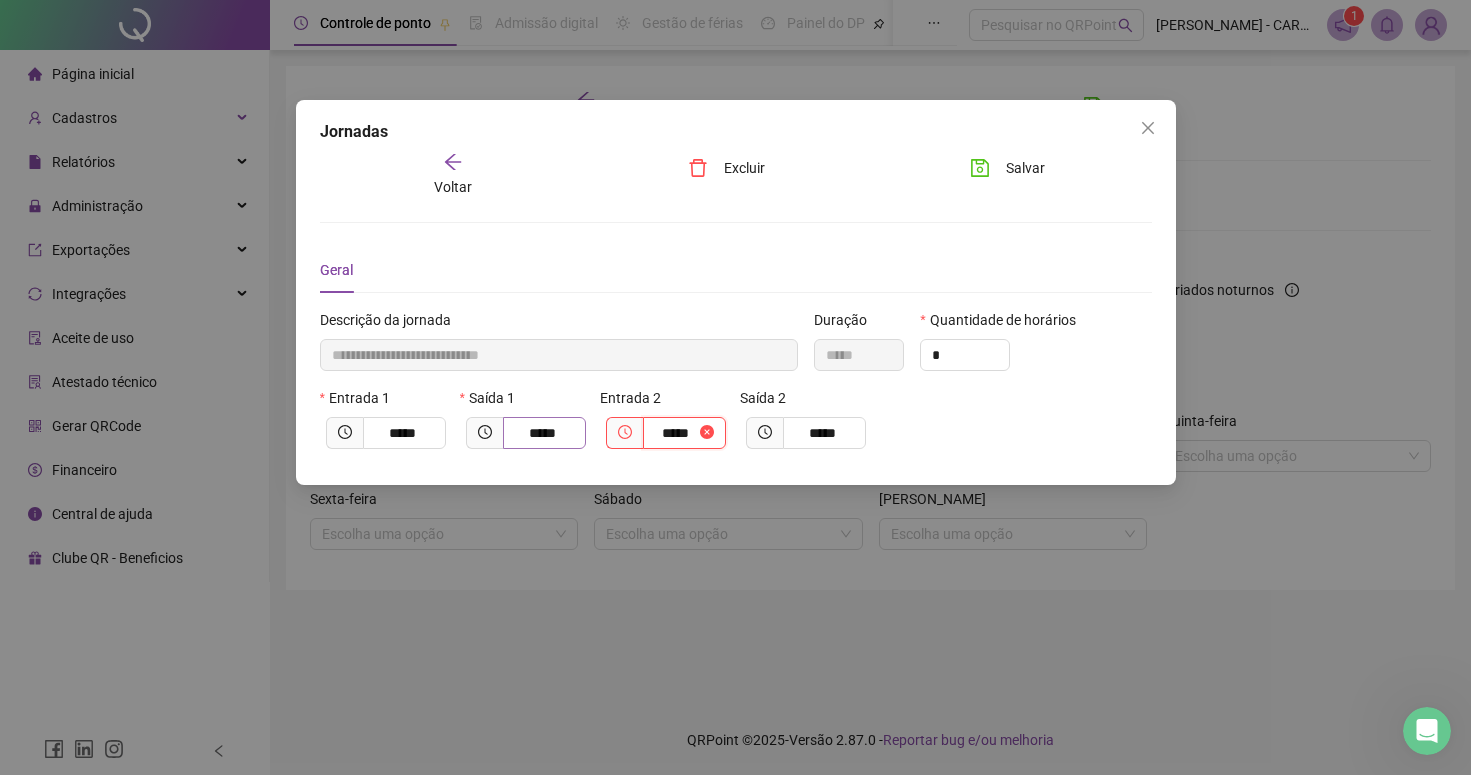 type on "****" 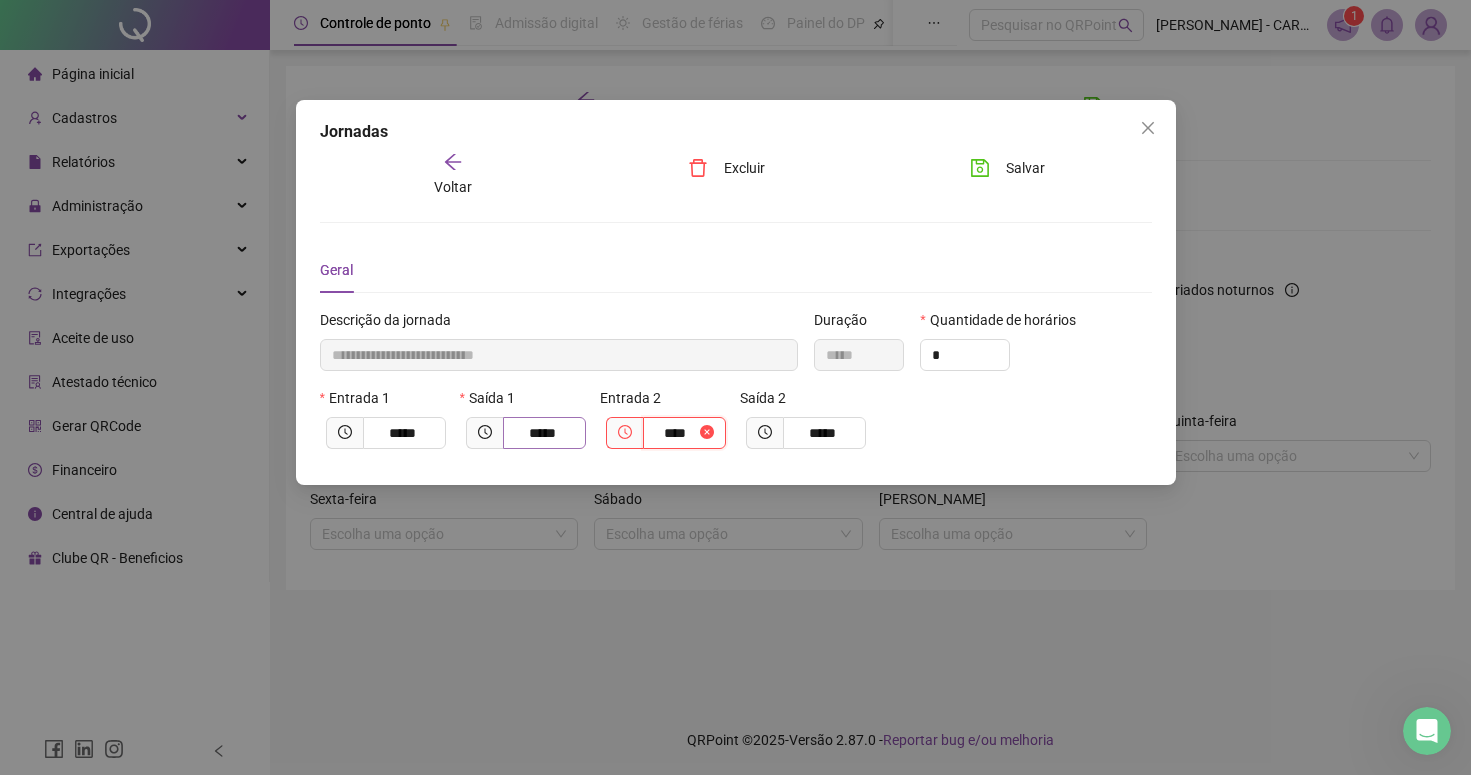 type on "**********" 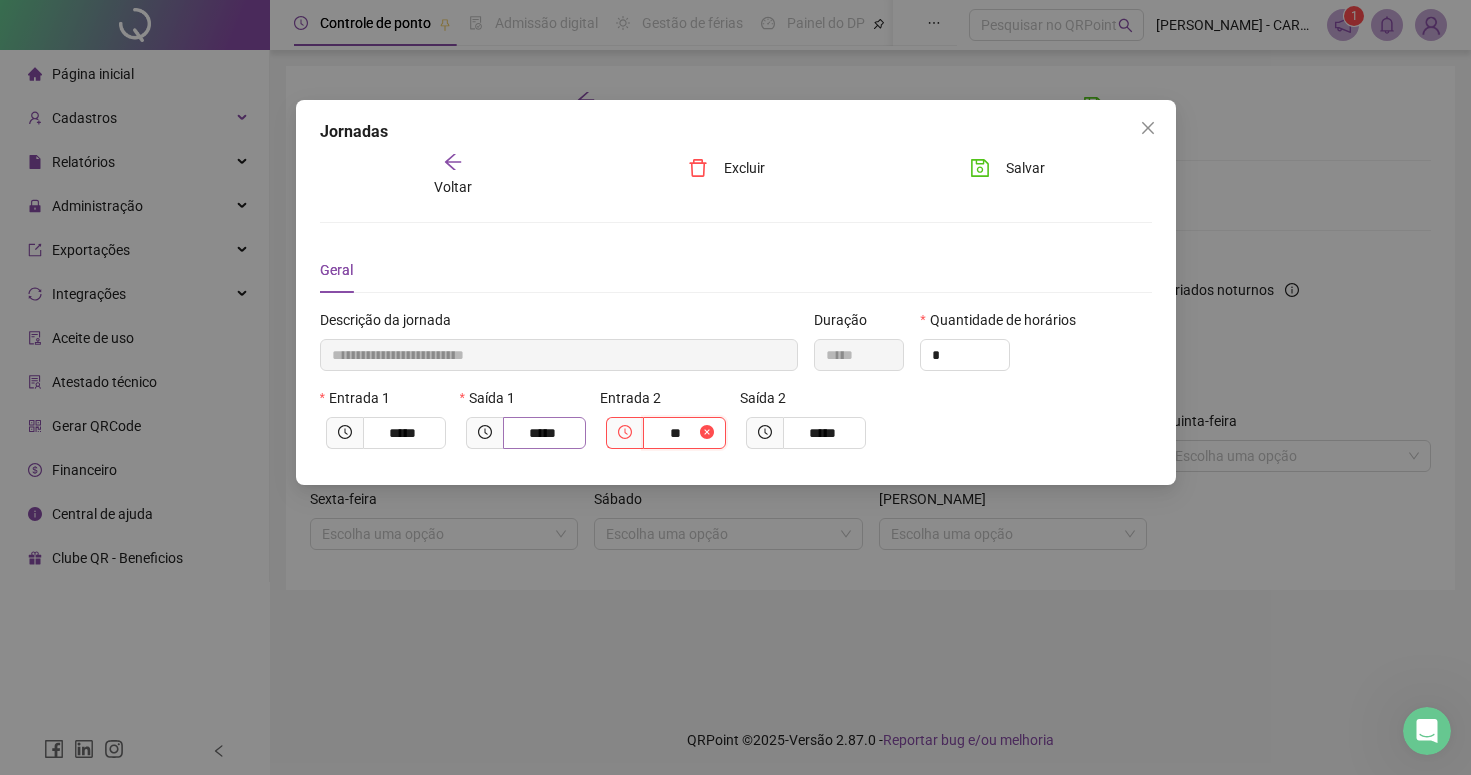 type on "**********" 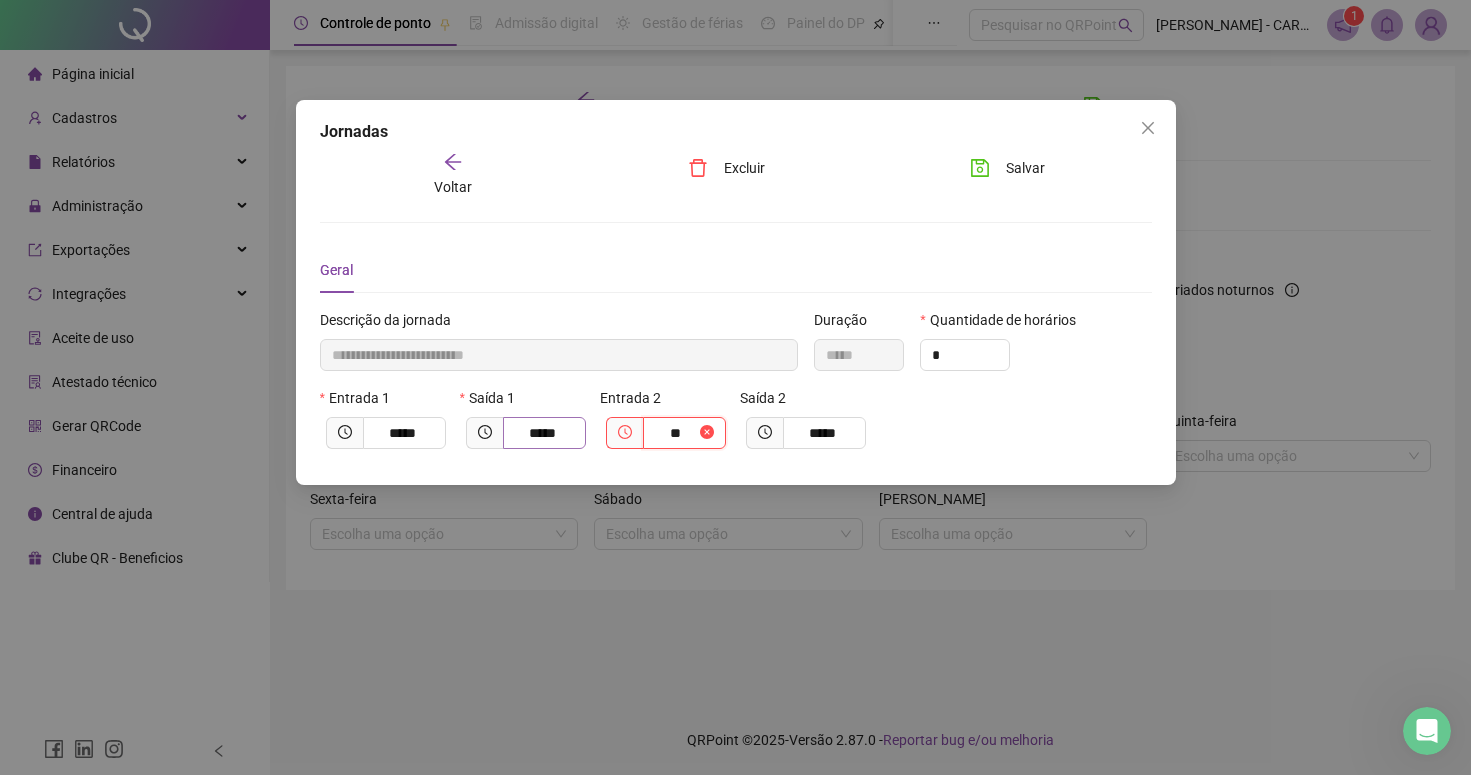type on "*" 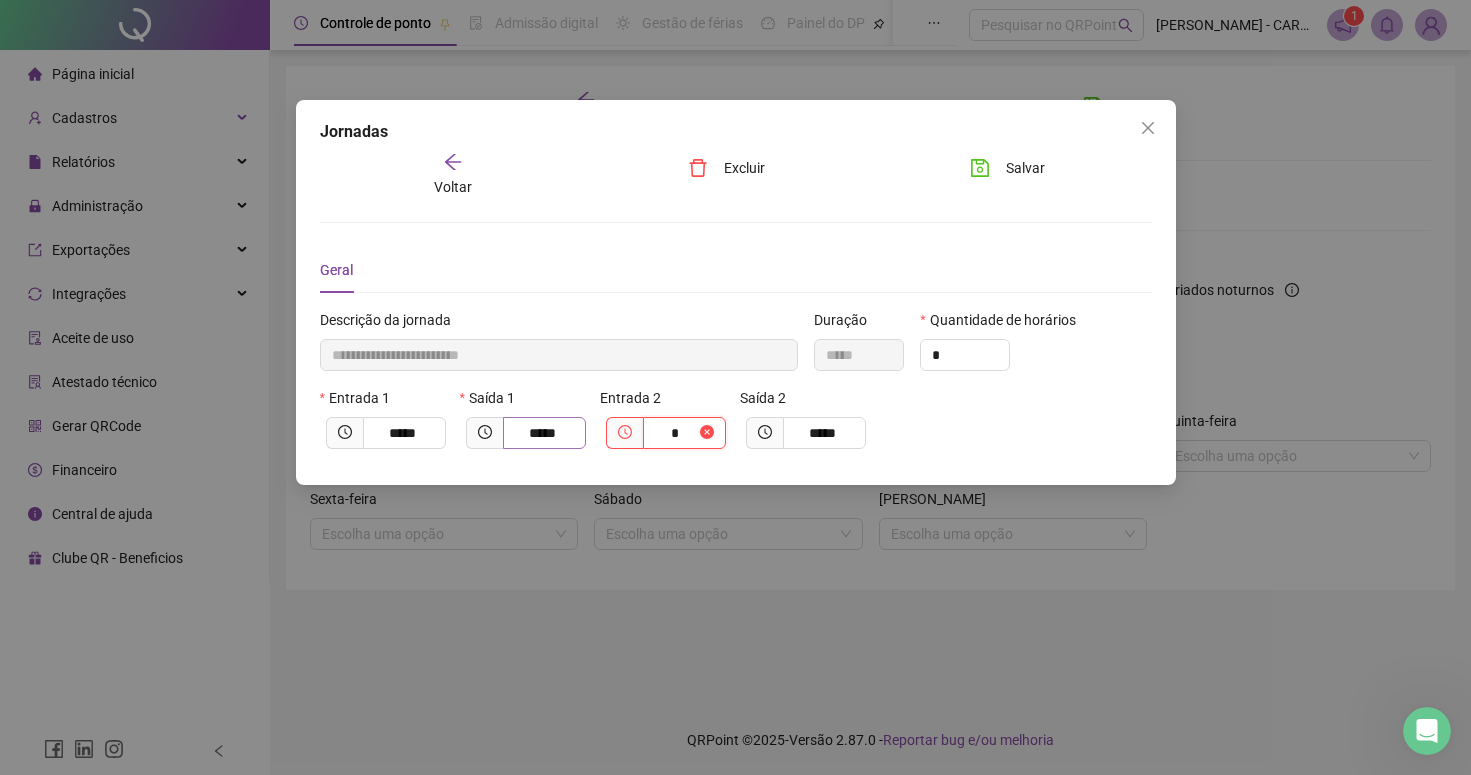 type on "**********" 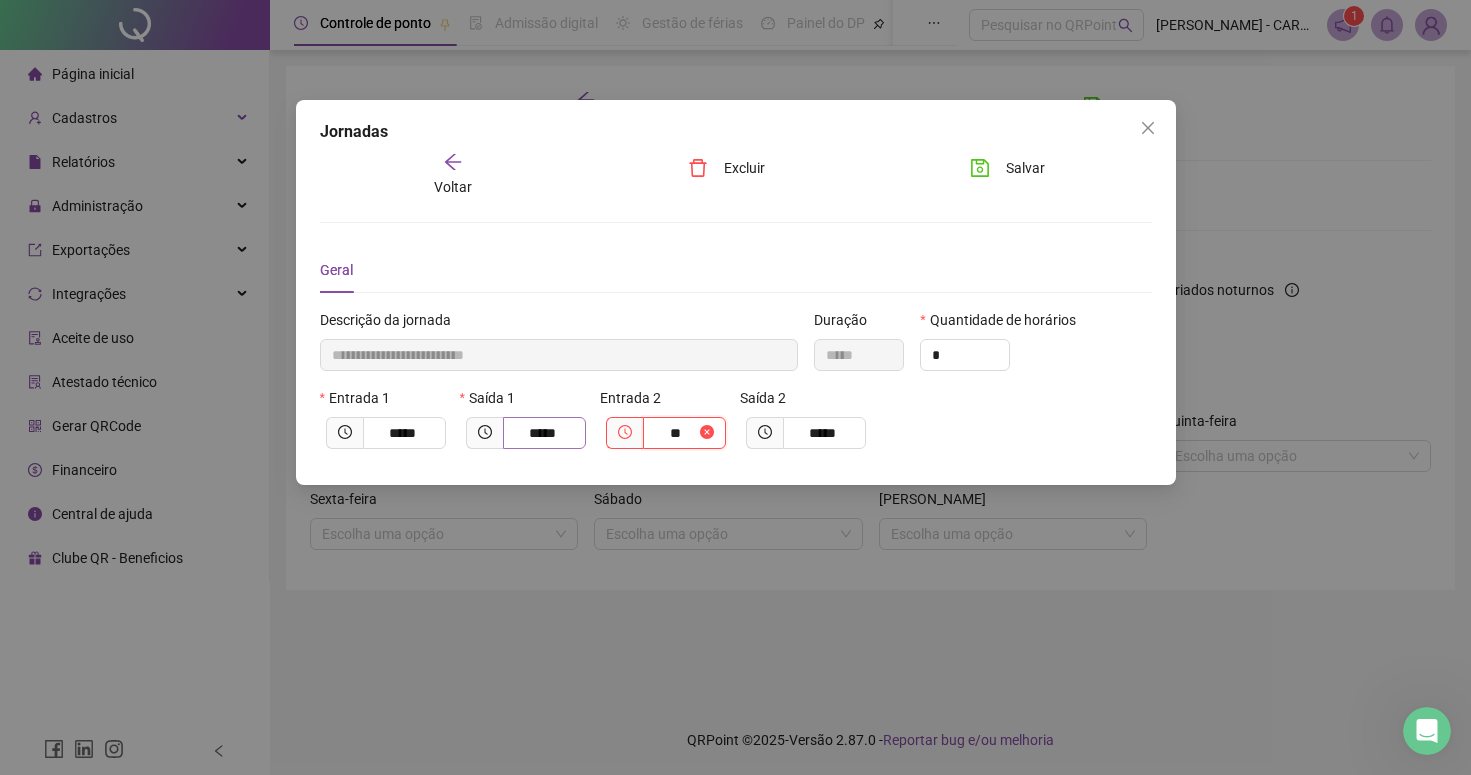type on "**********" 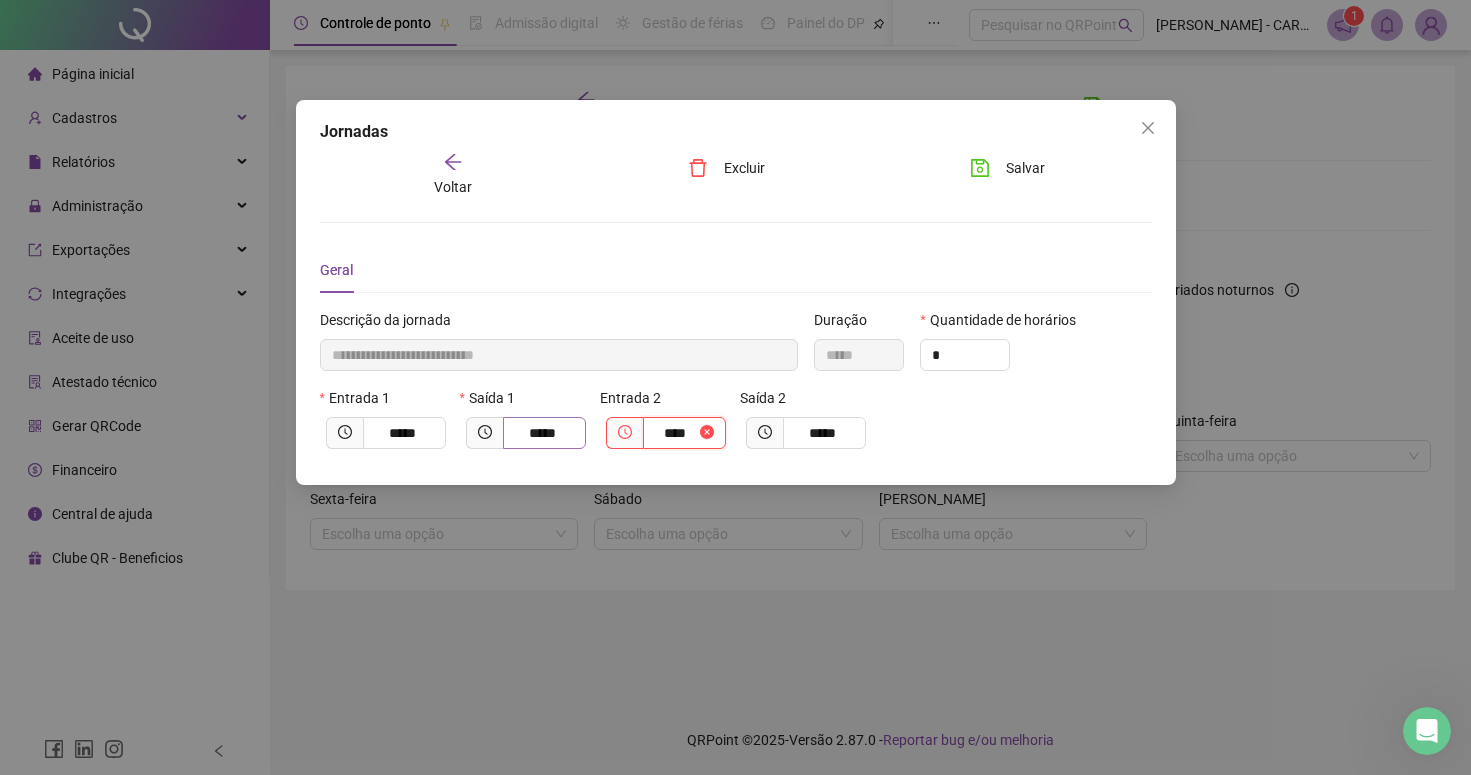type on "**********" 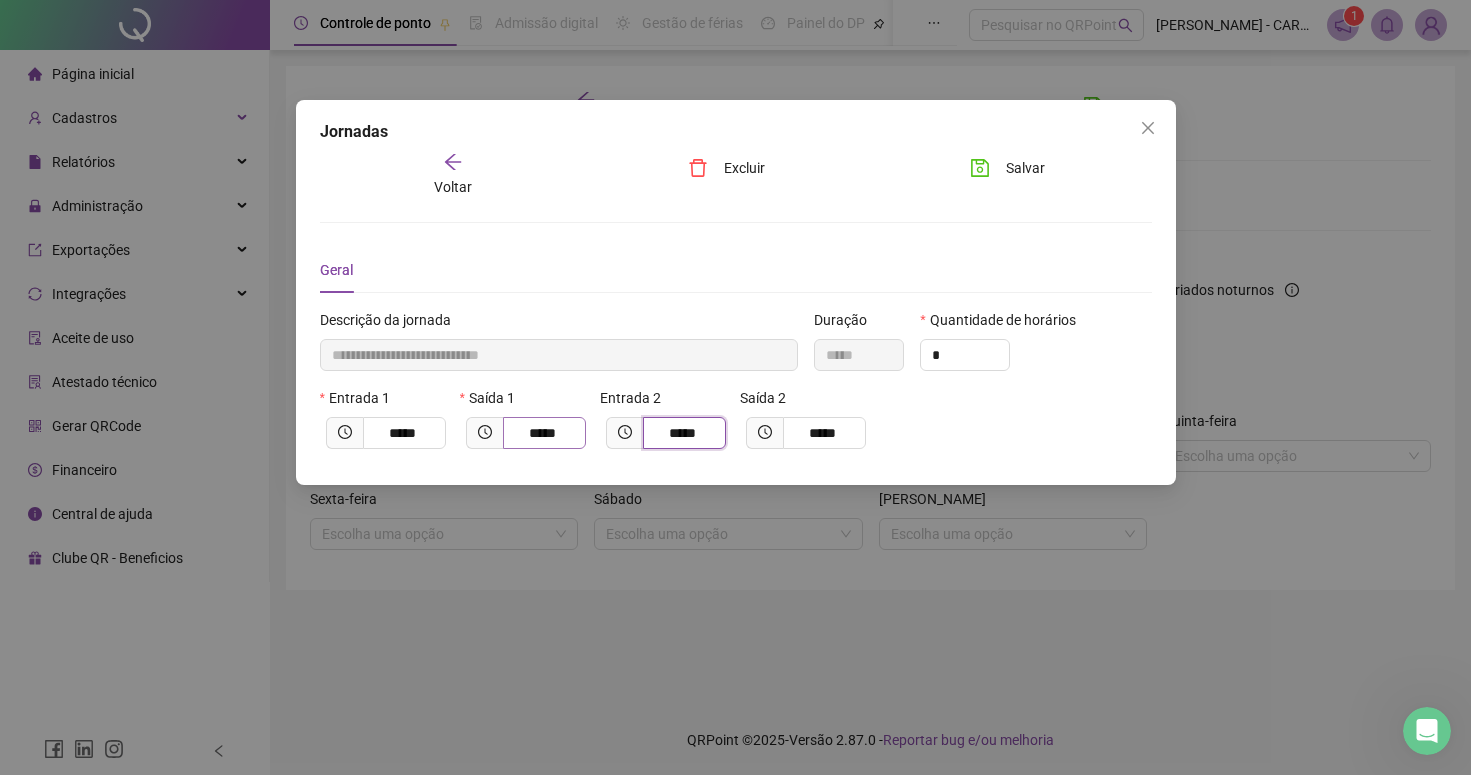 type on "*****" 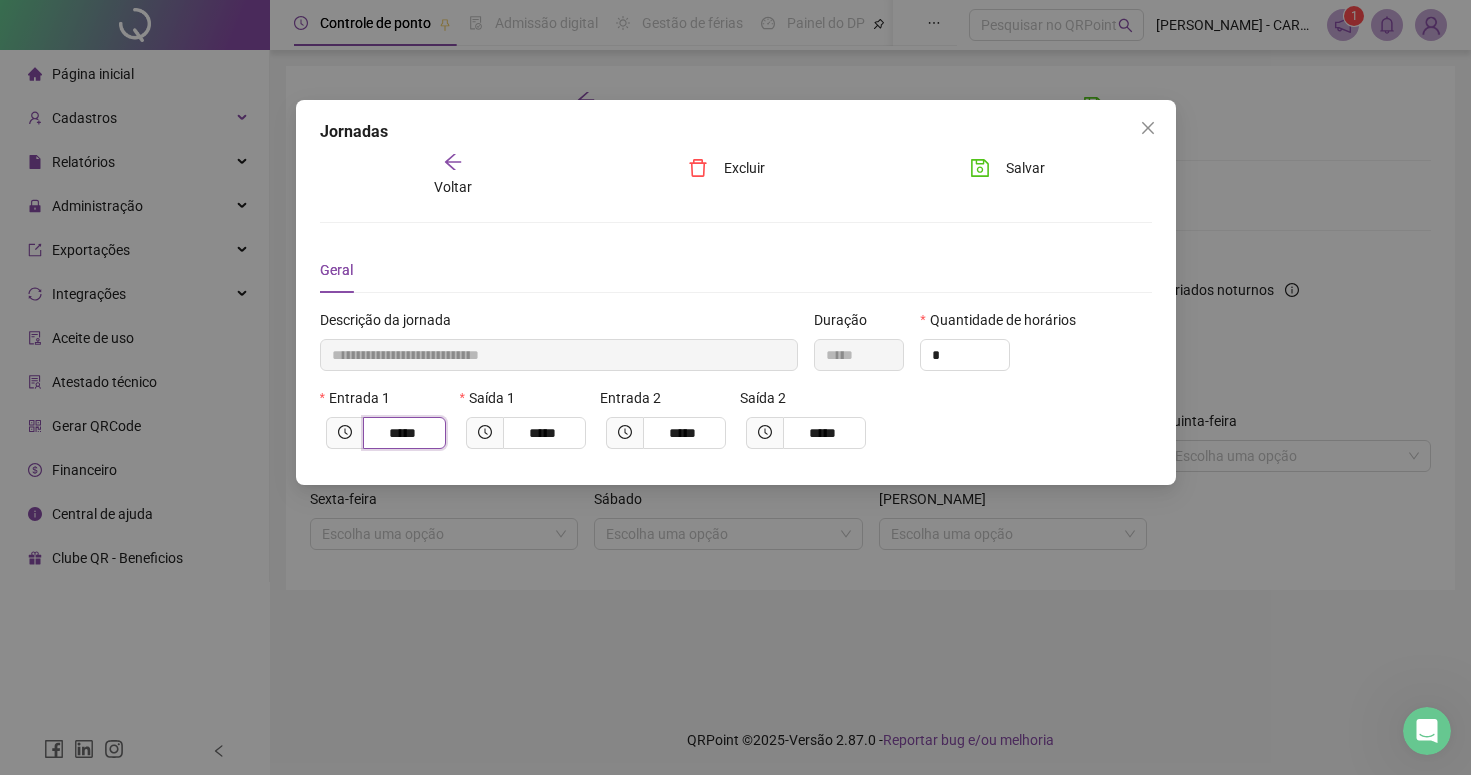 click on "*****" at bounding box center [402, 433] 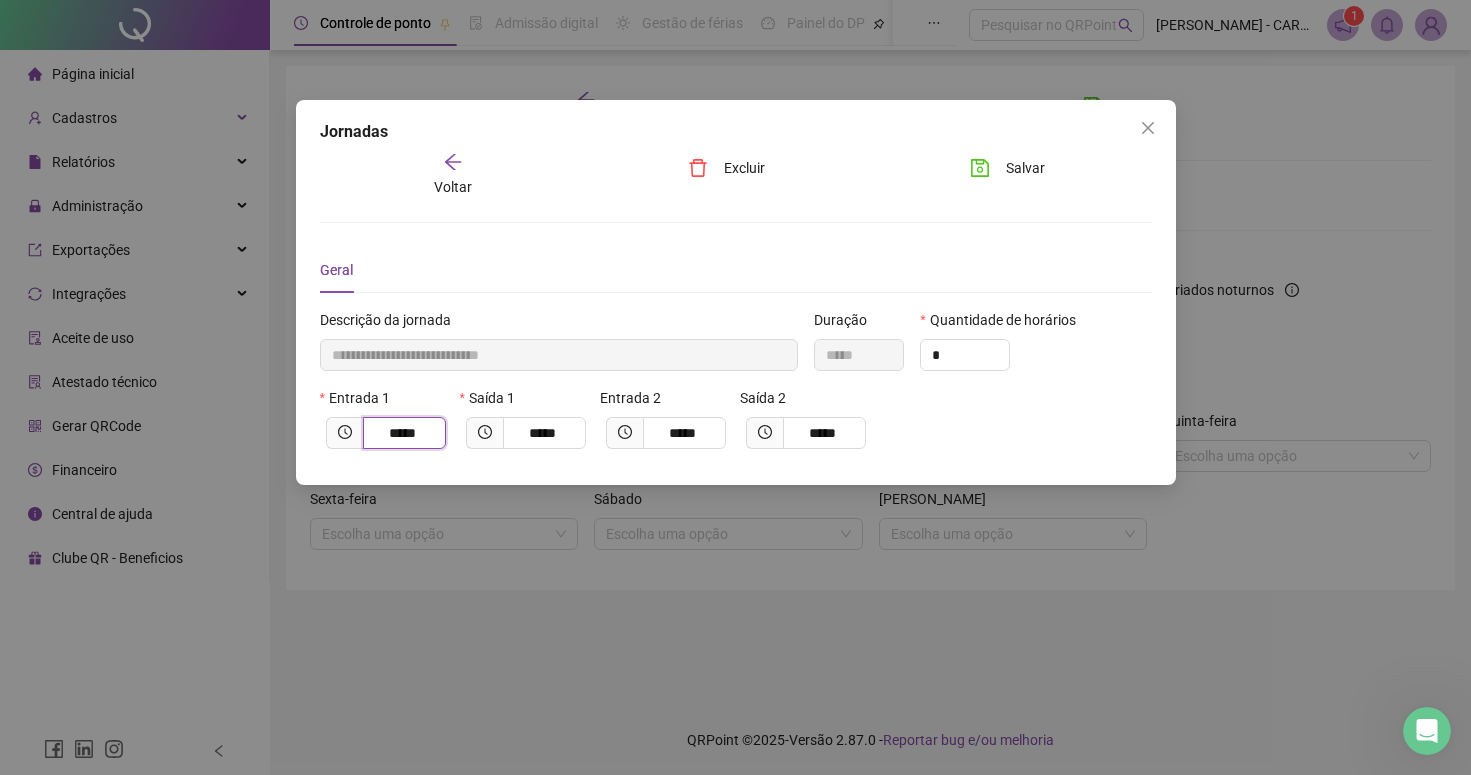 type on "*********" 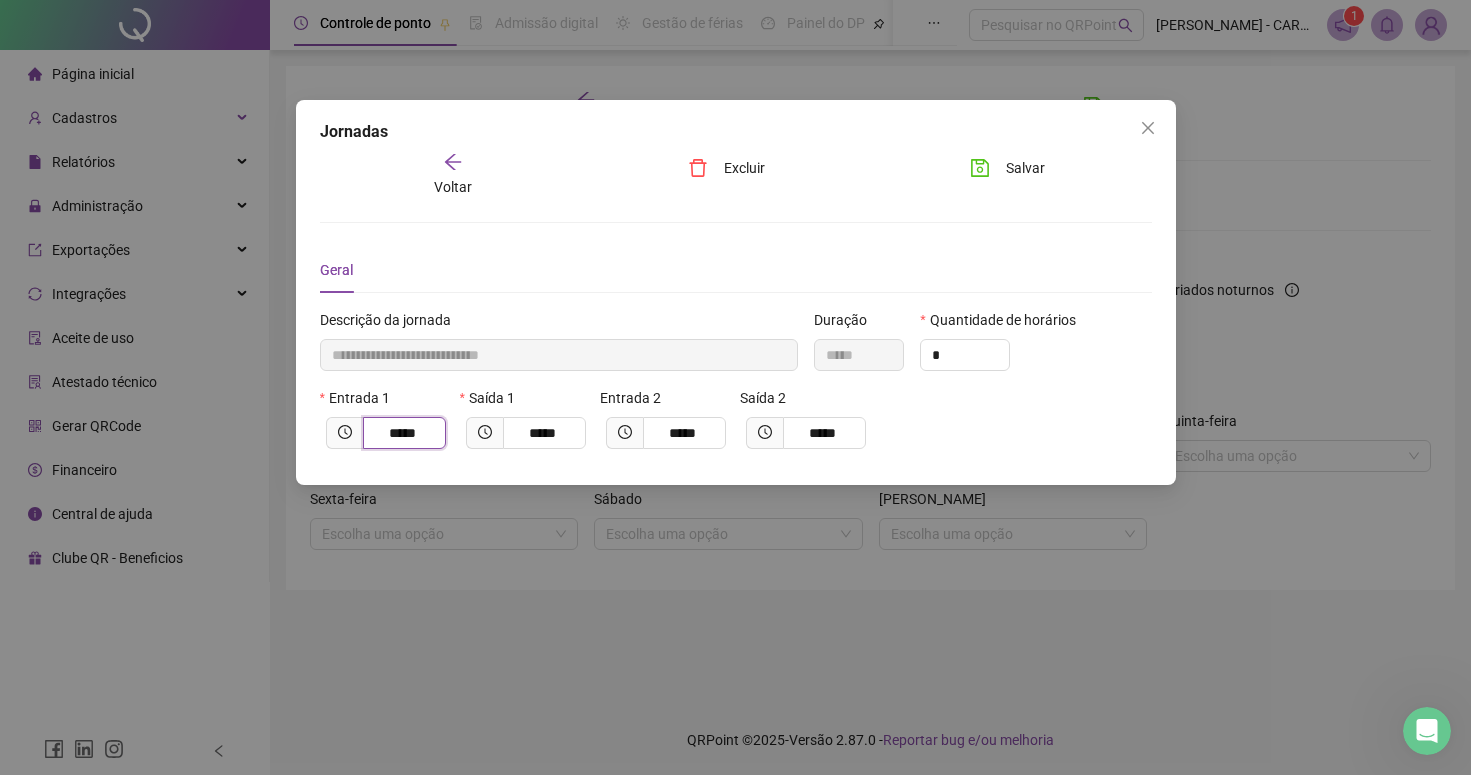 type on "*****" 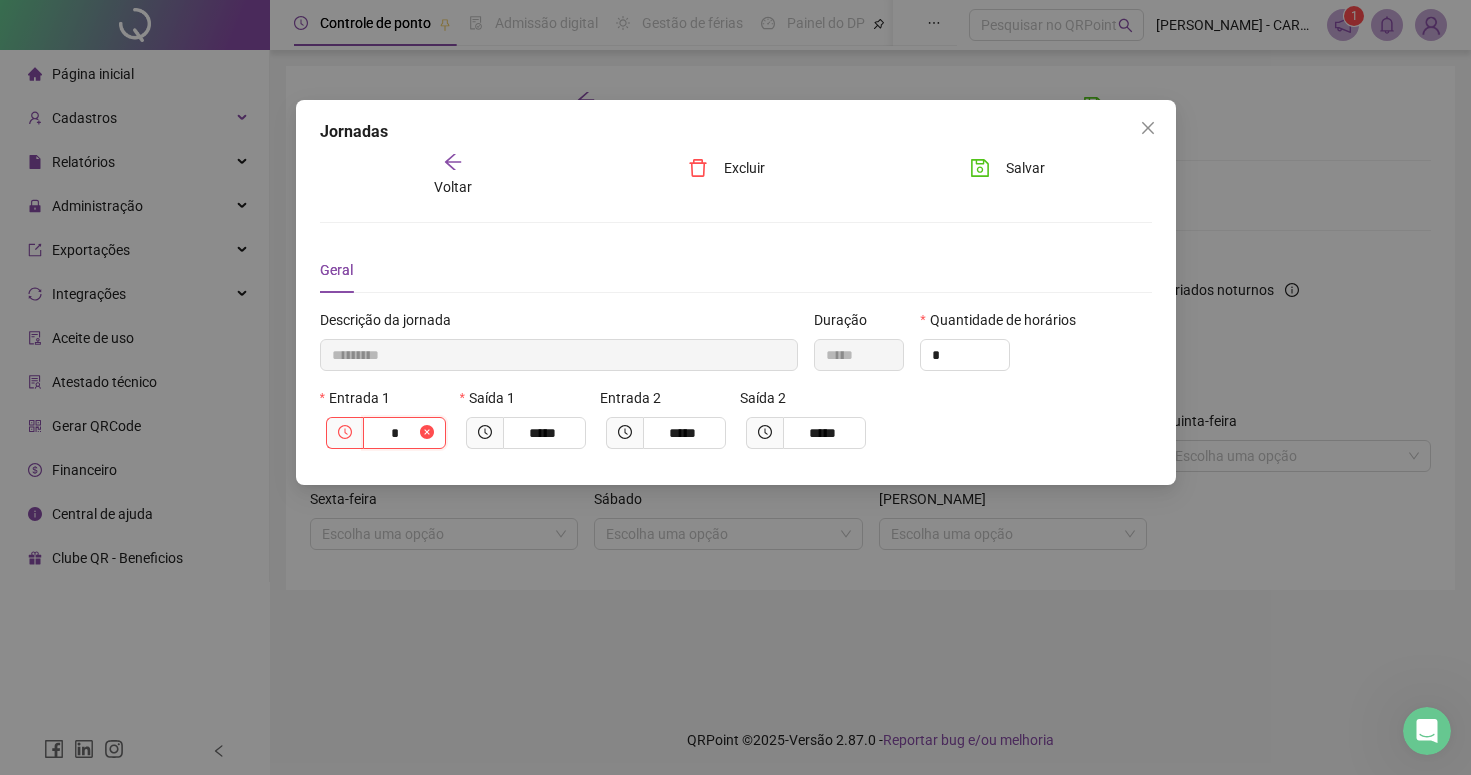 type on "**********" 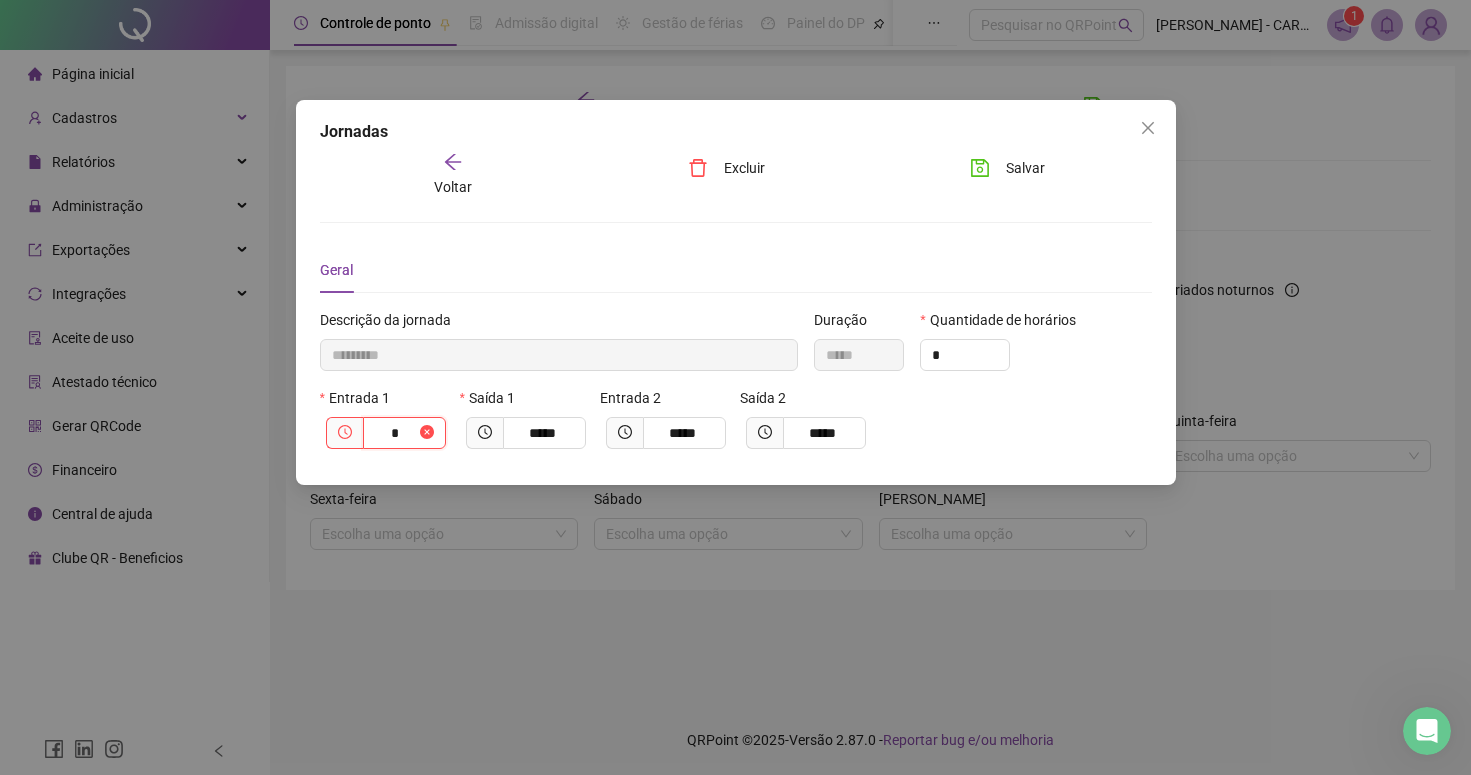 type on "**" 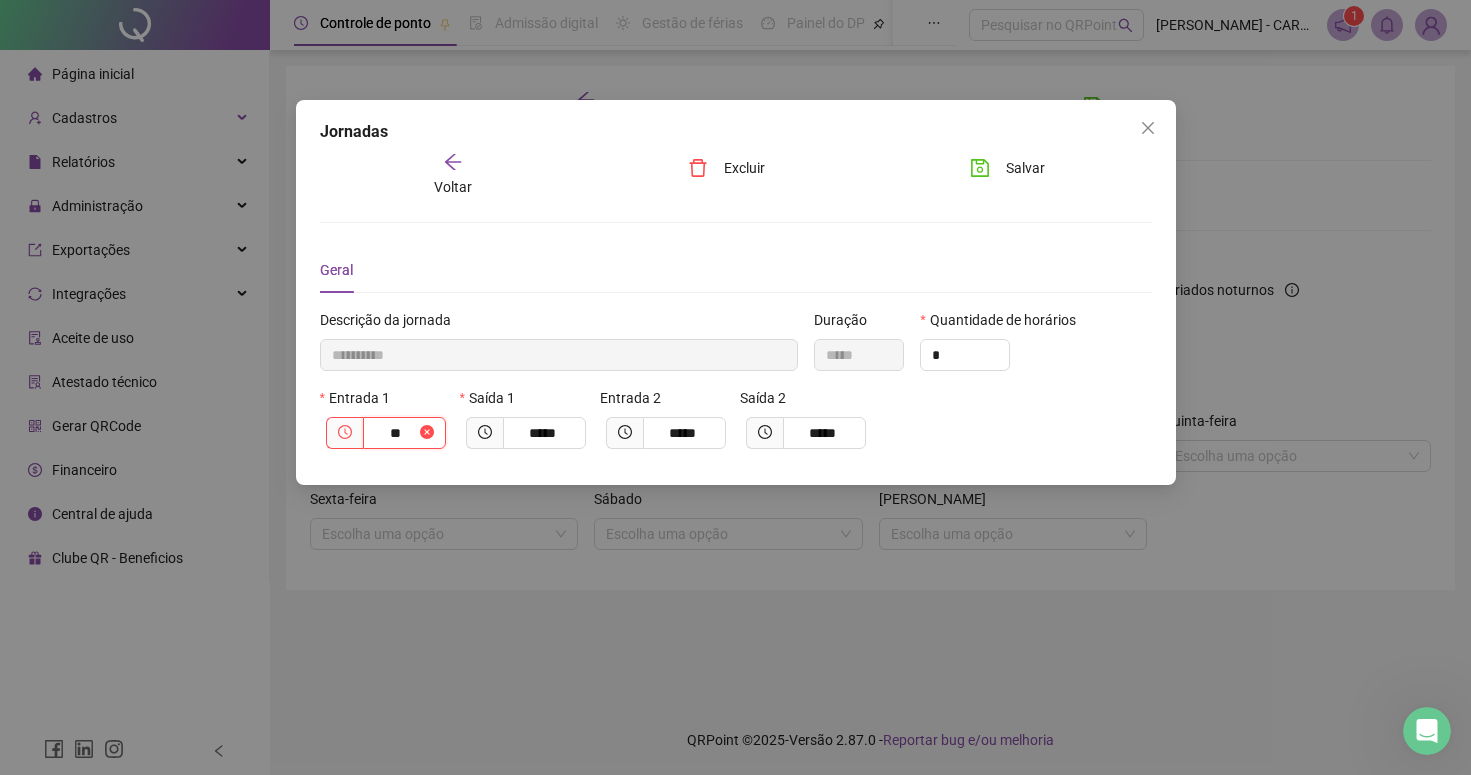 type on "**********" 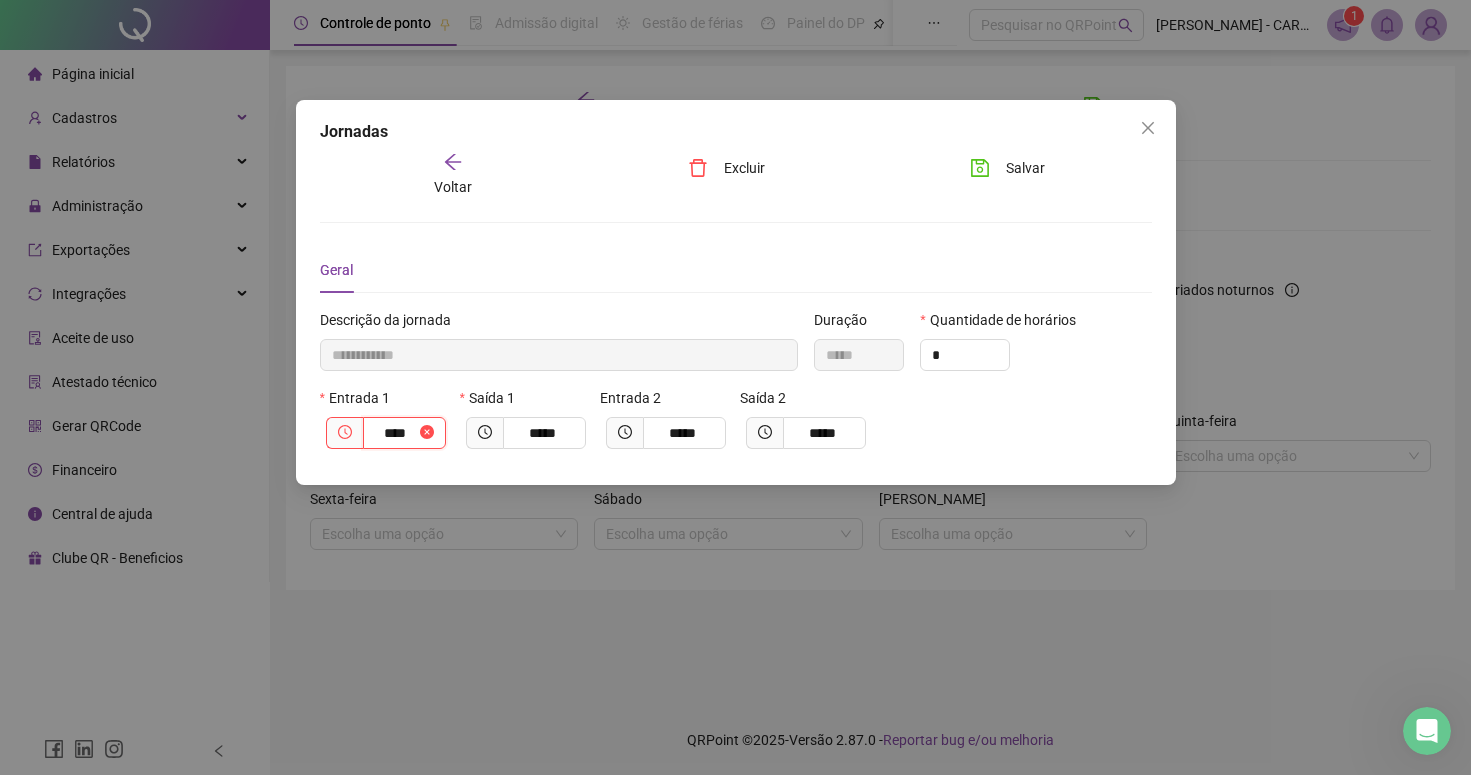 type on "**********" 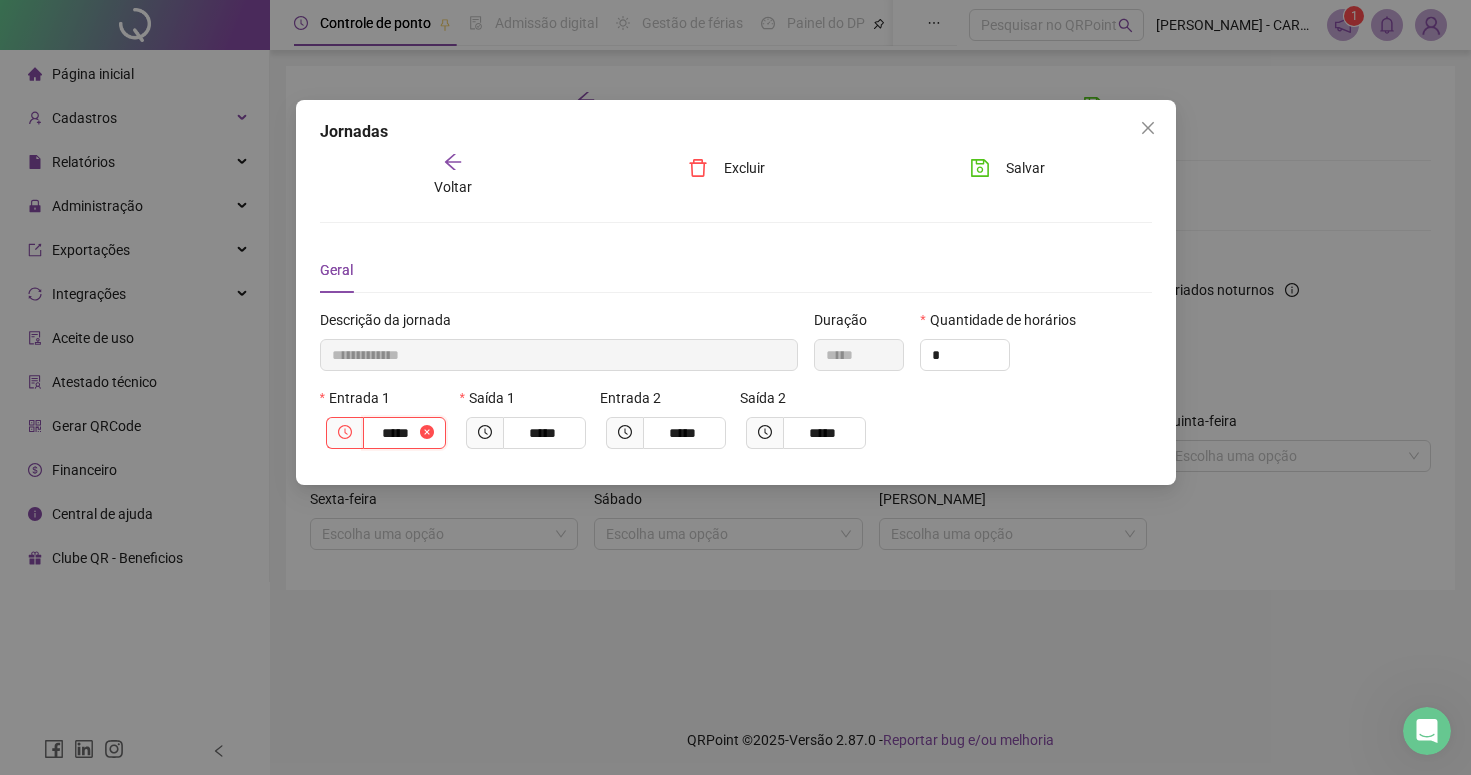 type on "**********" 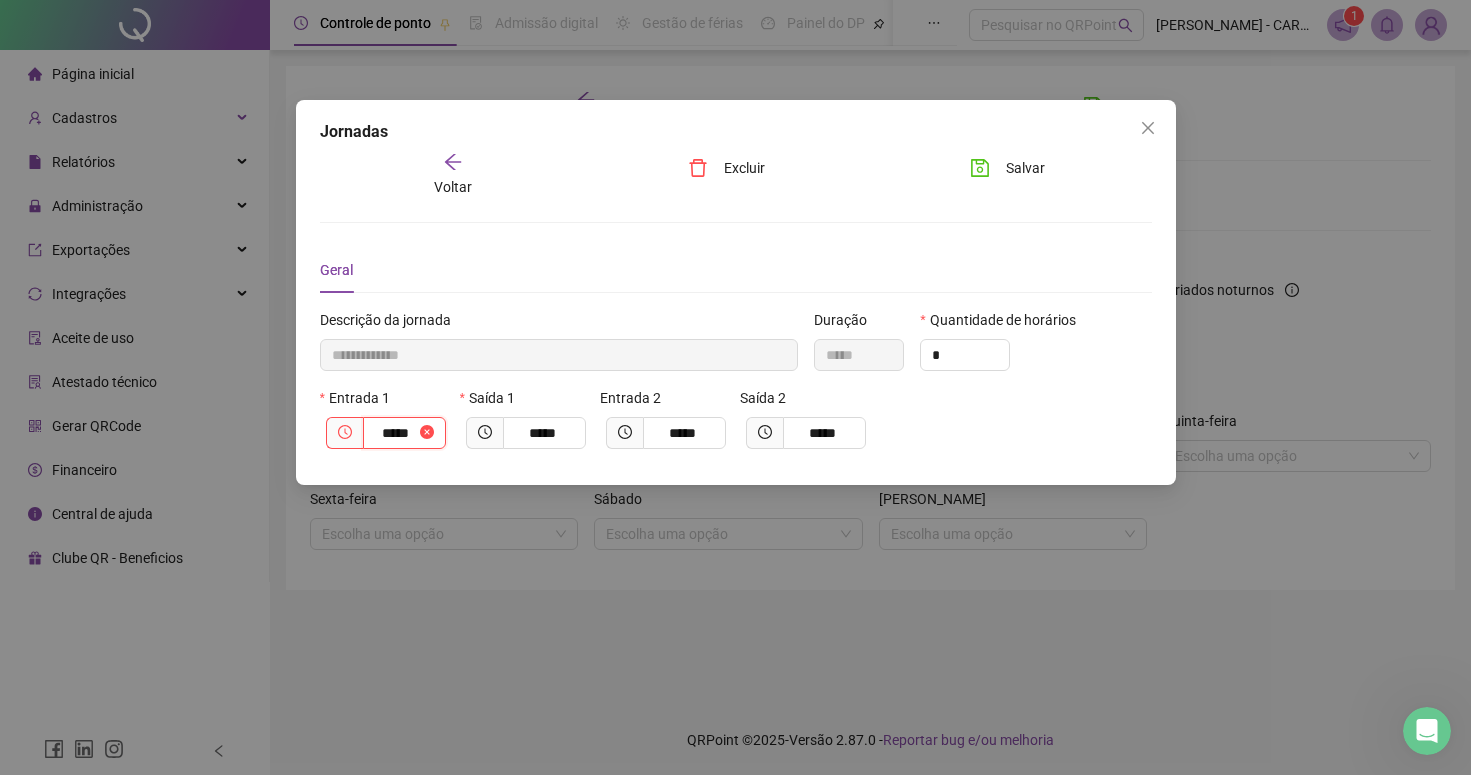type on "****" 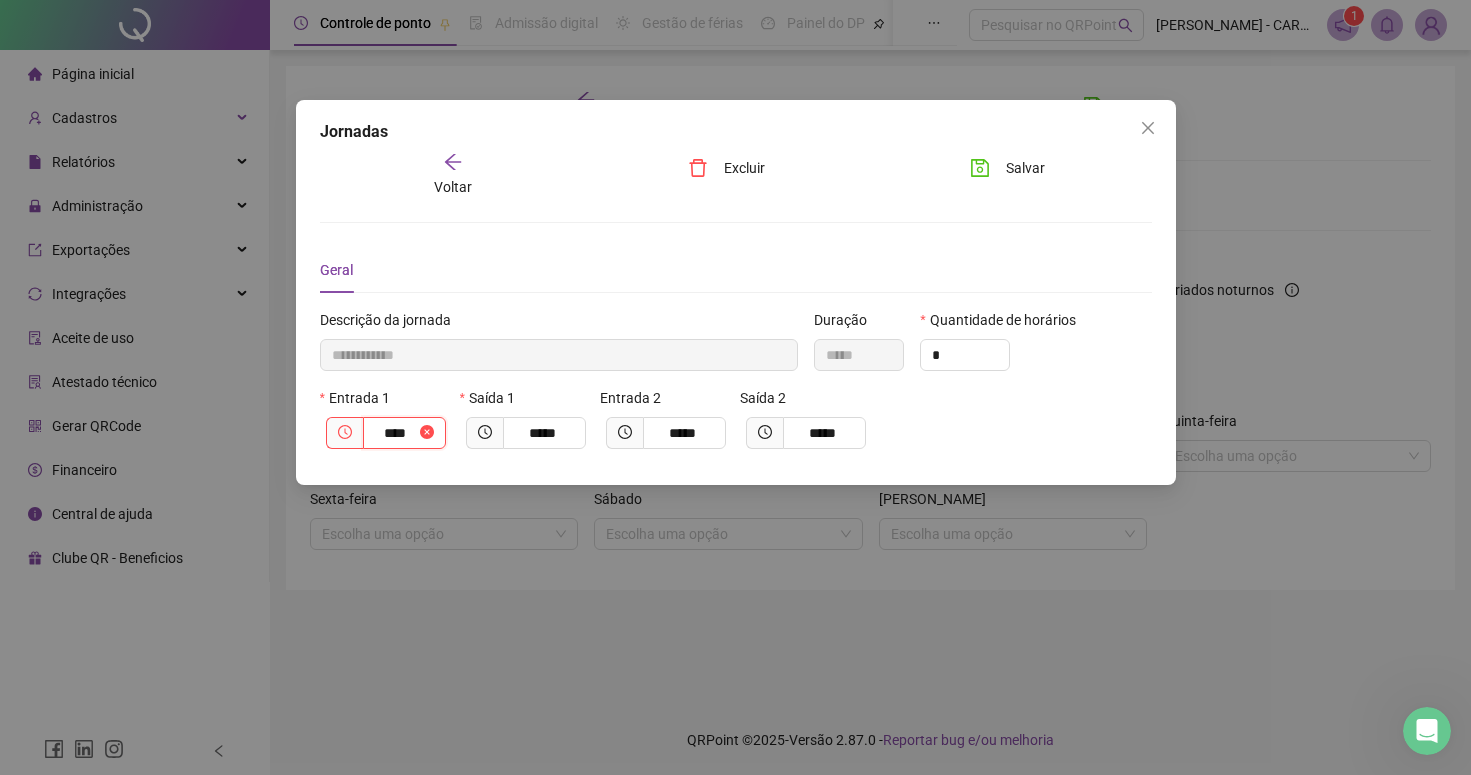 type on "**********" 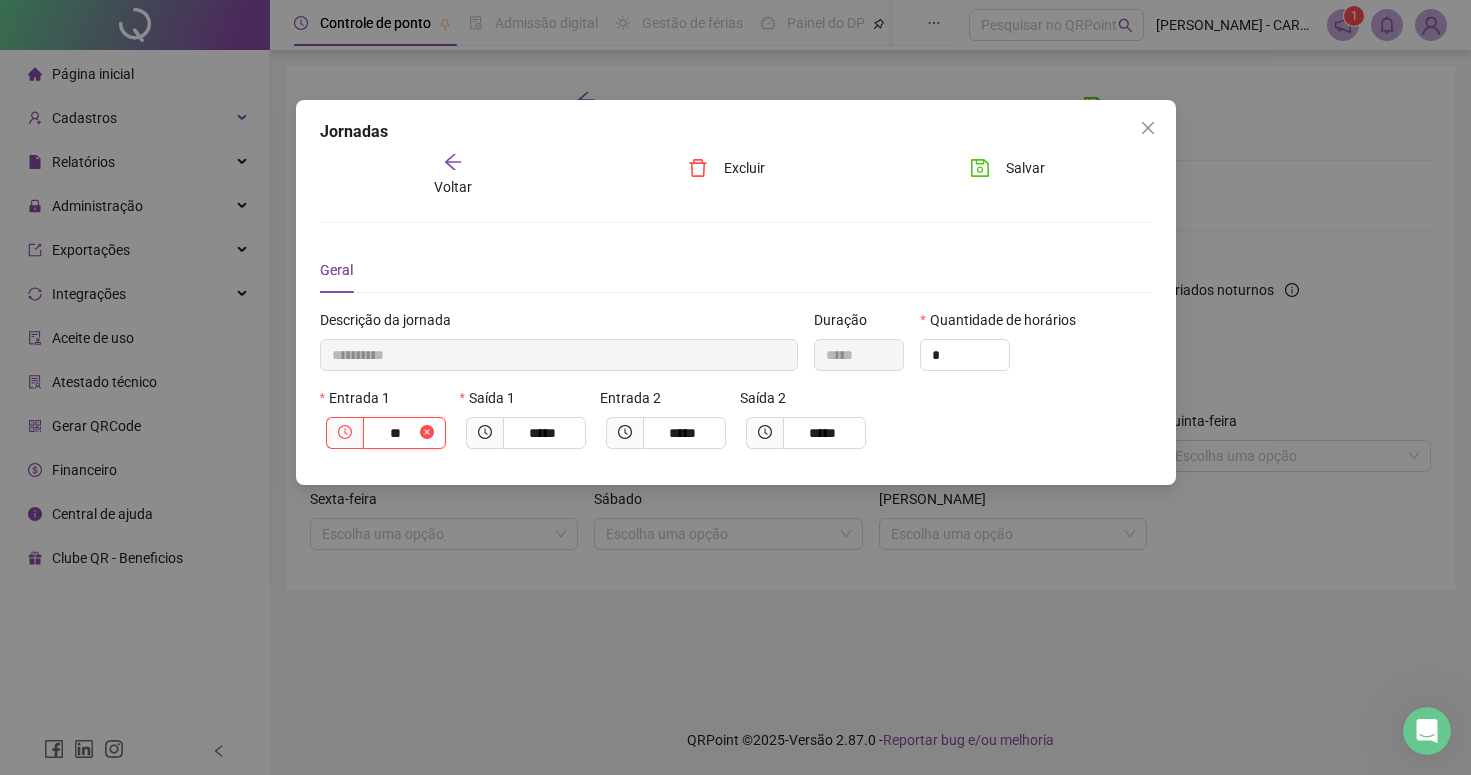 type on "*********" 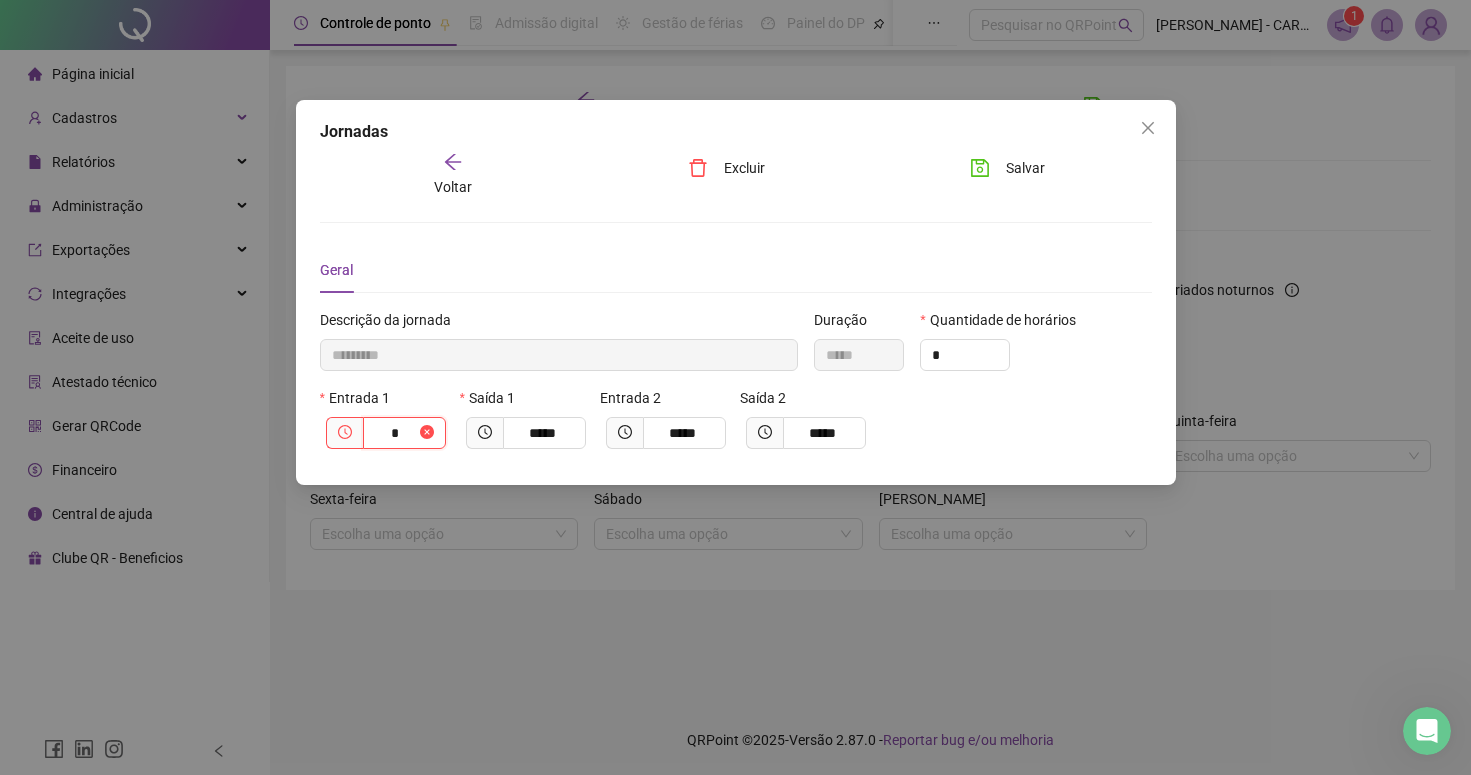 type on "*********" 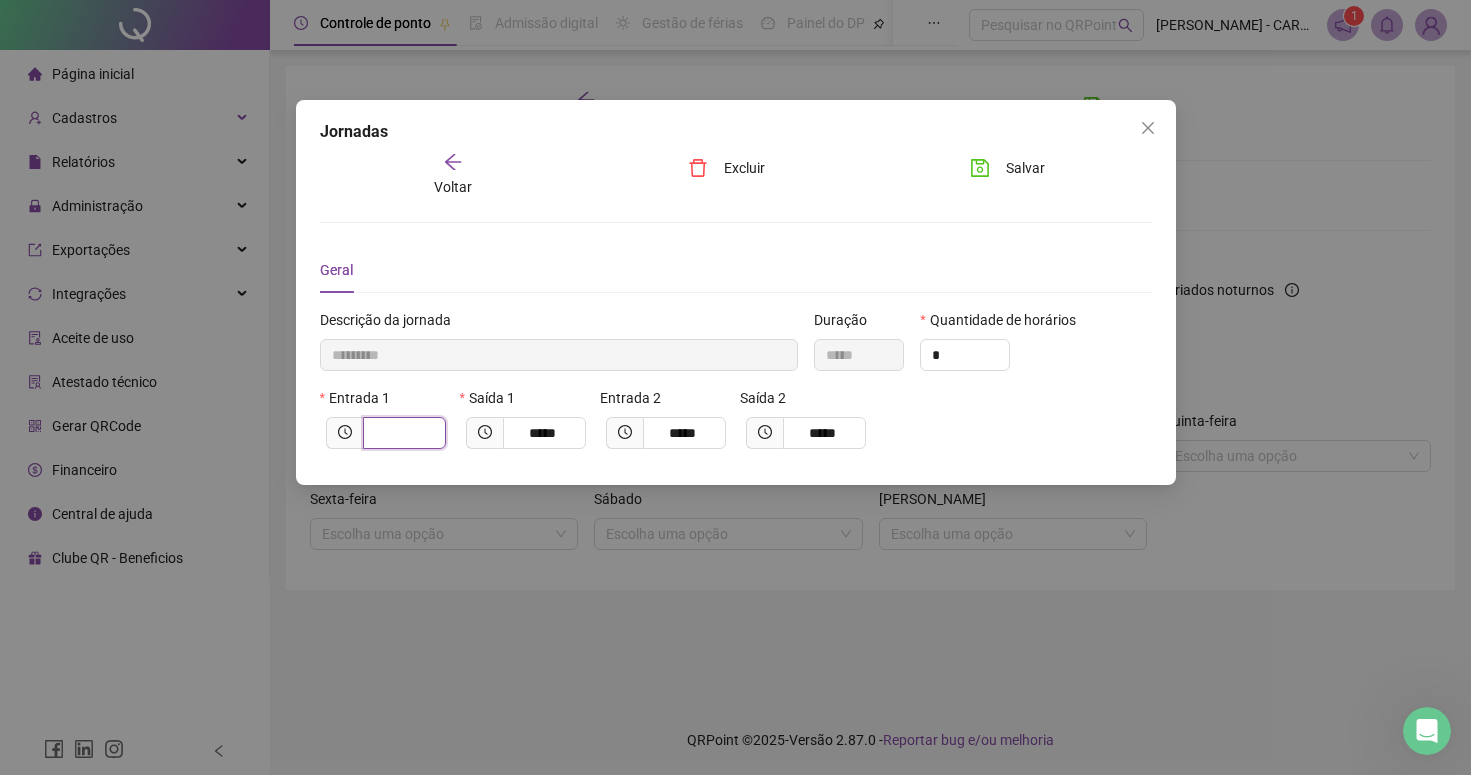 type on "*********" 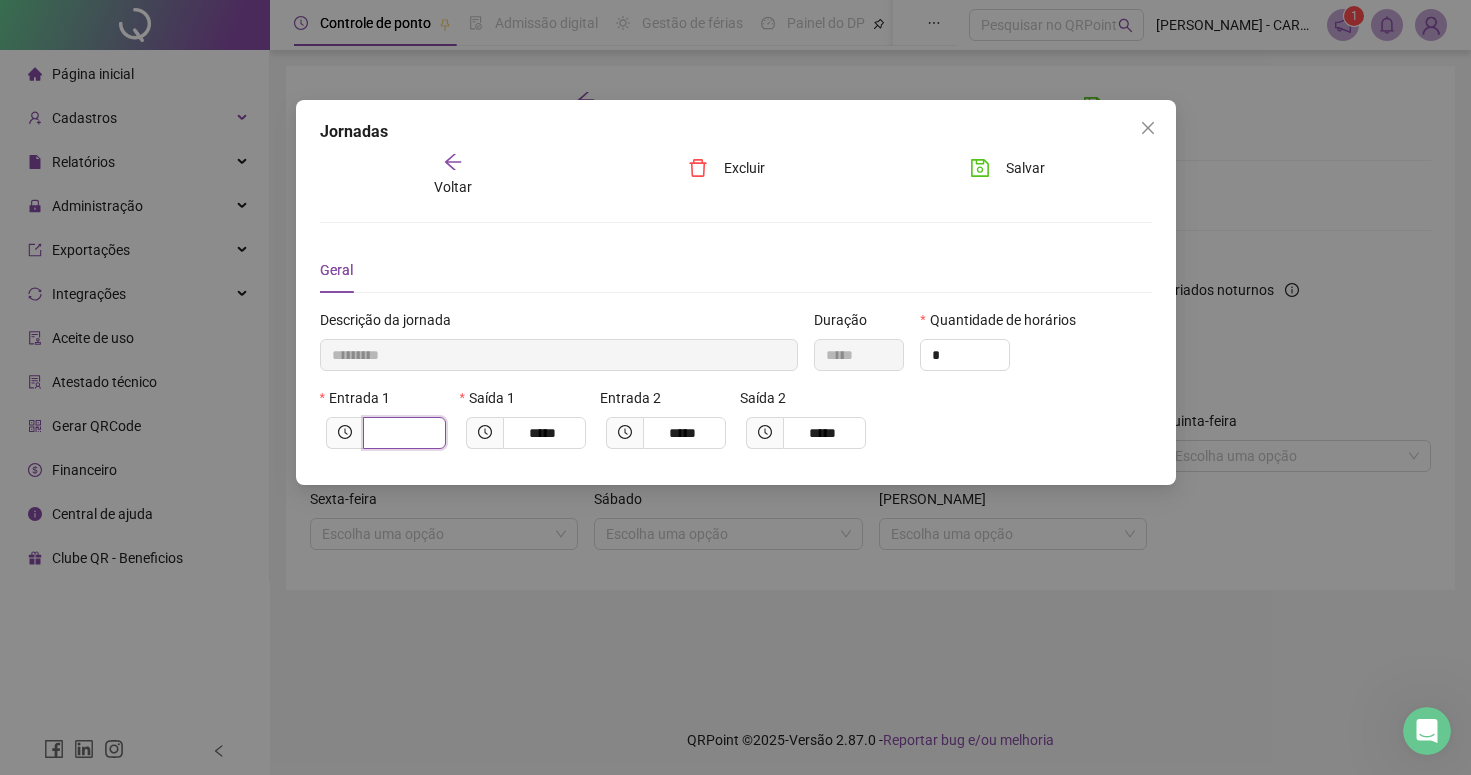 type on "*" 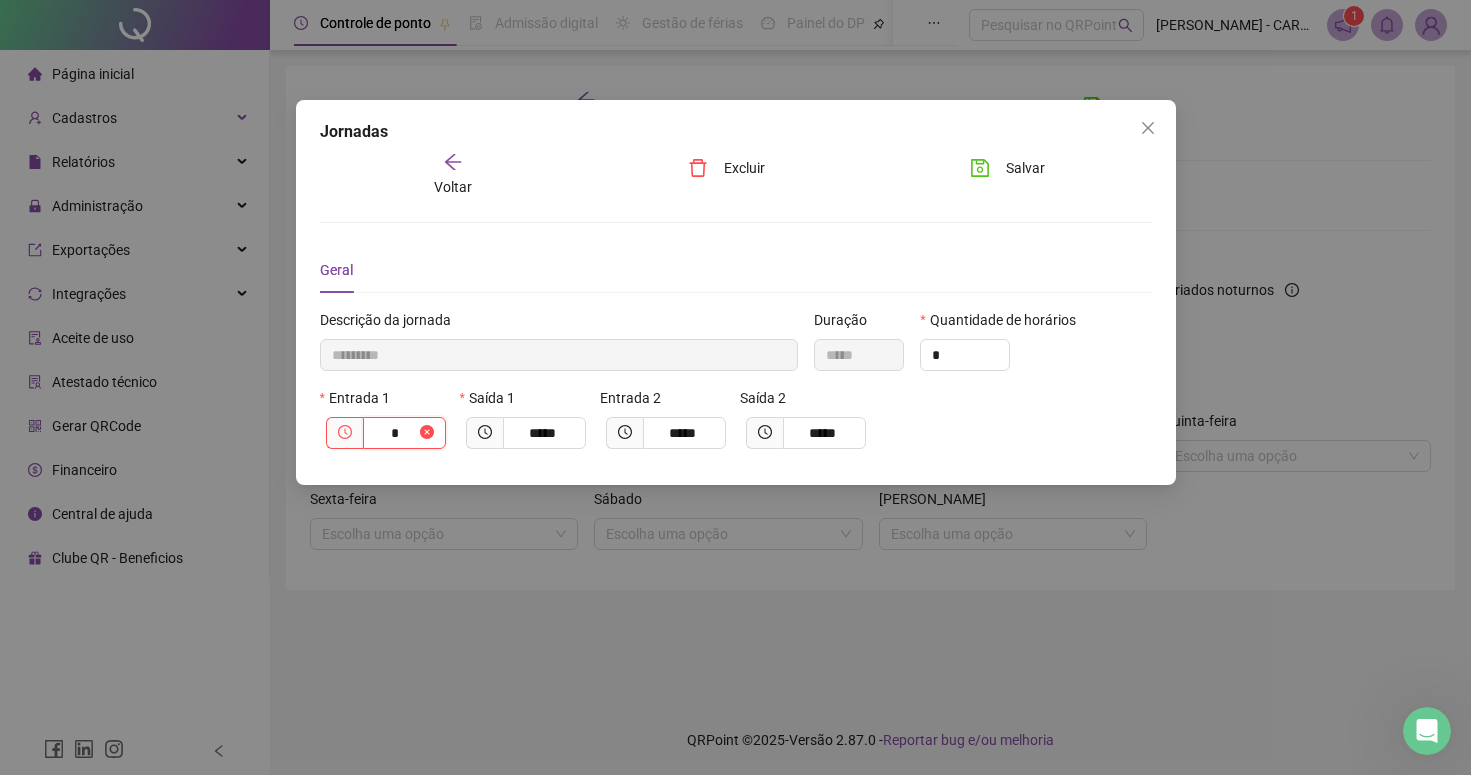 type on "**********" 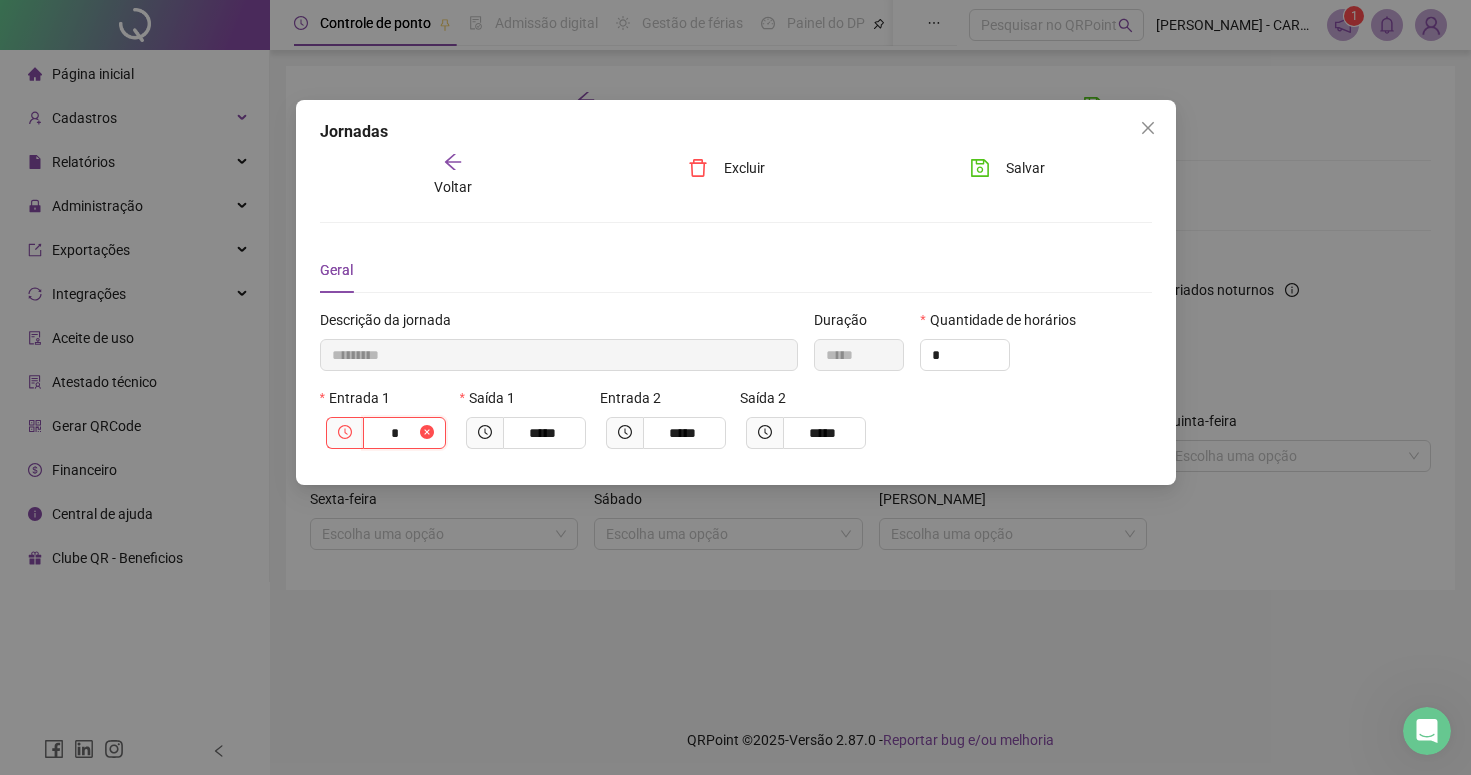 type on "**" 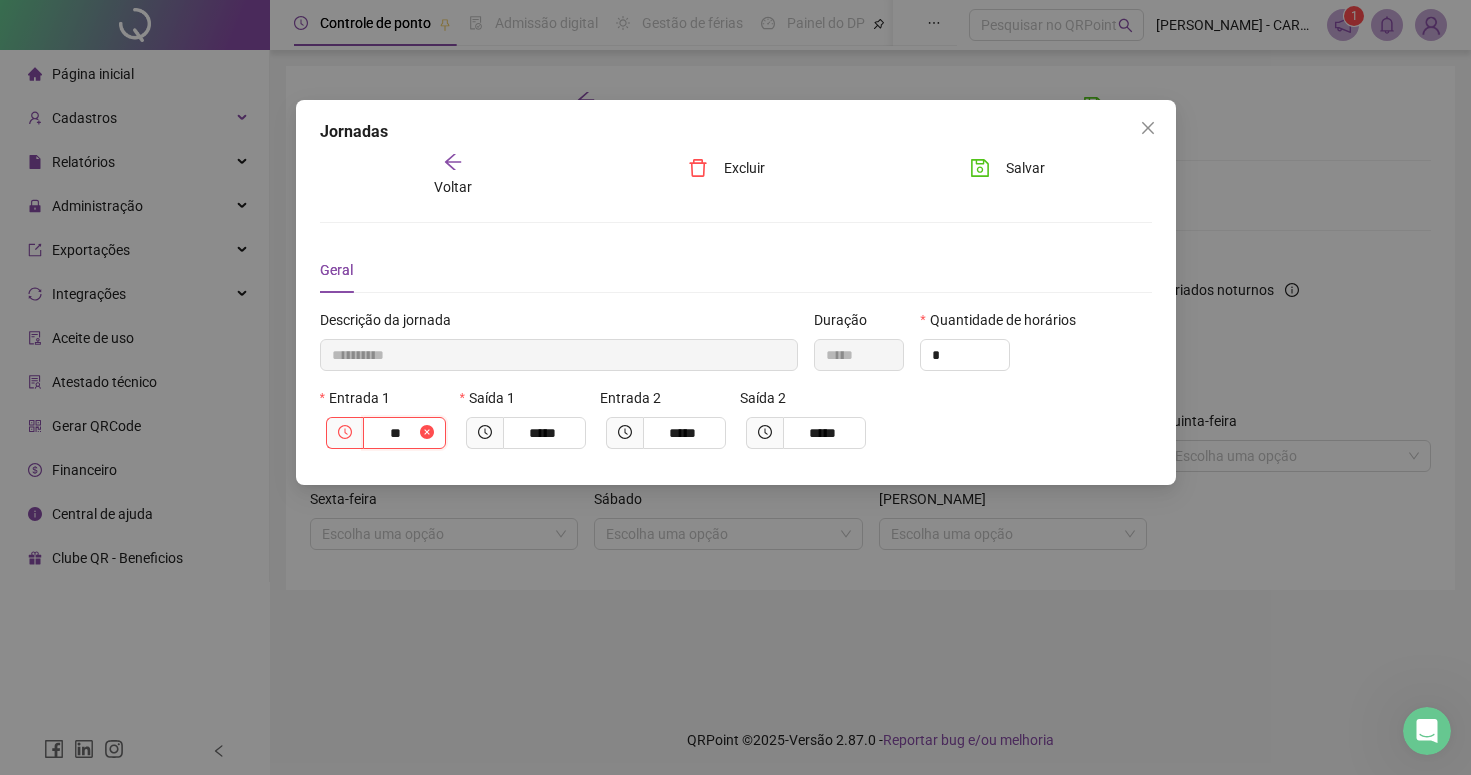 type on "**********" 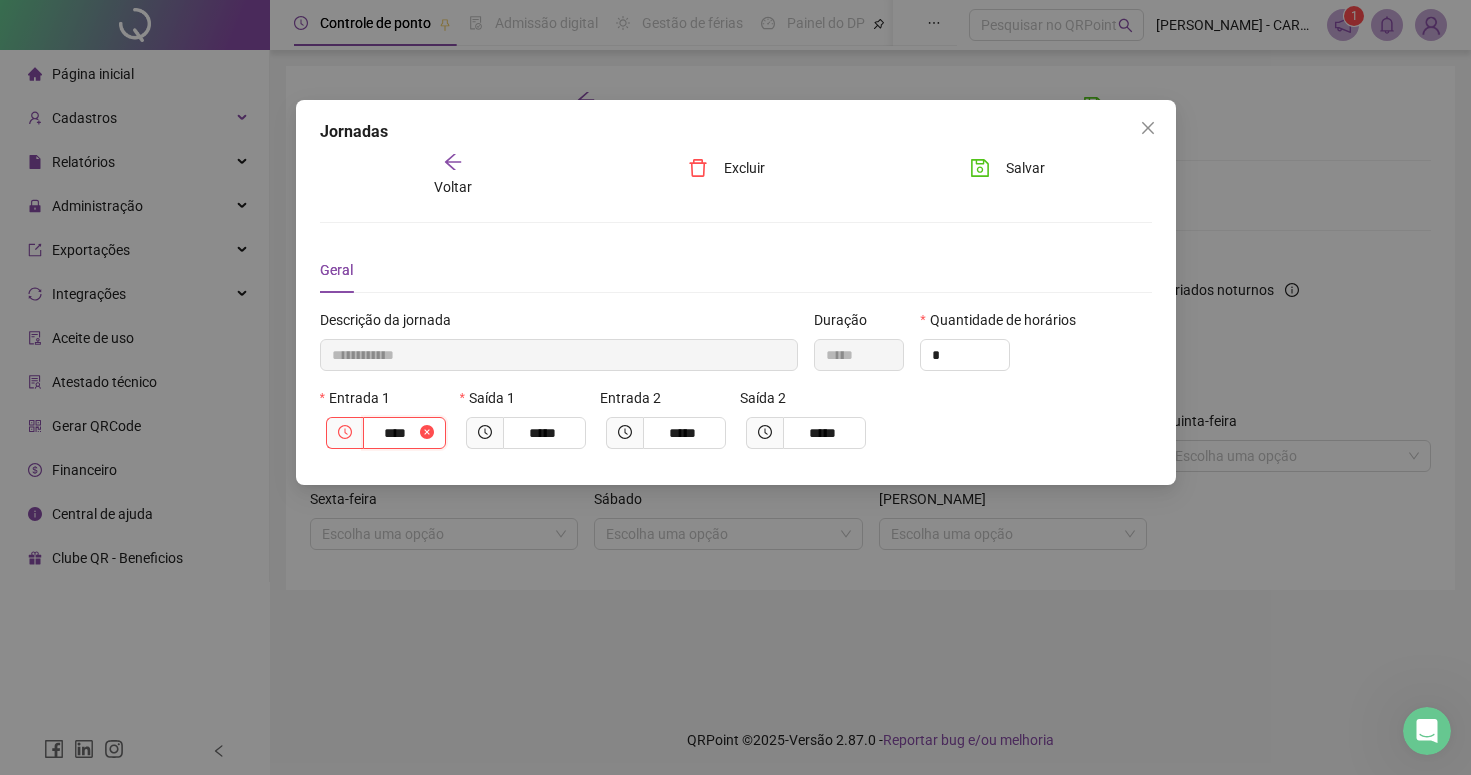 type on "**********" 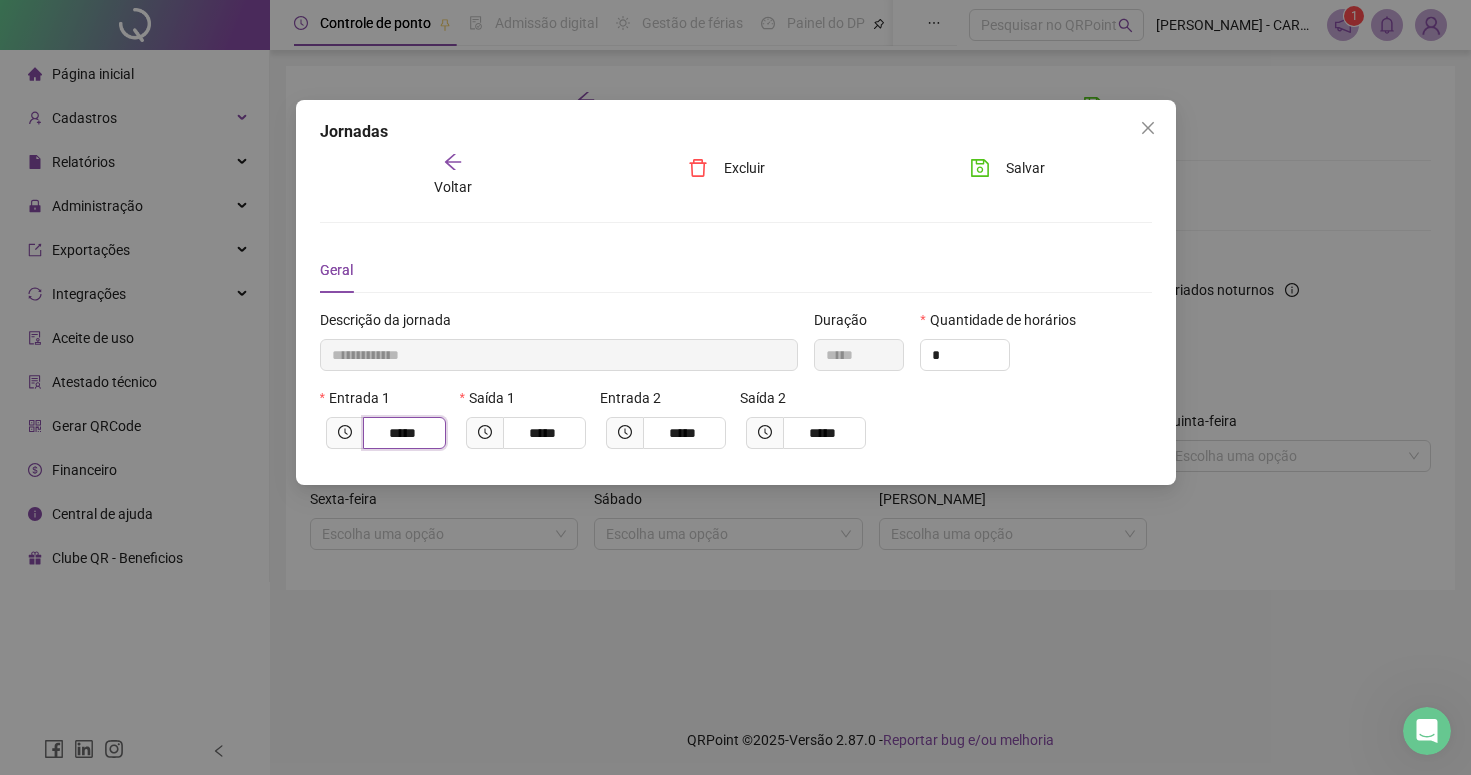 type on "*****" 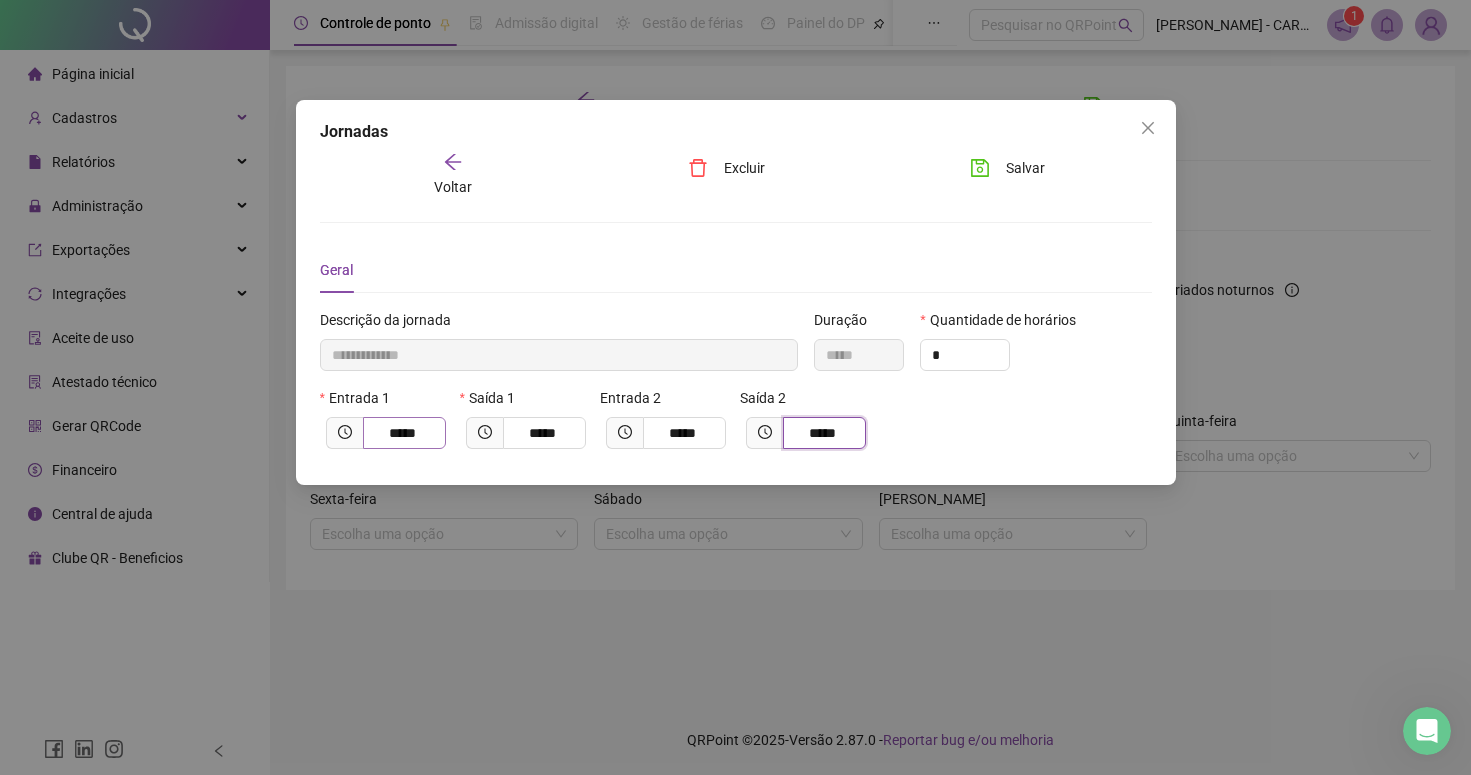 type on "**********" 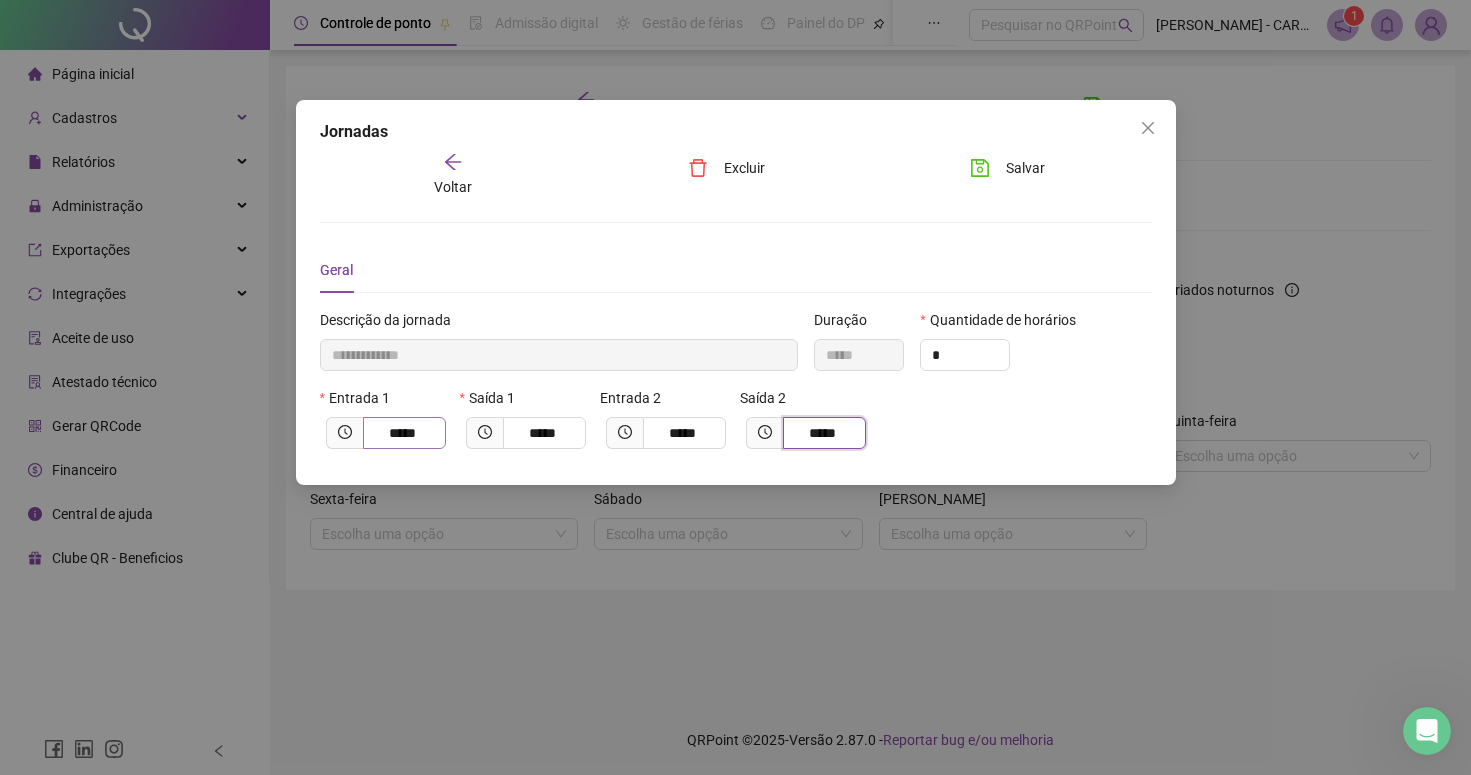 type on "*****" 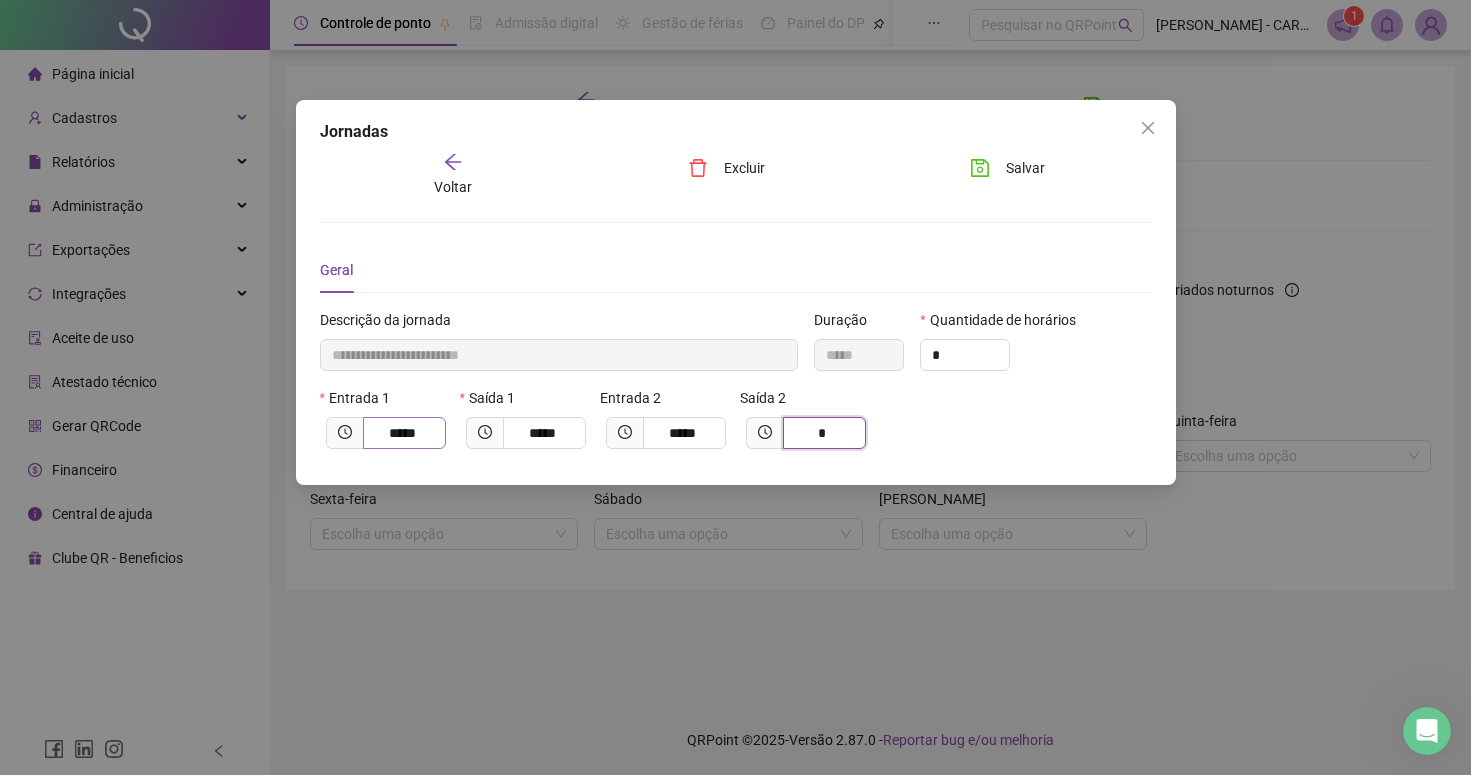 type on "**********" 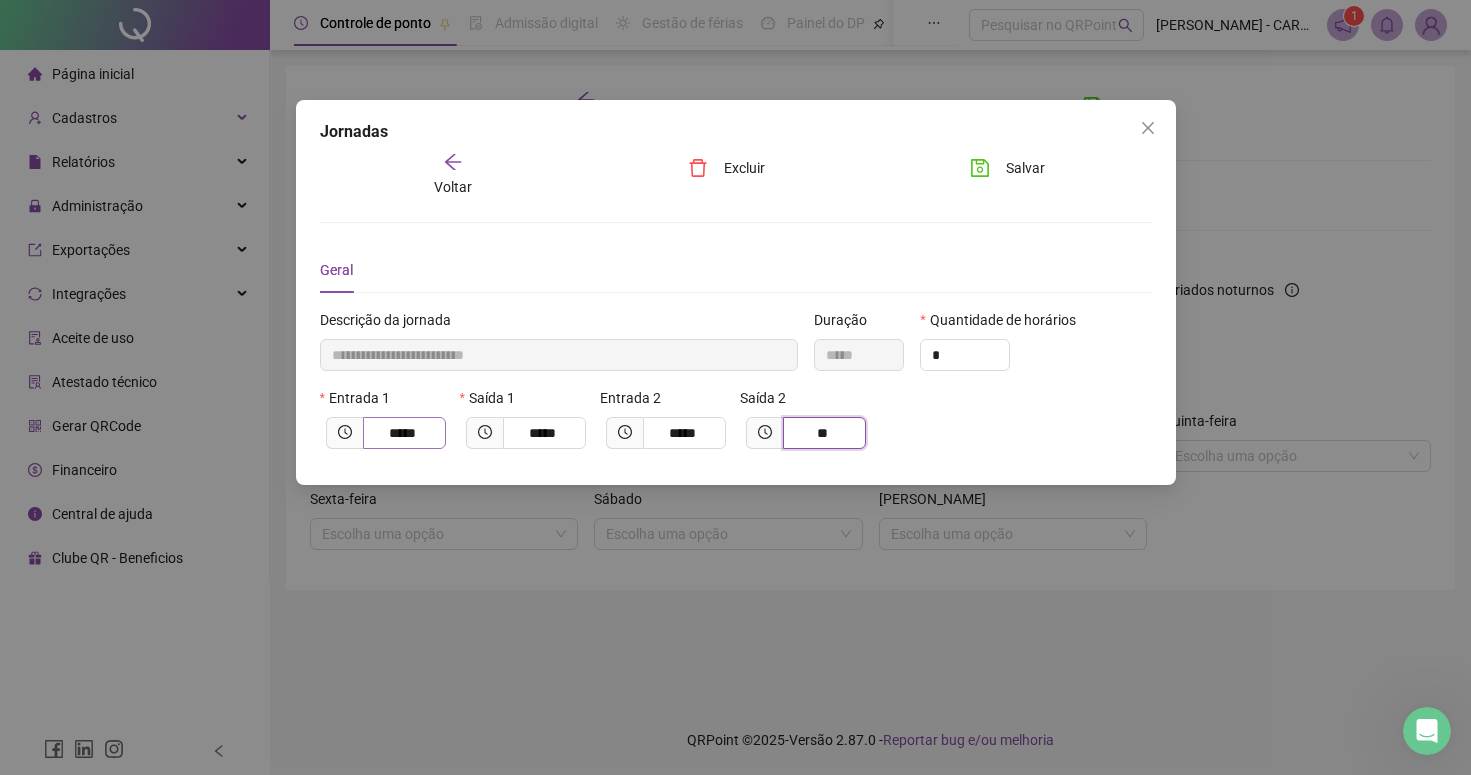 type on "**********" 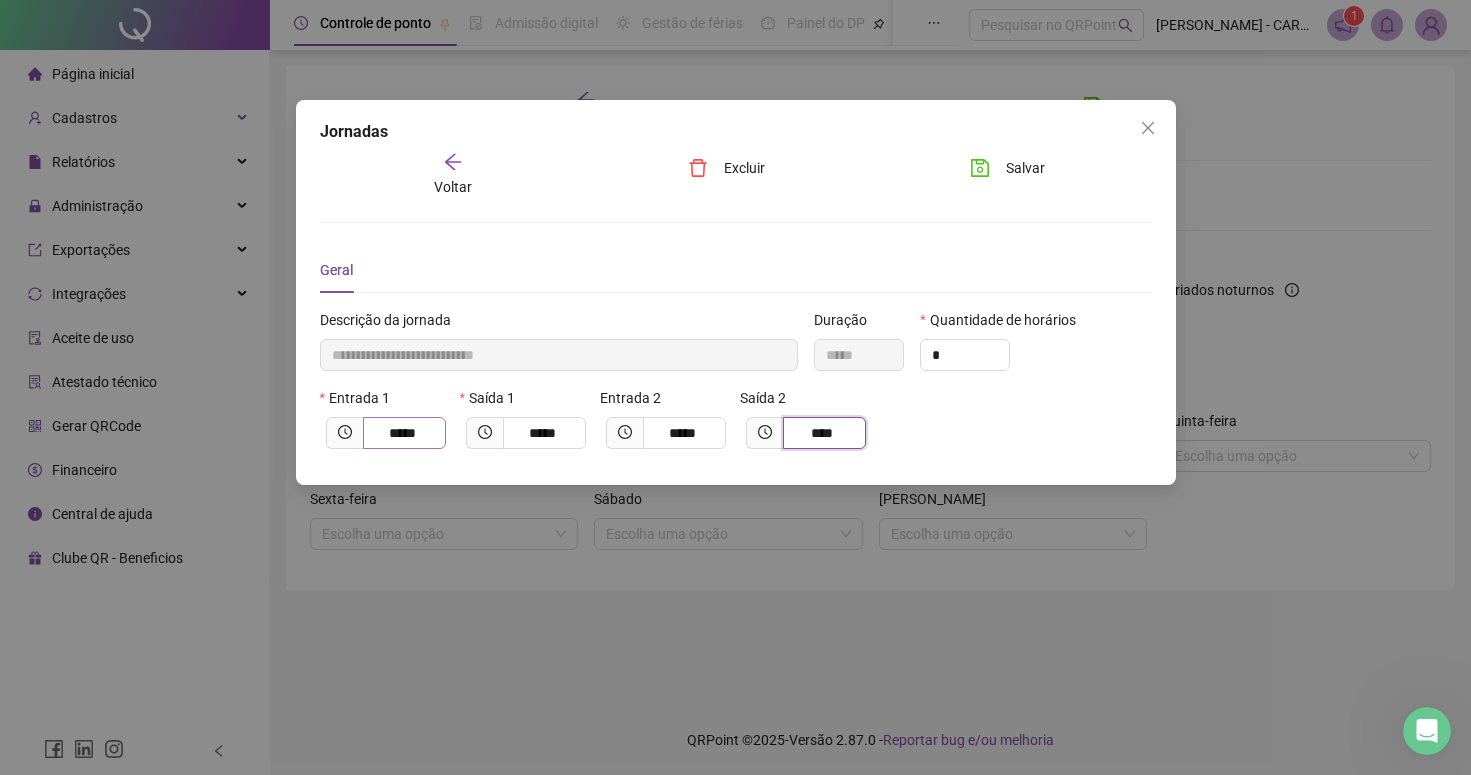 type on "**********" 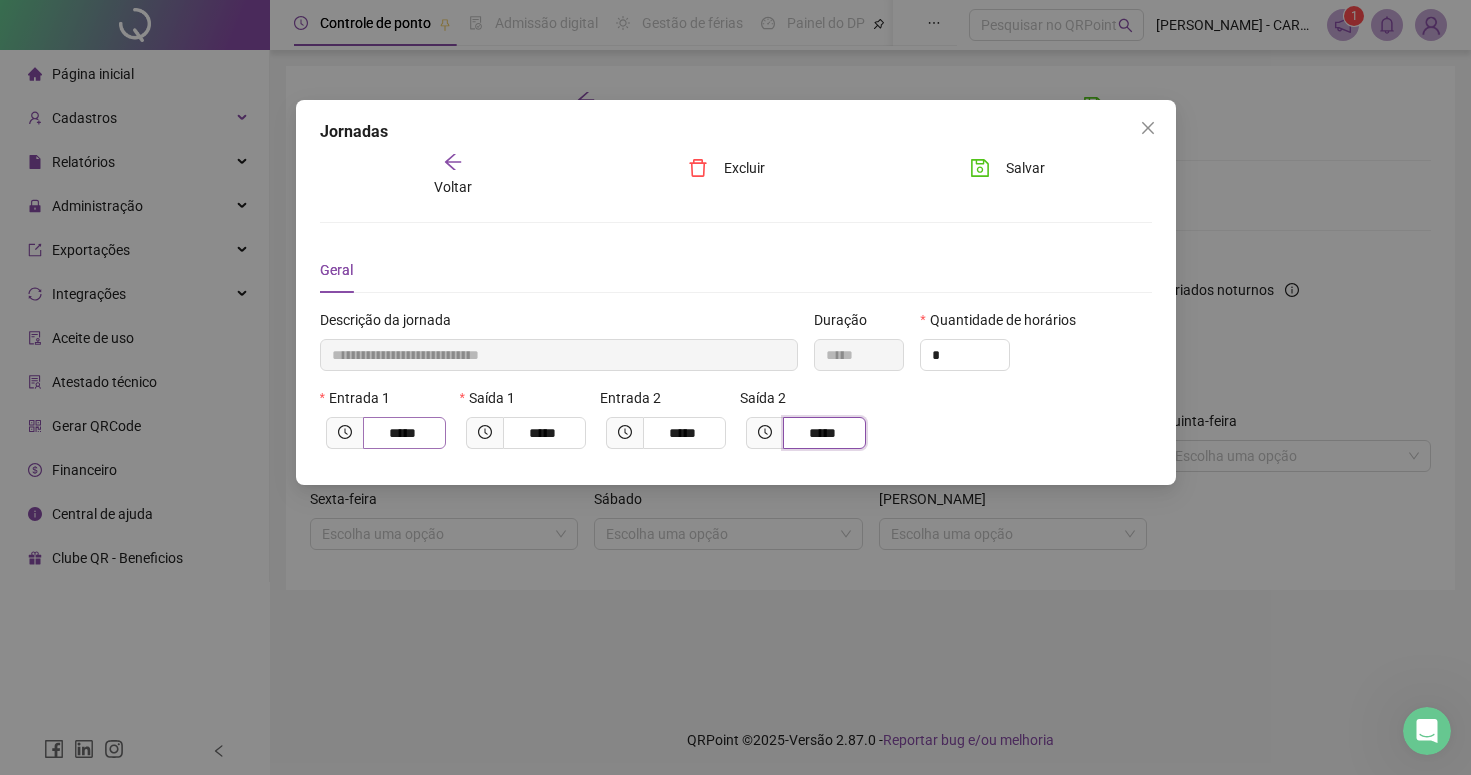 type on "*****" 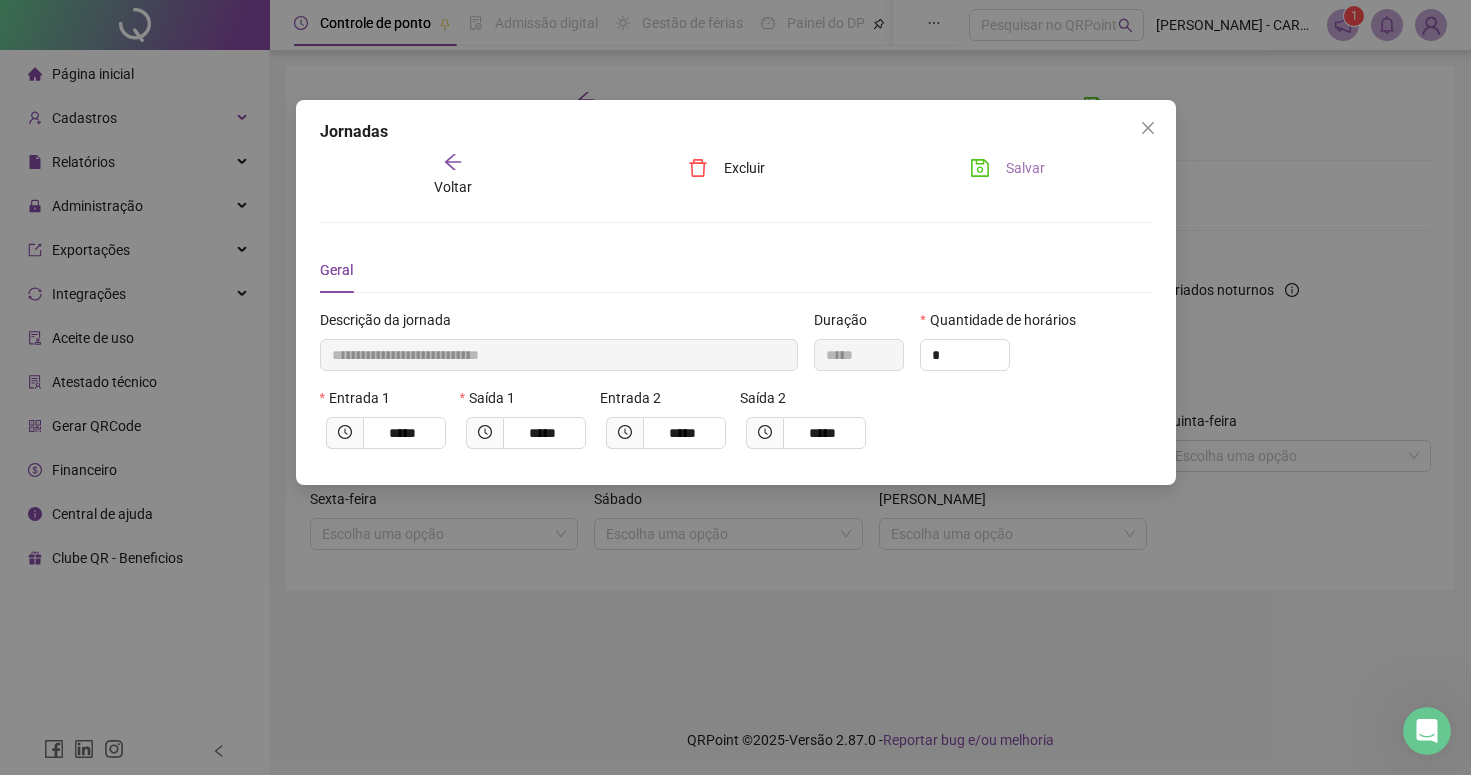 click on "Salvar" at bounding box center [1025, 168] 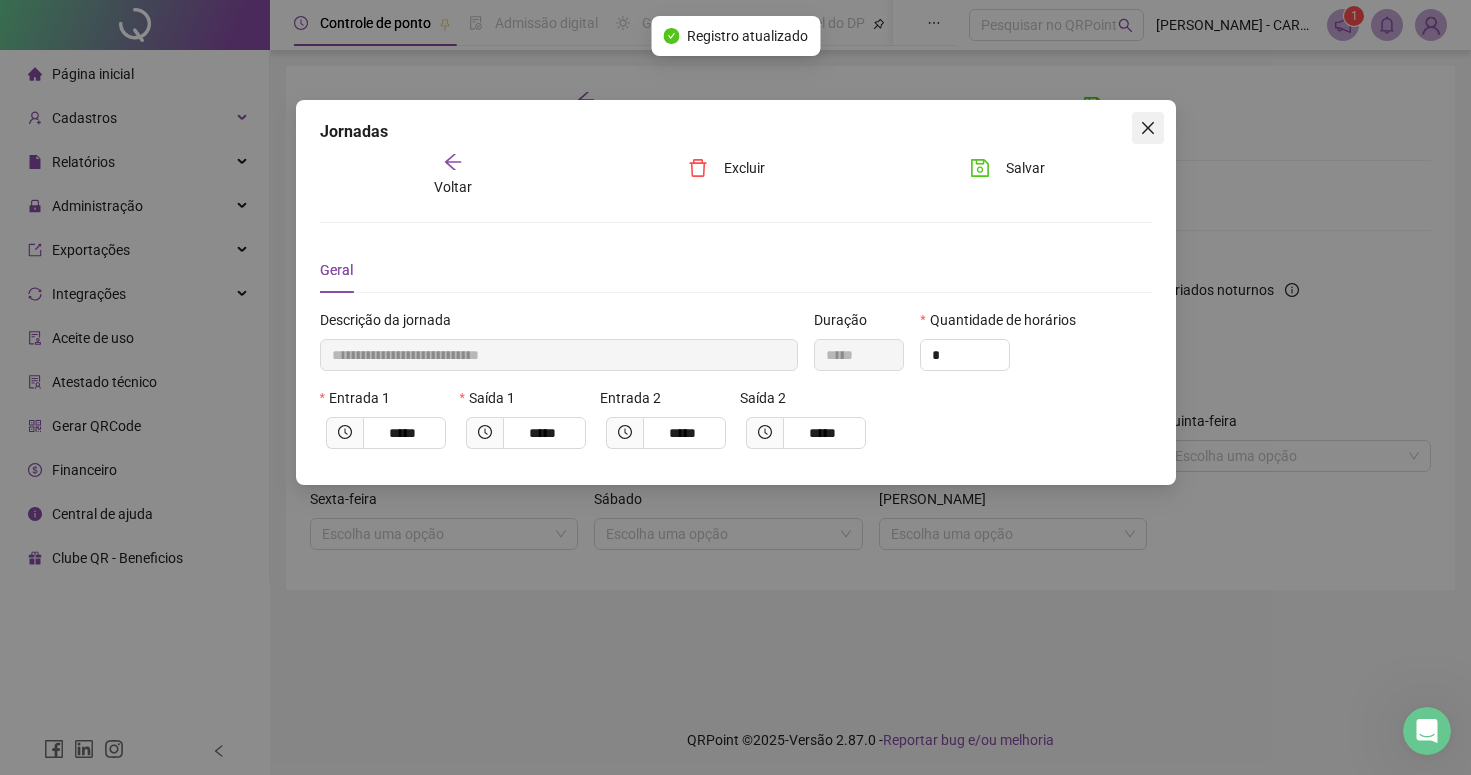 click 